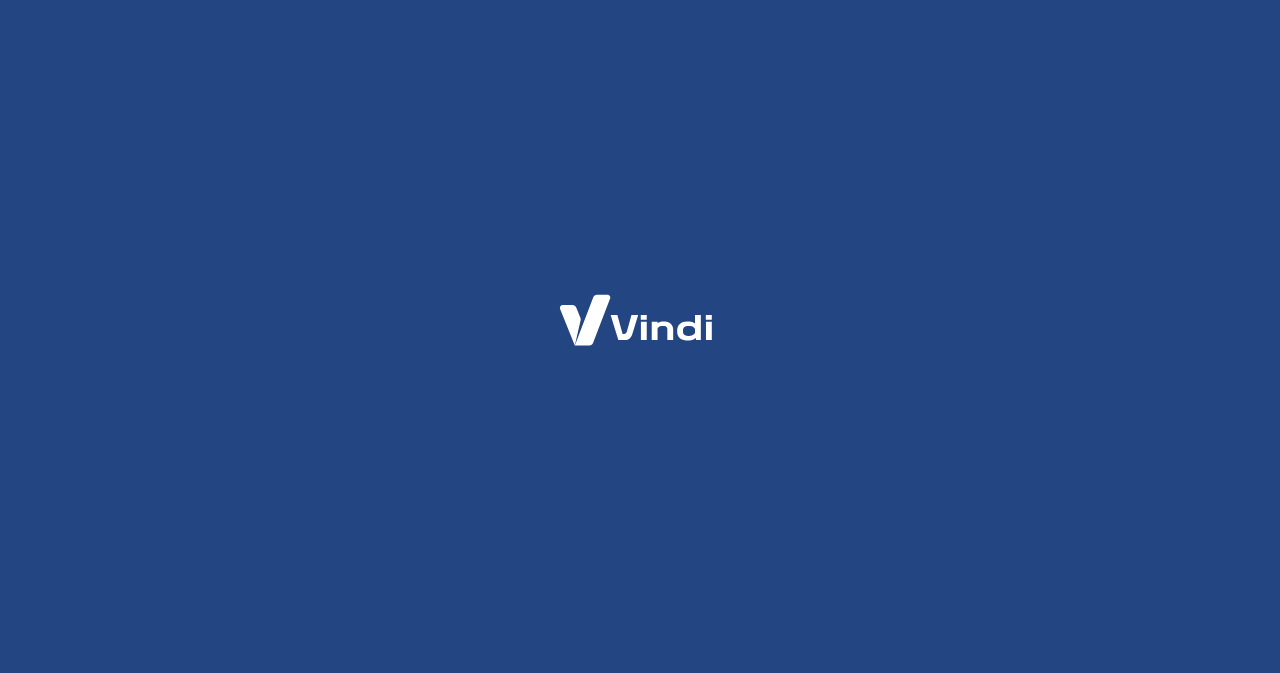 scroll, scrollTop: 0, scrollLeft: 0, axis: both 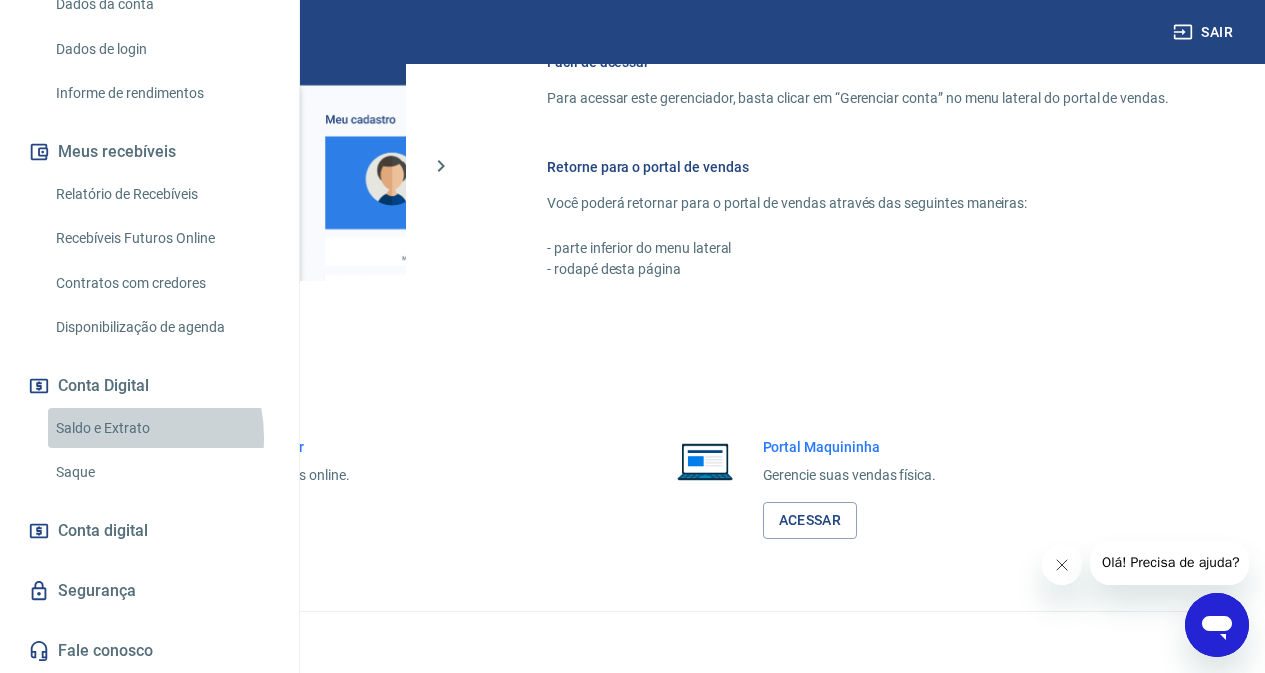 click on "Saldo e Extrato" at bounding box center [161, 428] 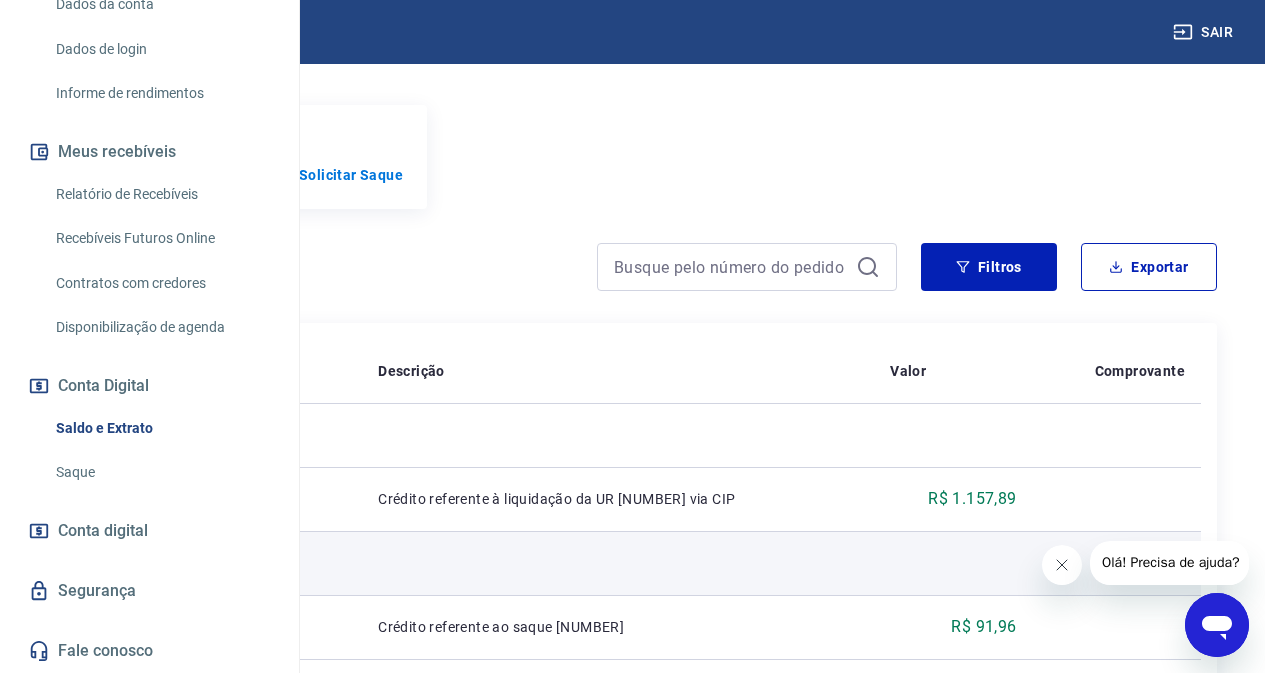 scroll, scrollTop: 0, scrollLeft: 0, axis: both 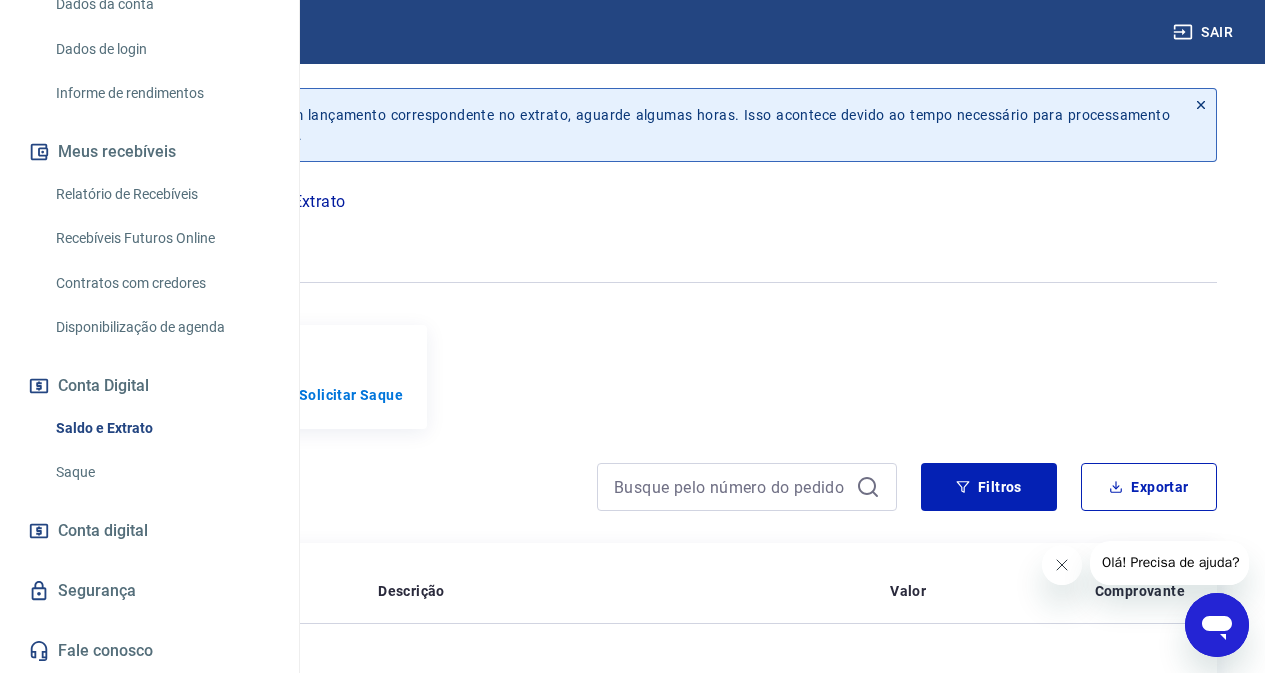 click on "Saque" at bounding box center (161, 472) 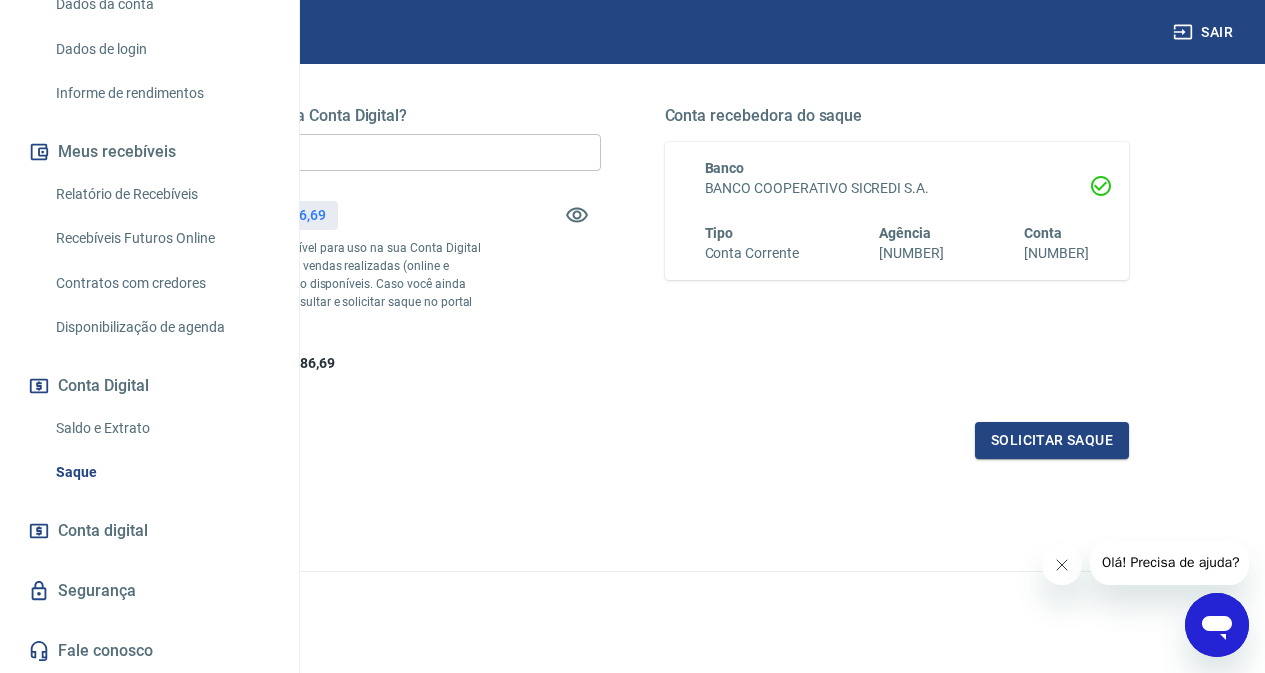 scroll, scrollTop: 300, scrollLeft: 0, axis: vertical 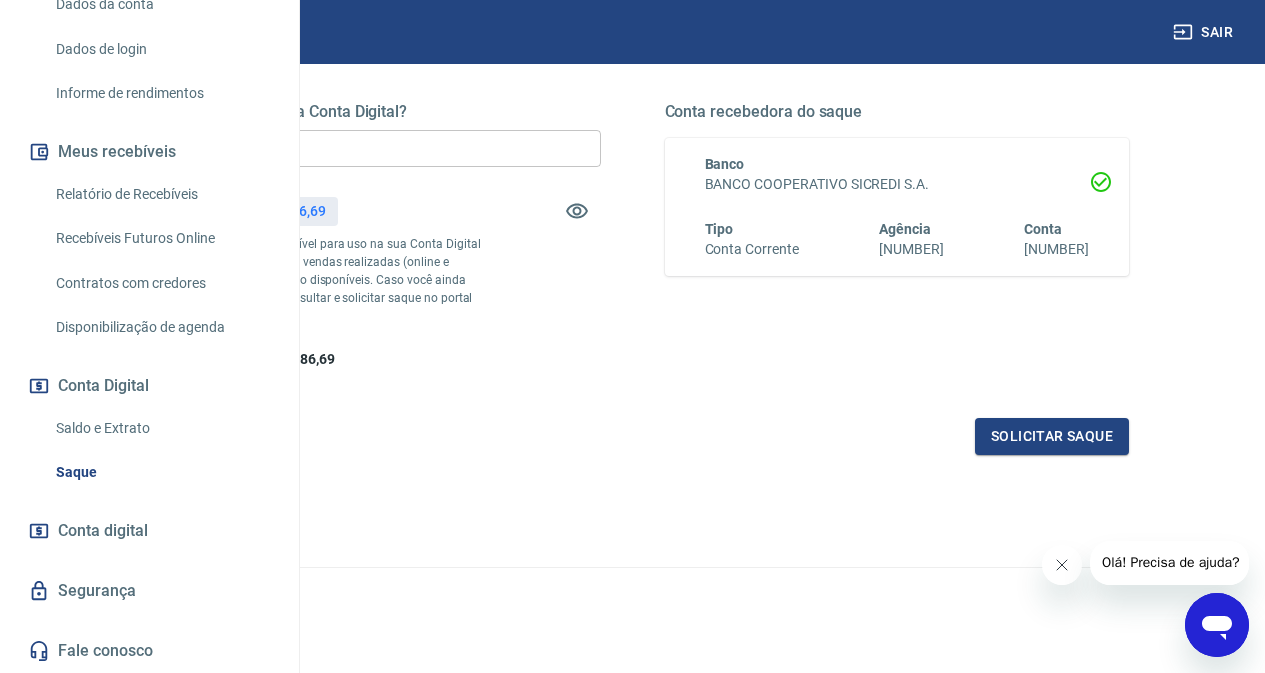click on "R$ 0,00" at bounding box center (368, 148) 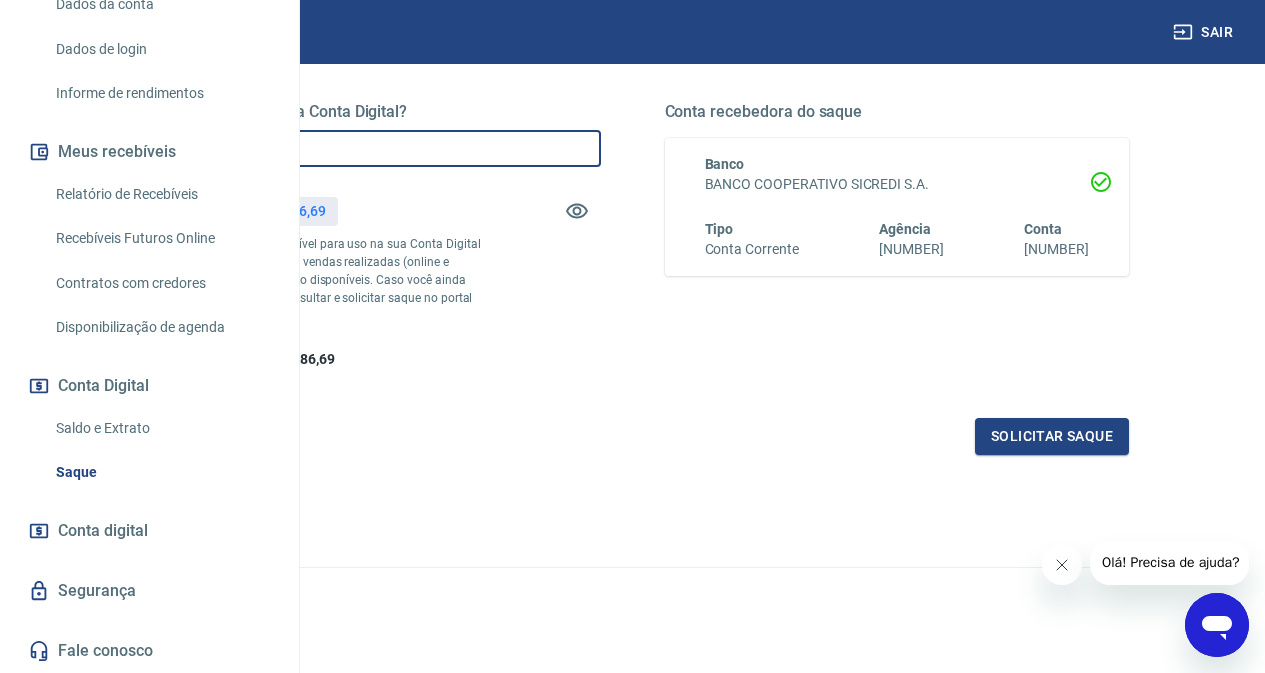 click on "R$ 0,00" at bounding box center [368, 148] 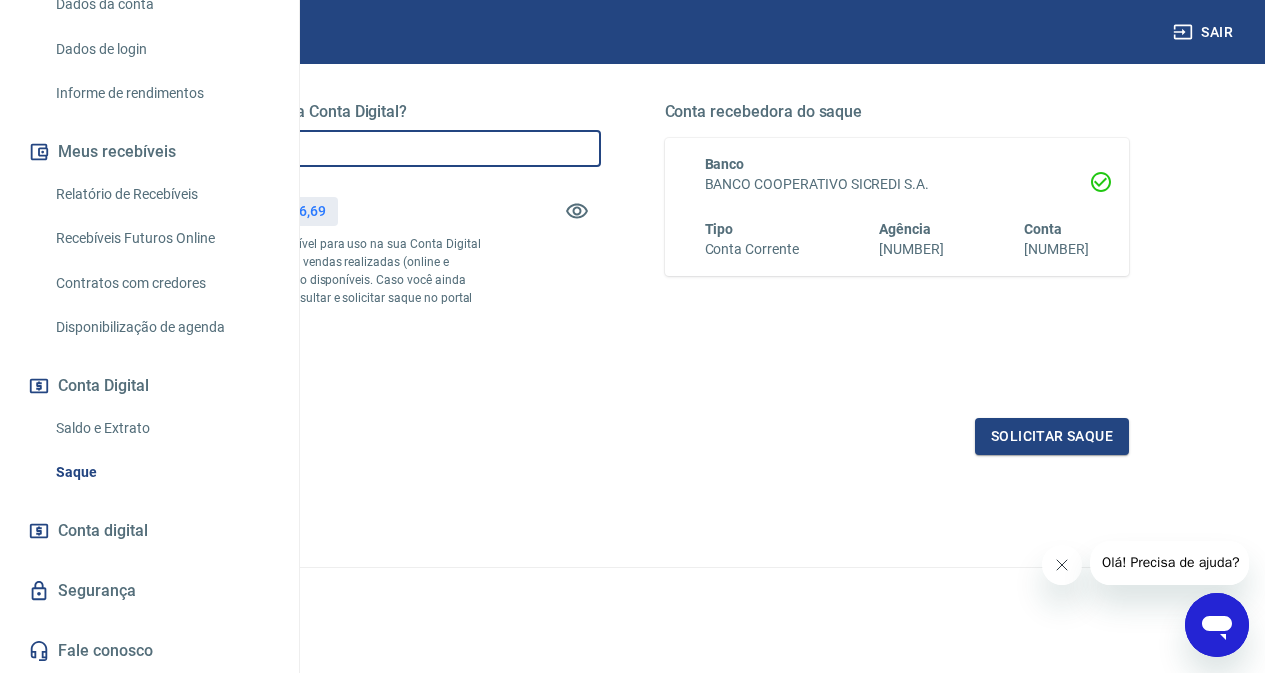 type on "R$ 99.186,69" 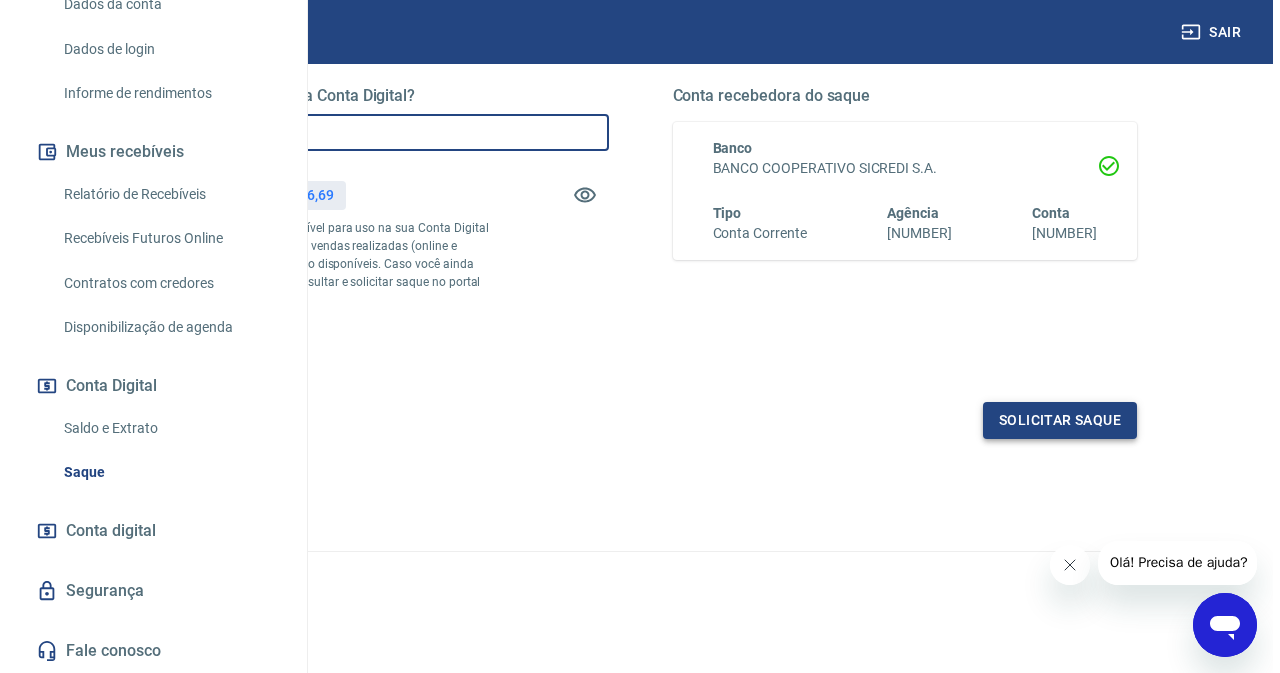 scroll, scrollTop: 352, scrollLeft: 0, axis: vertical 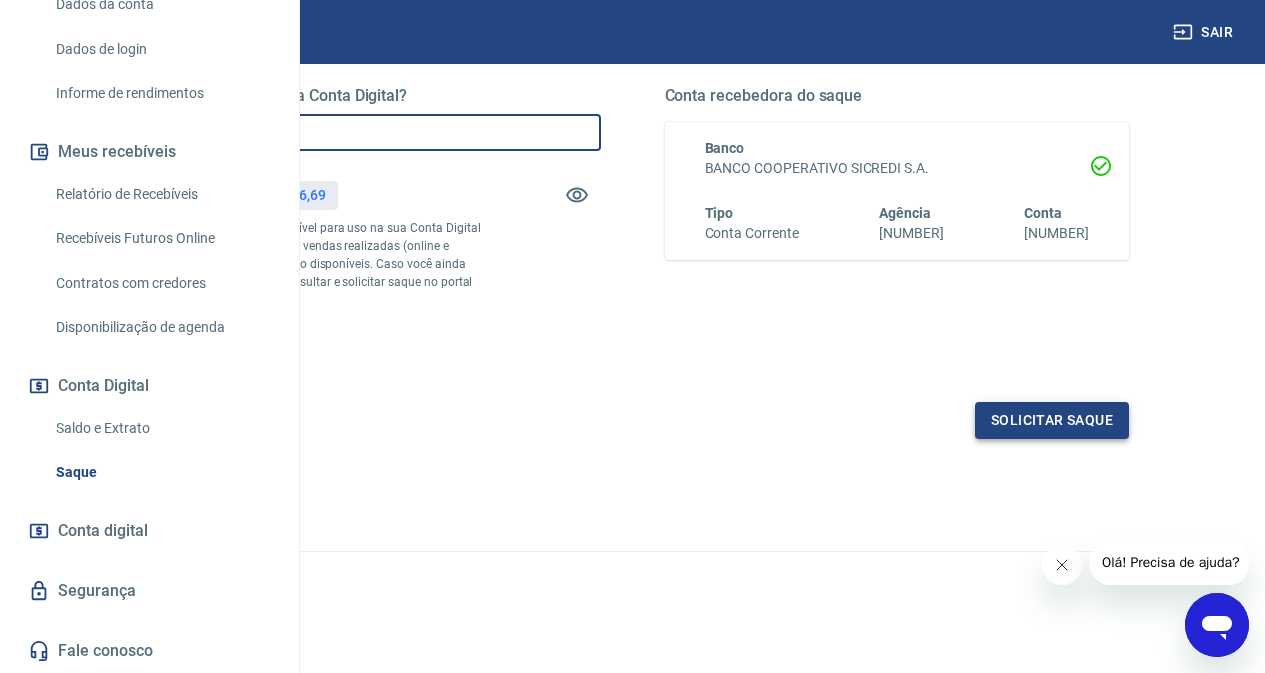click on "Solicitar saque" at bounding box center [1052, 420] 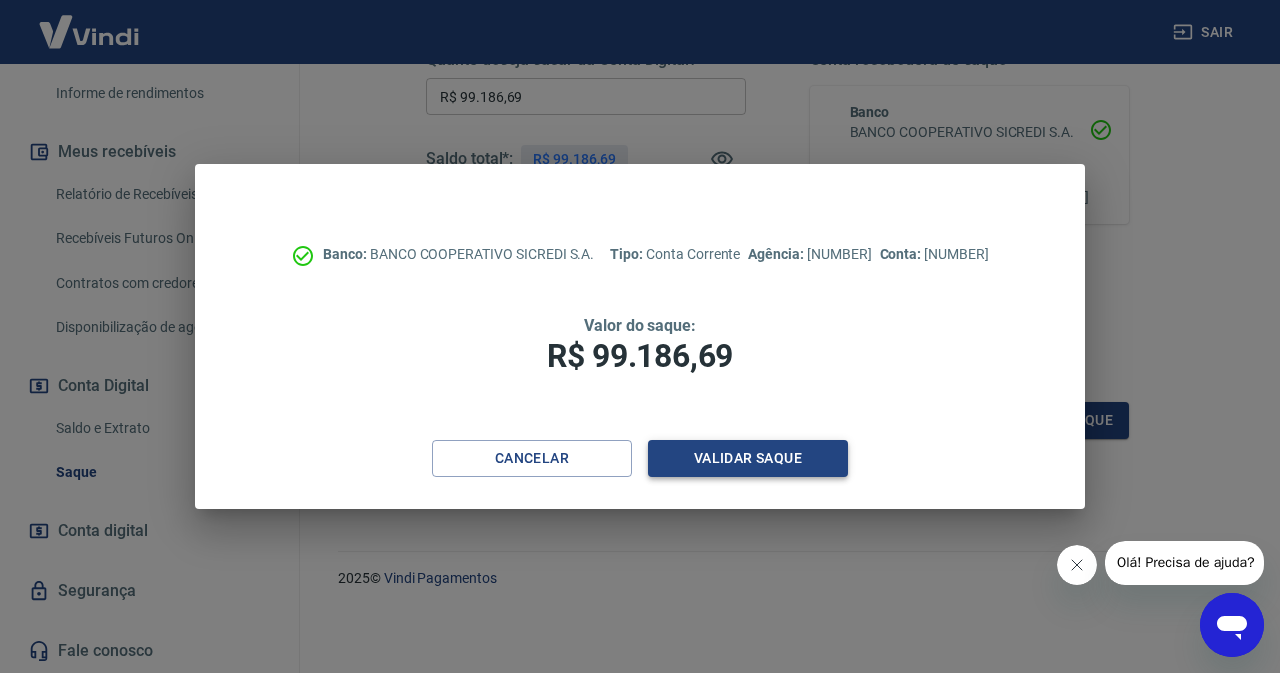 click on "Validar saque" at bounding box center [748, 458] 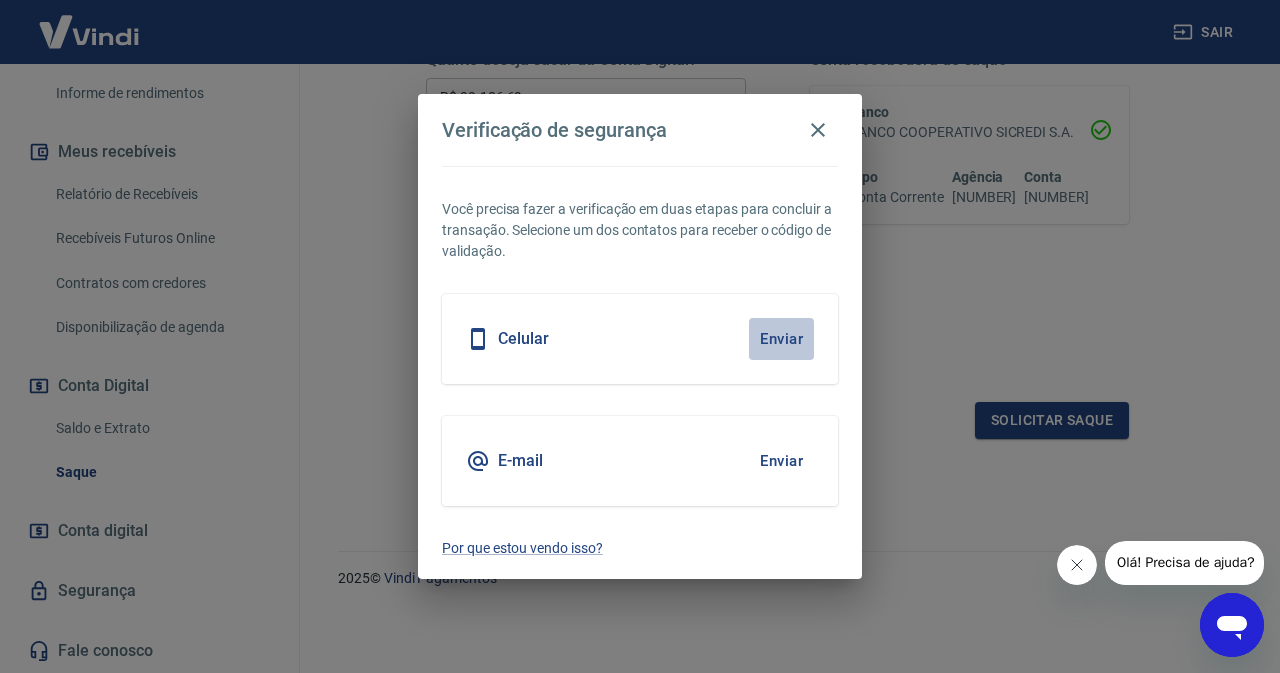click on "Enviar" at bounding box center [781, 339] 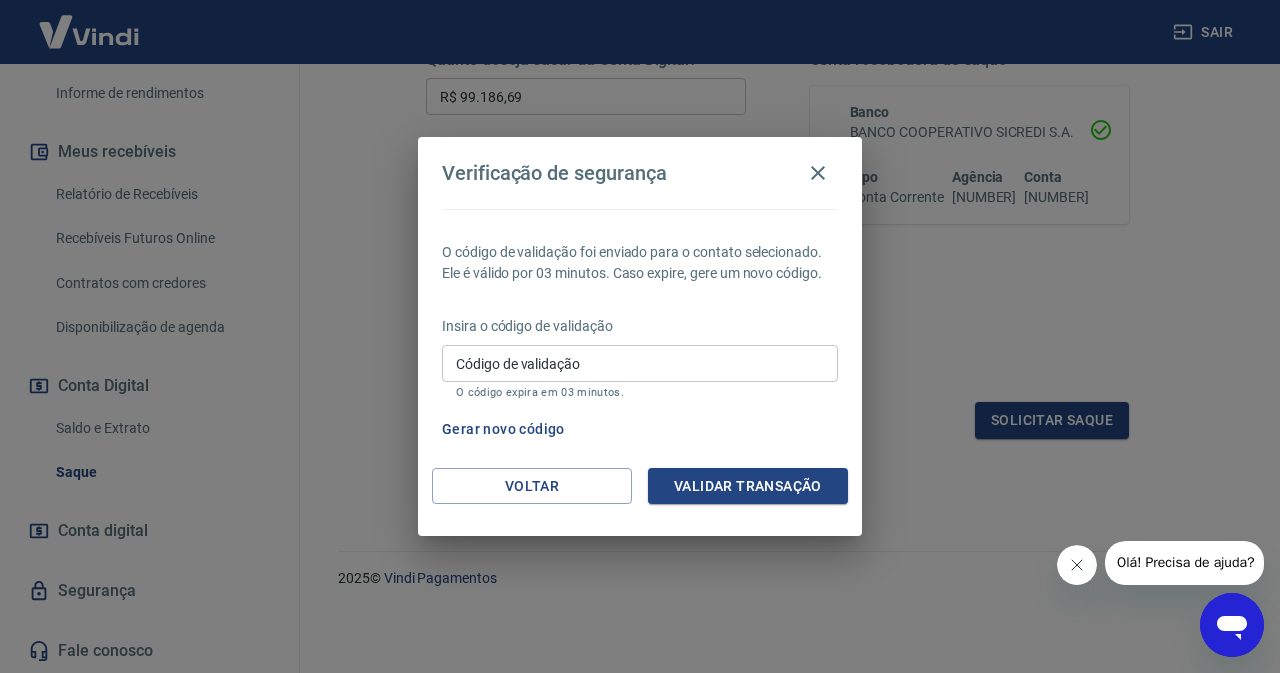 click on "Código de validação" at bounding box center [640, 363] 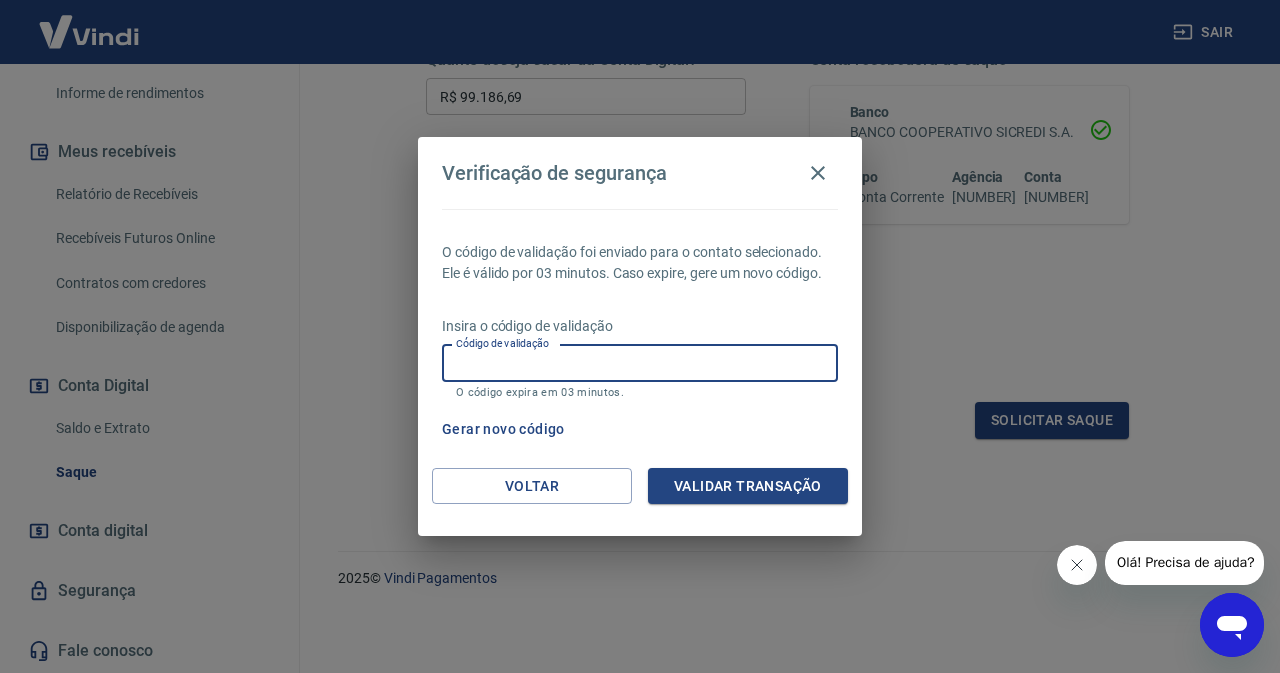 click on "Código de validação" at bounding box center [640, 363] 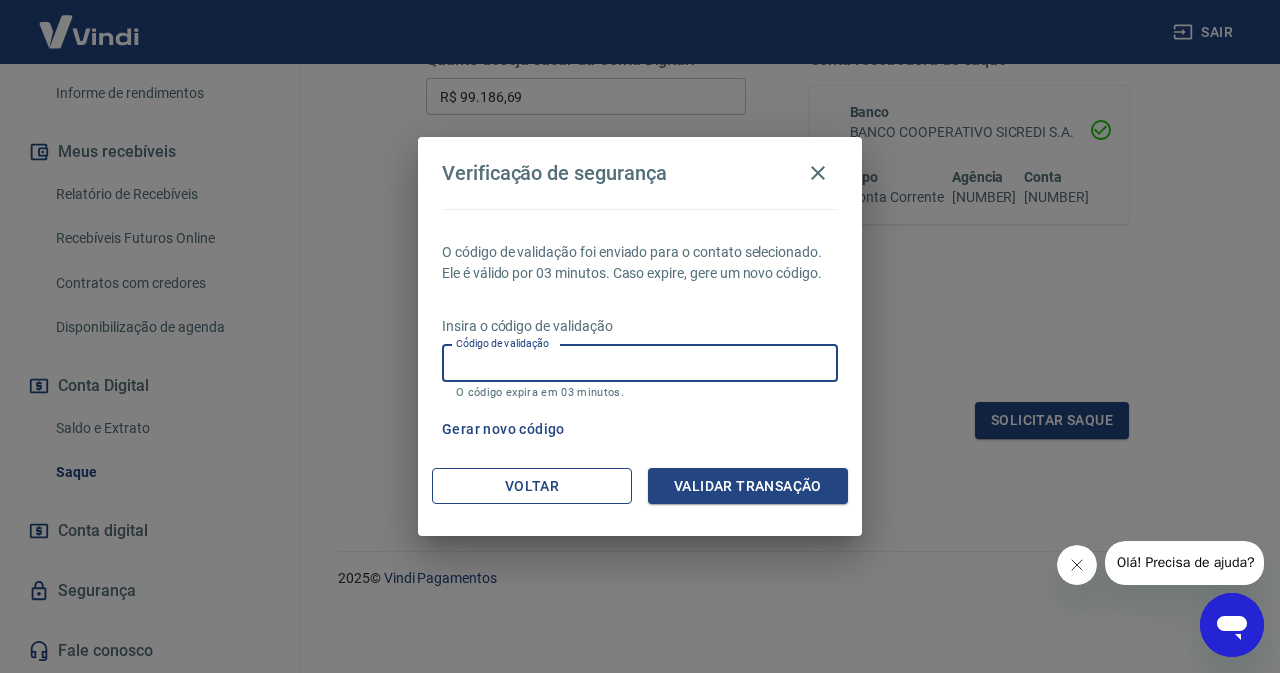 click on "Voltar" at bounding box center [532, 486] 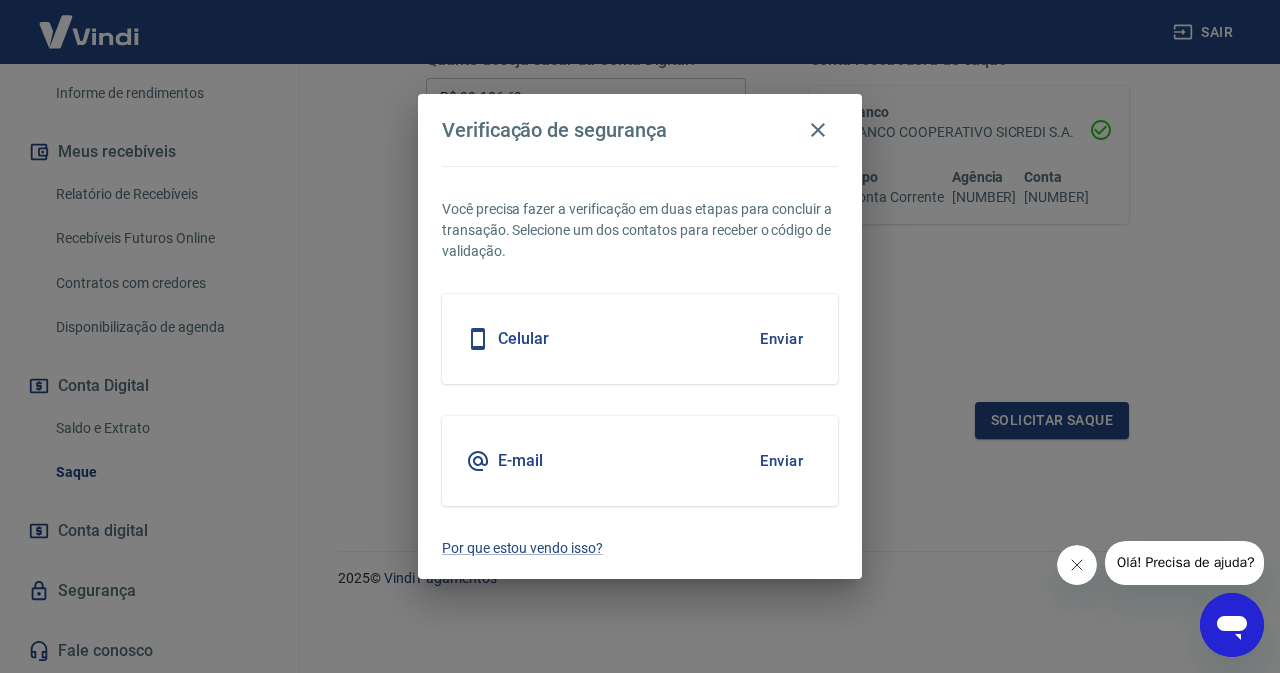 click on "Você precisa fazer a verificação em duas etapas para concluir a transação. Selecione um dos contatos para receber o código de validação." at bounding box center [640, 230] 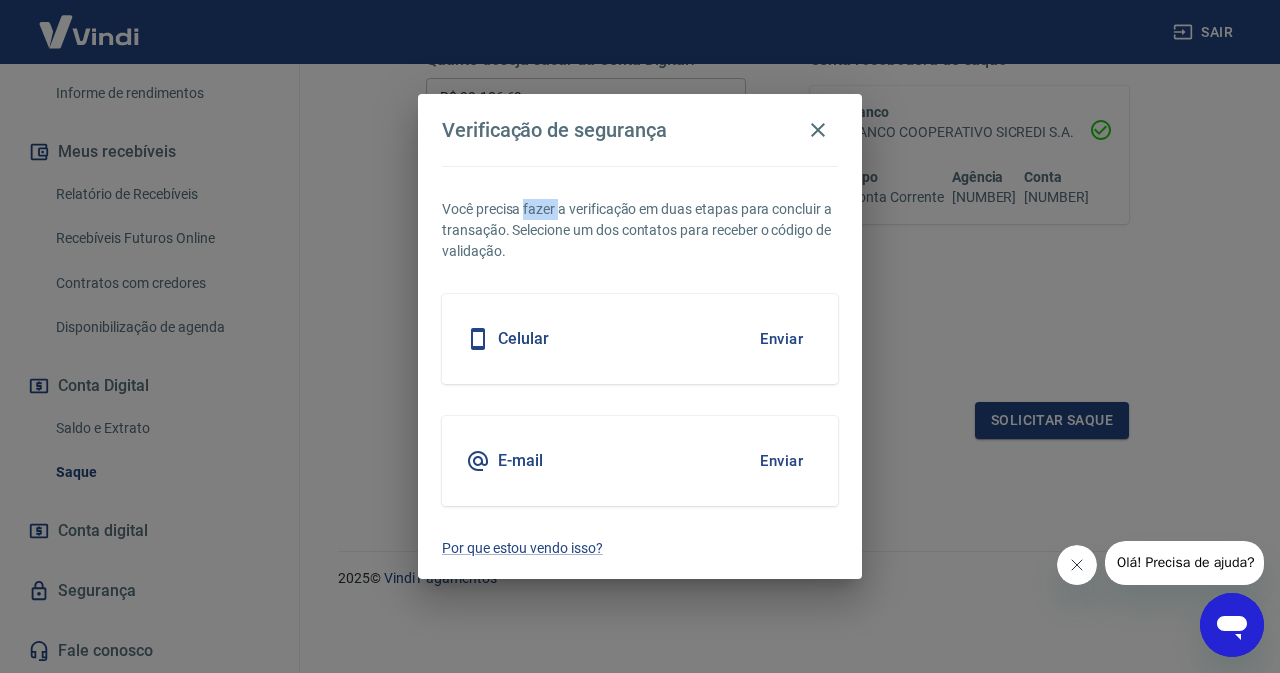 click on "Você precisa fazer a verificação em duas etapas para concluir a transação. Selecione um dos contatos para receber o código de validação." at bounding box center [640, 230] 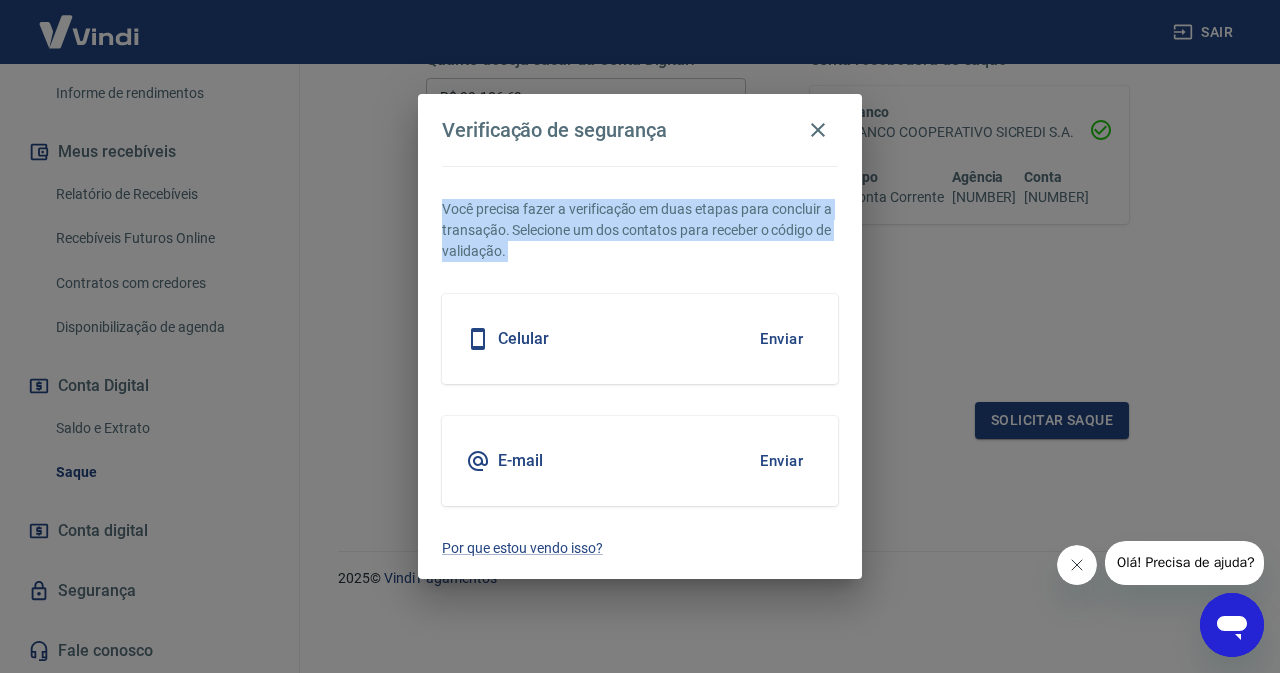 drag, startPoint x: 526, startPoint y: 211, endPoint x: 526, endPoint y: 242, distance: 31 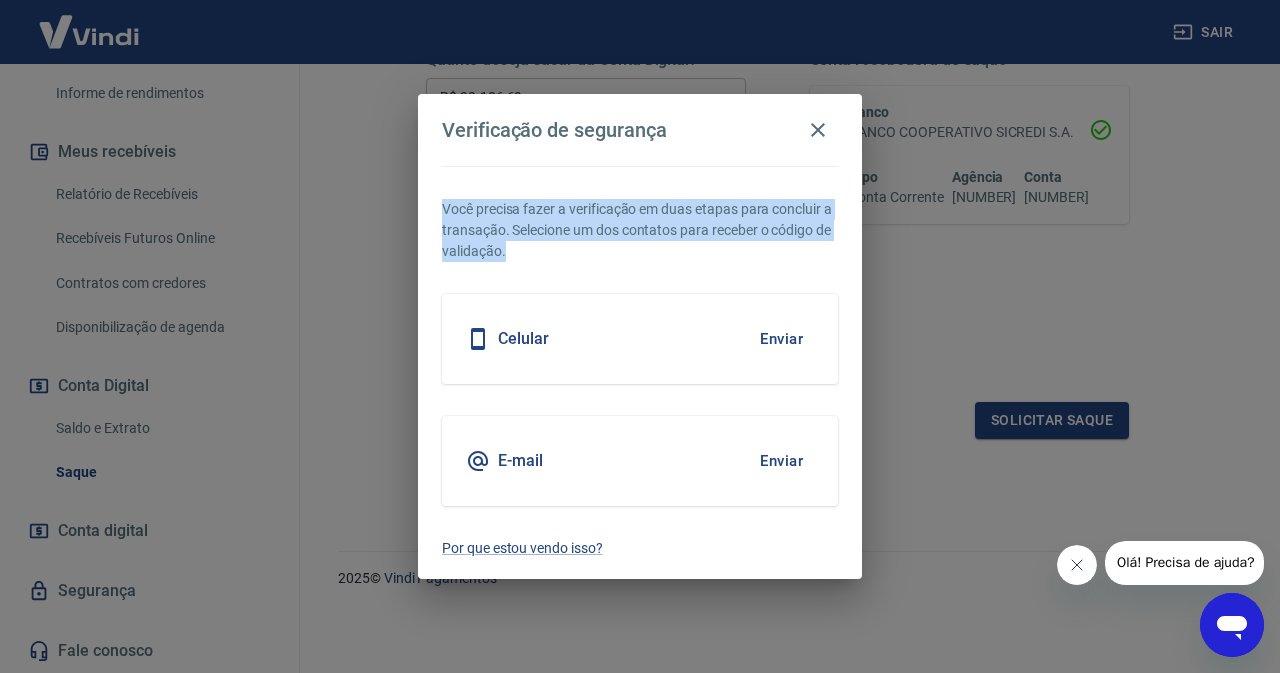drag, startPoint x: 442, startPoint y: 197, endPoint x: 571, endPoint y: 261, distance: 144.00348 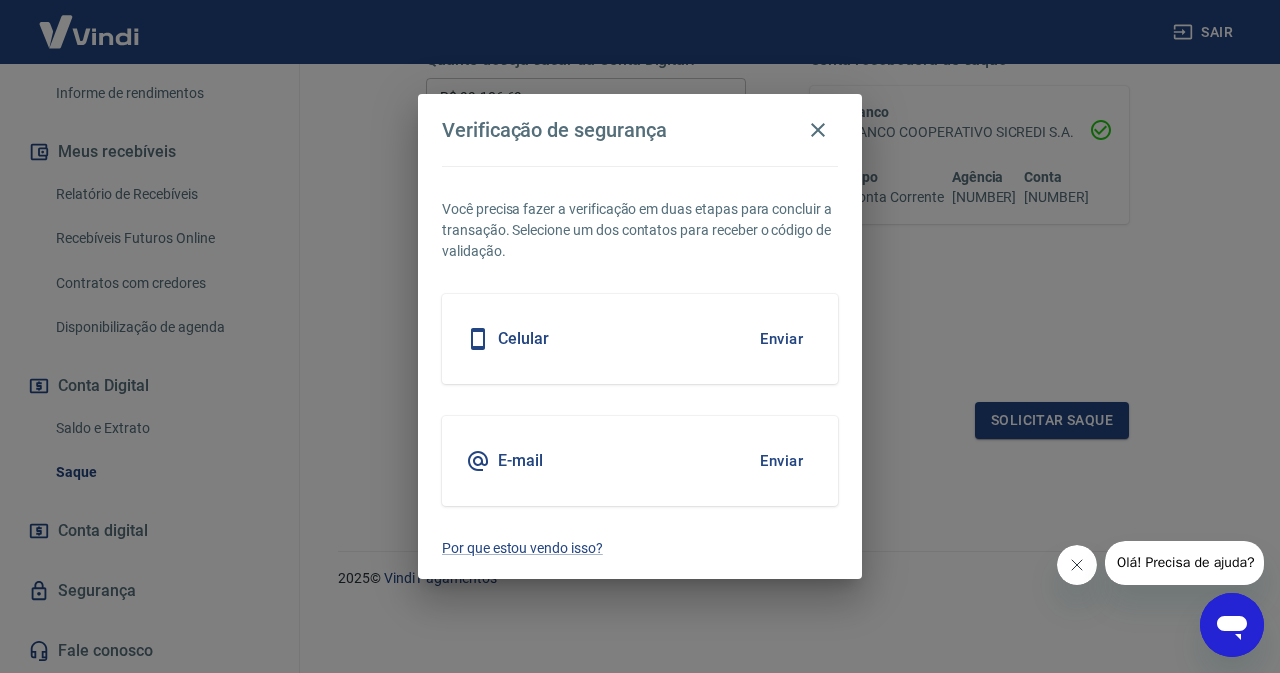 click on "Enviar" at bounding box center (781, 339) 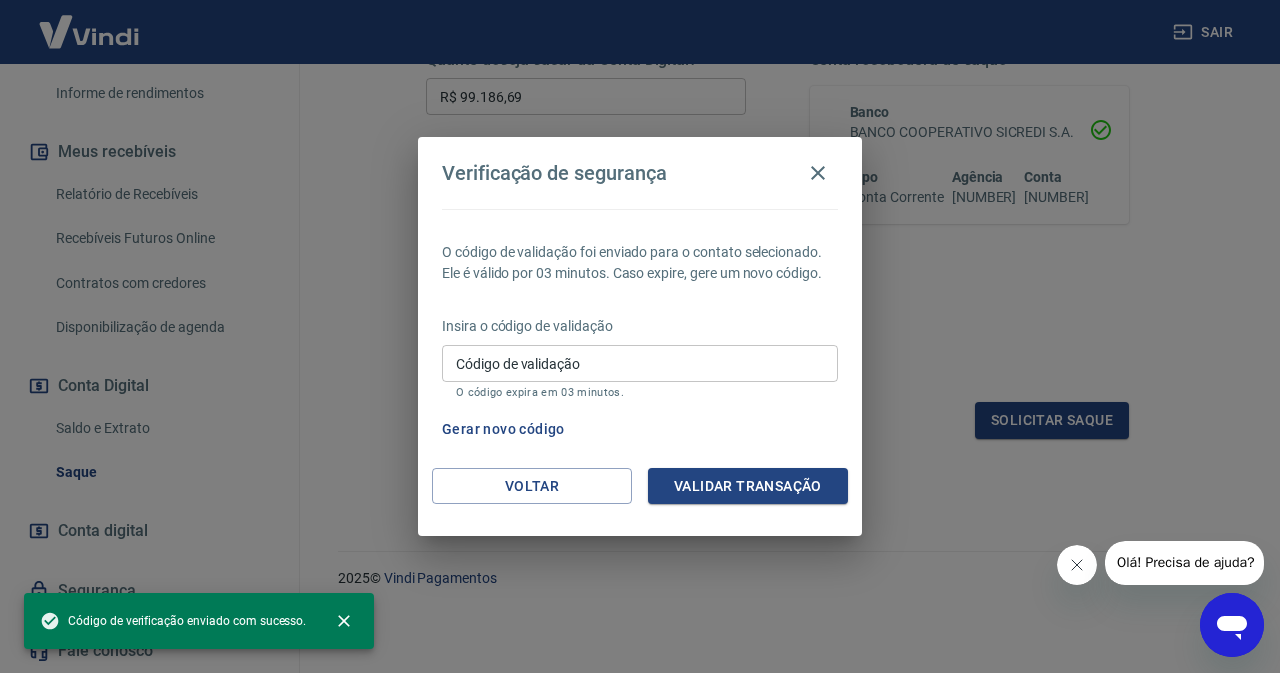 click on "Código de validação" at bounding box center (640, 363) 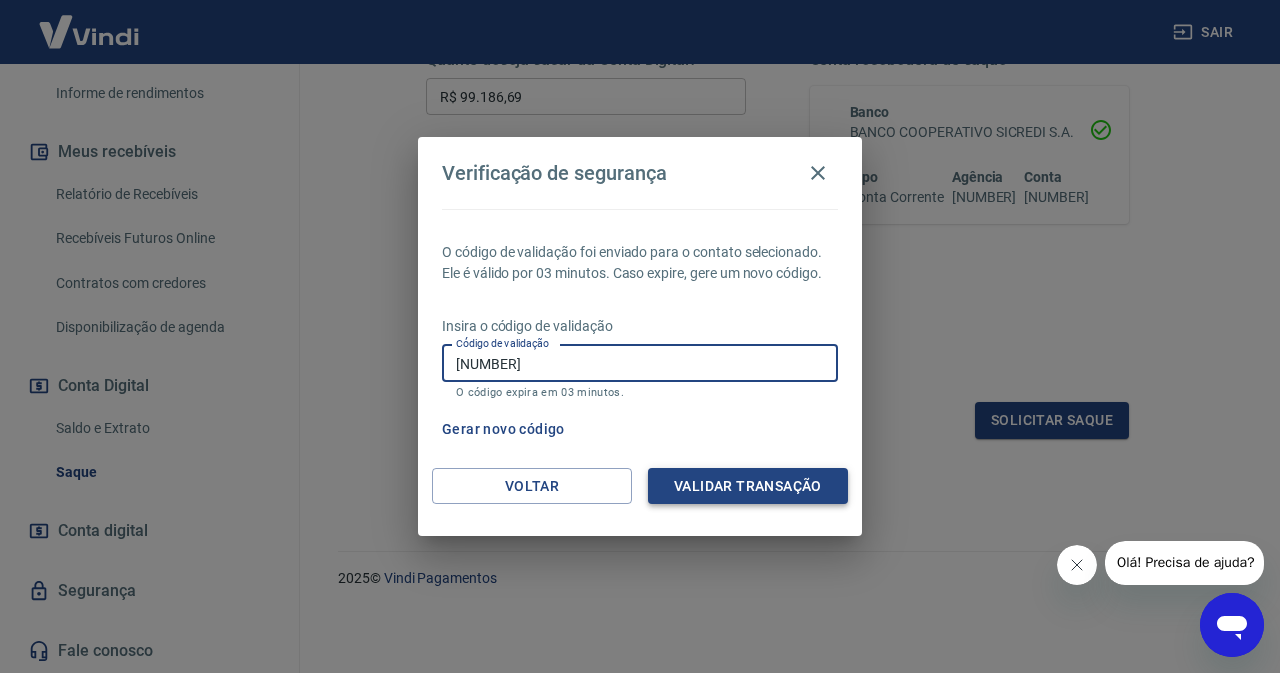 type on "600921" 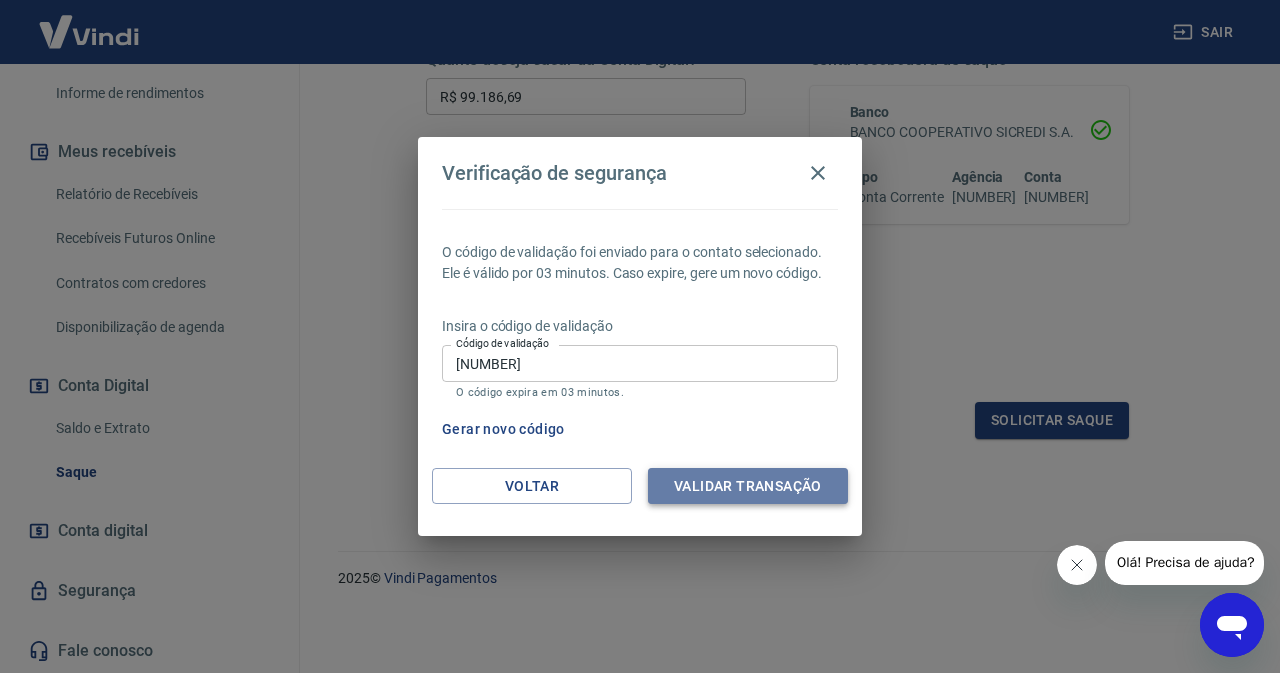 click on "Validar transação" at bounding box center [748, 486] 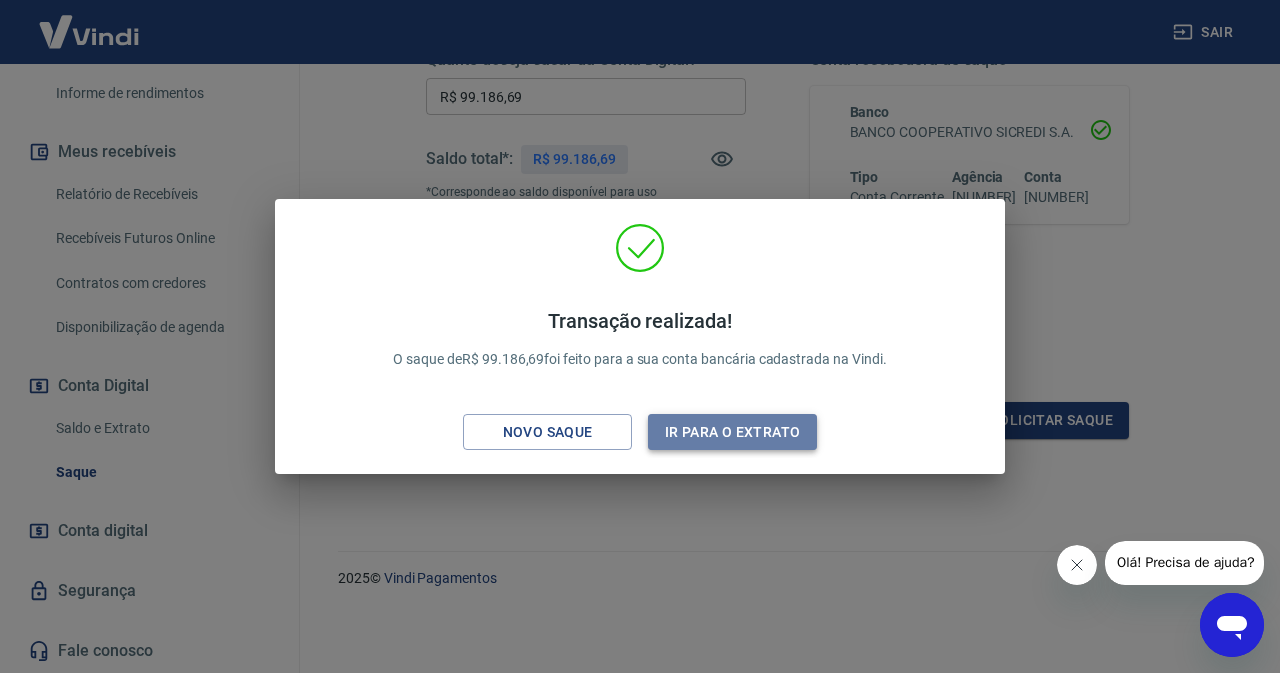 click on "Ir para o extrato" at bounding box center [732, 432] 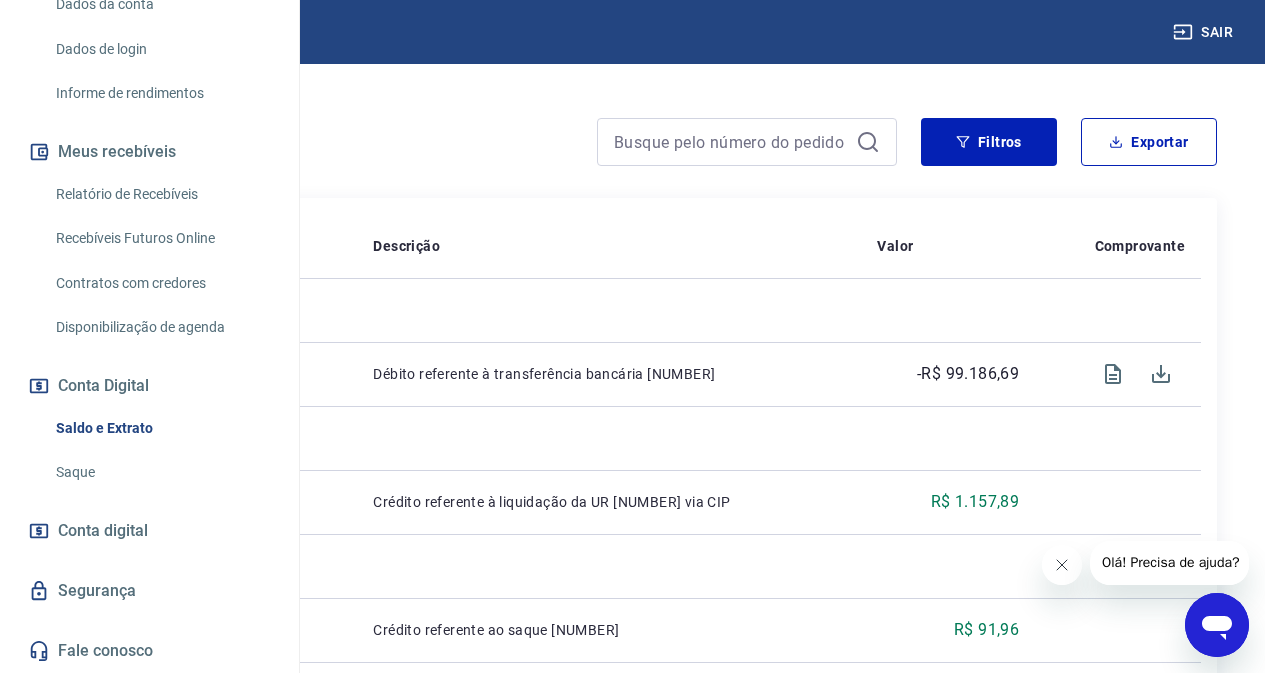 scroll, scrollTop: 300, scrollLeft: 0, axis: vertical 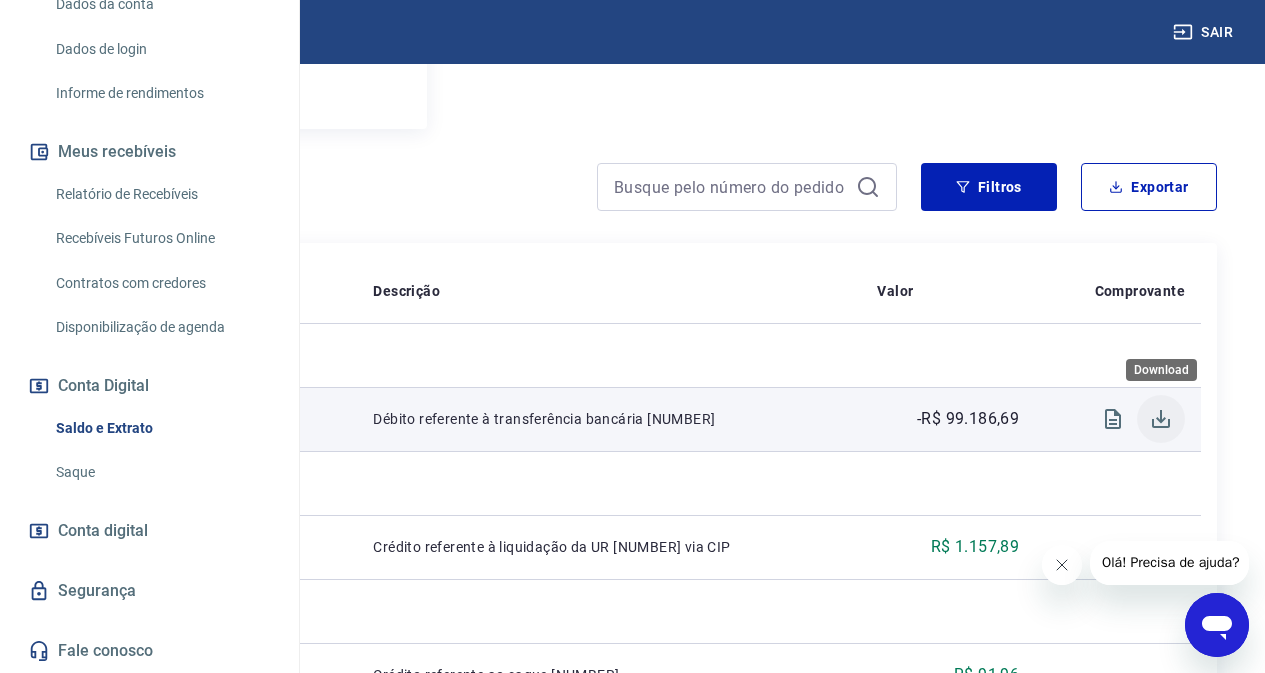 click 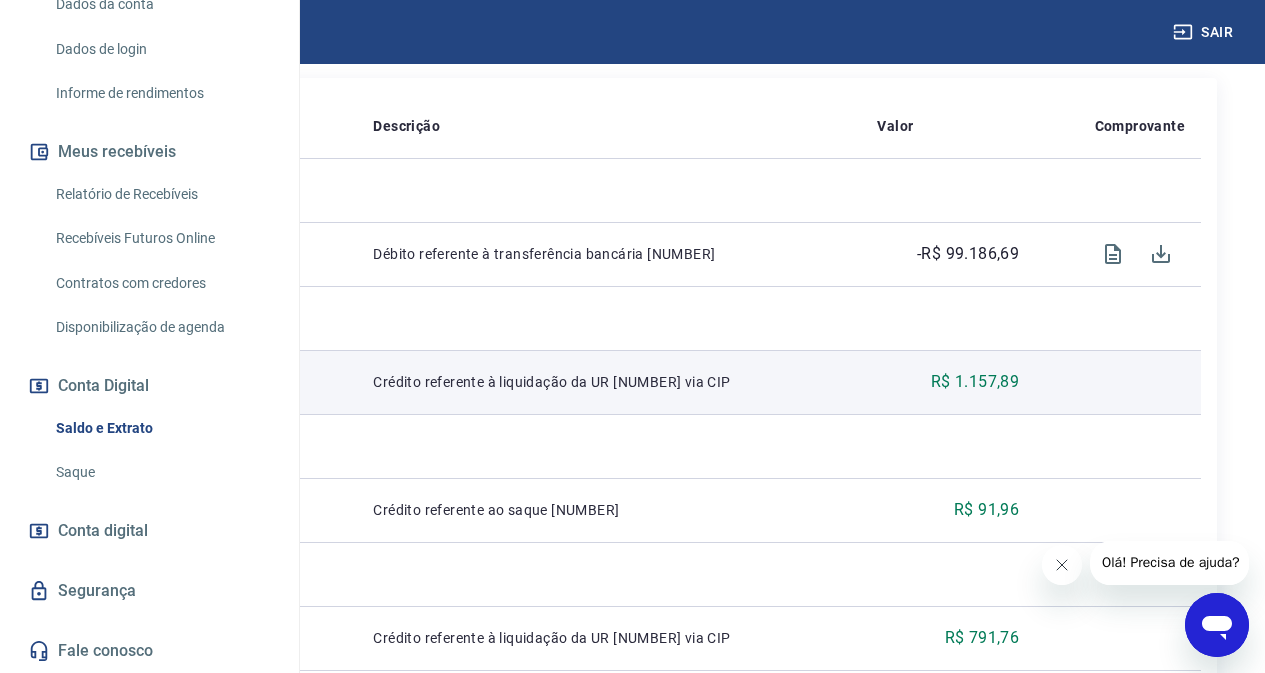 scroll, scrollTop: 500, scrollLeft: 0, axis: vertical 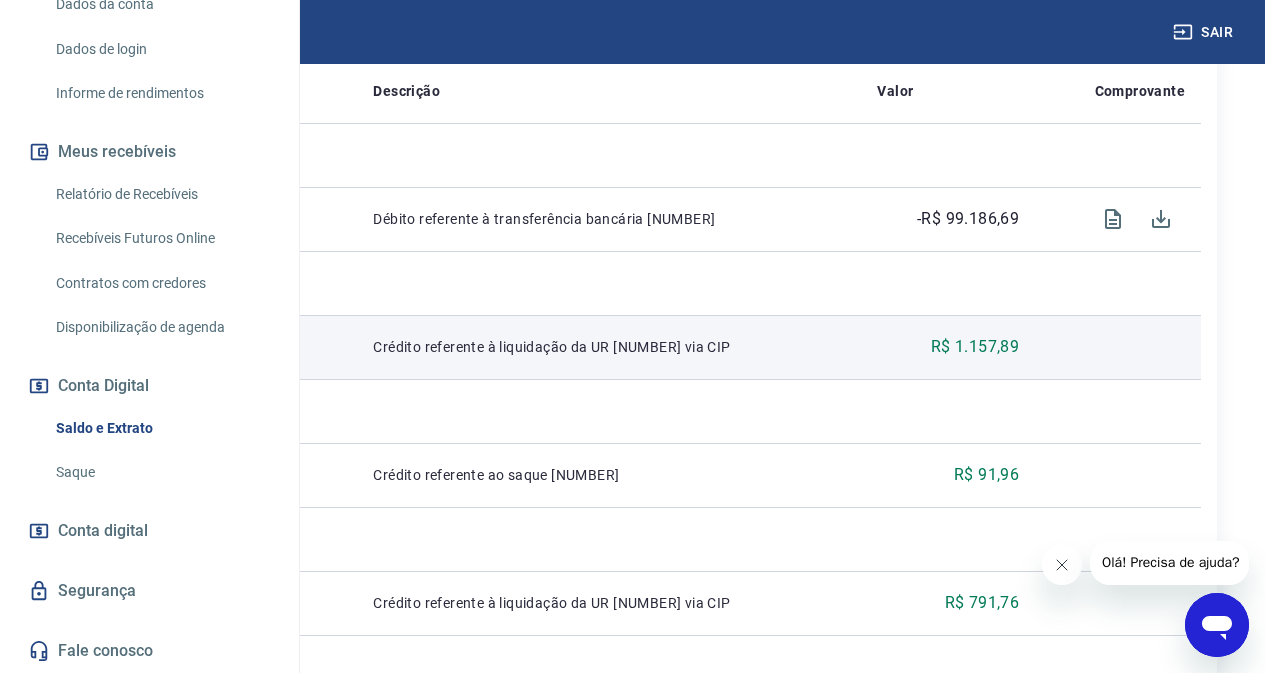 click on "Crédito referente à liquidação da UR [NUMBER] via CIP" at bounding box center [609, 347] 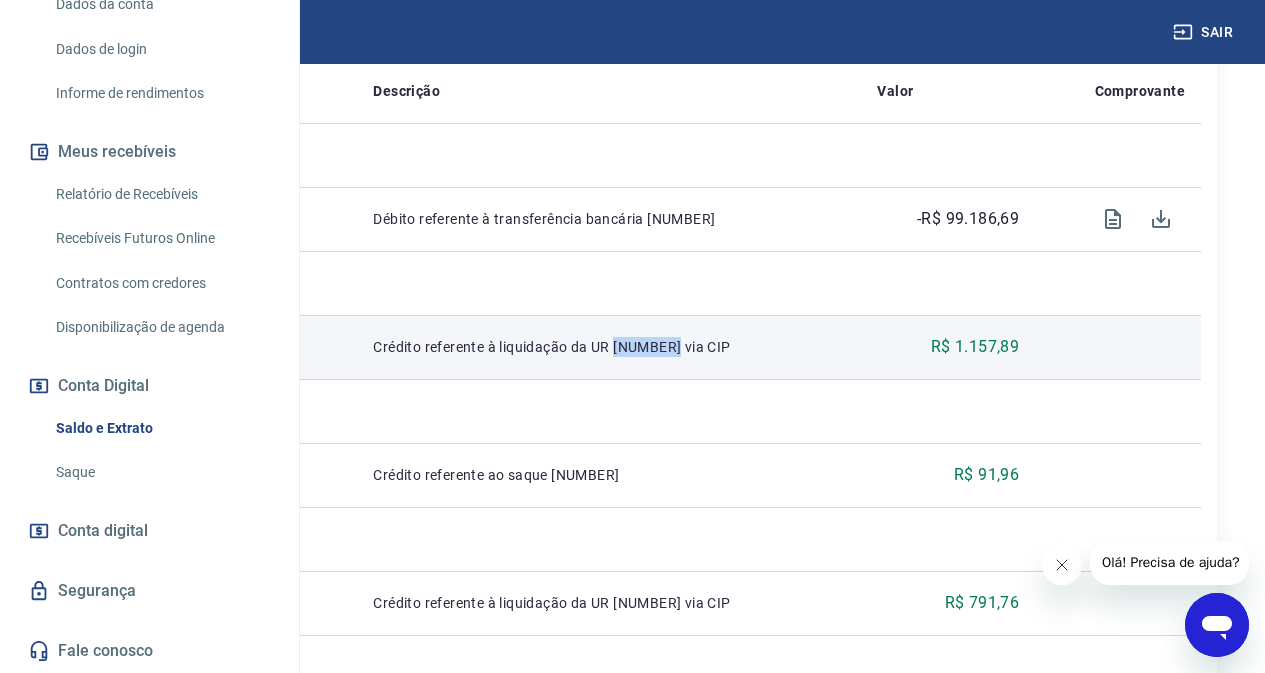 drag, startPoint x: 817, startPoint y: 335, endPoint x: 882, endPoint y: 343, distance: 65.490456 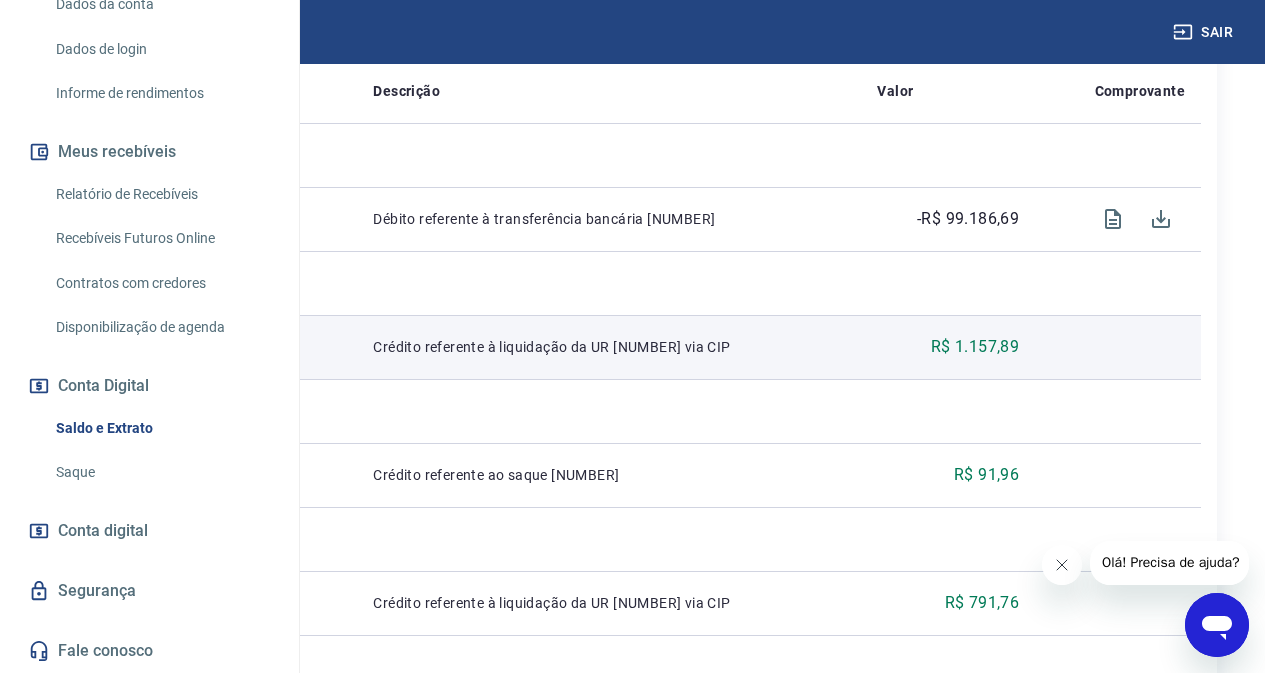 click on "[NUMBER]" at bounding box center [146, 347] 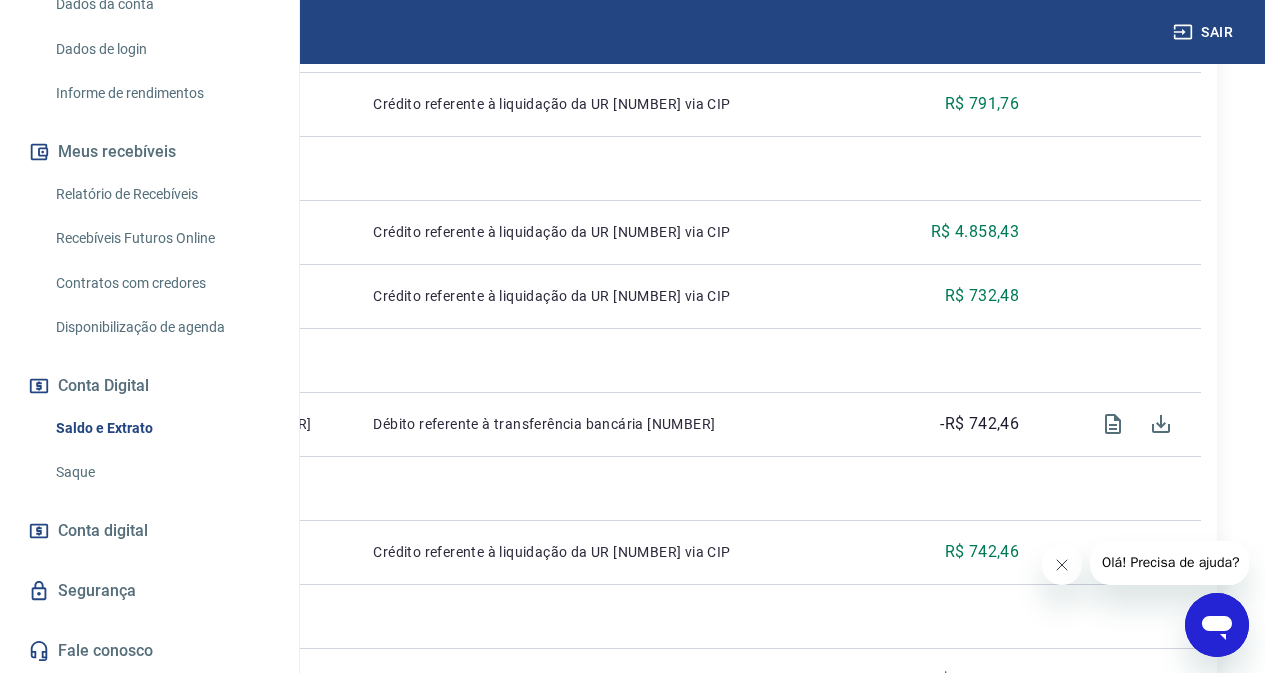 scroll, scrollTop: 1100, scrollLeft: 0, axis: vertical 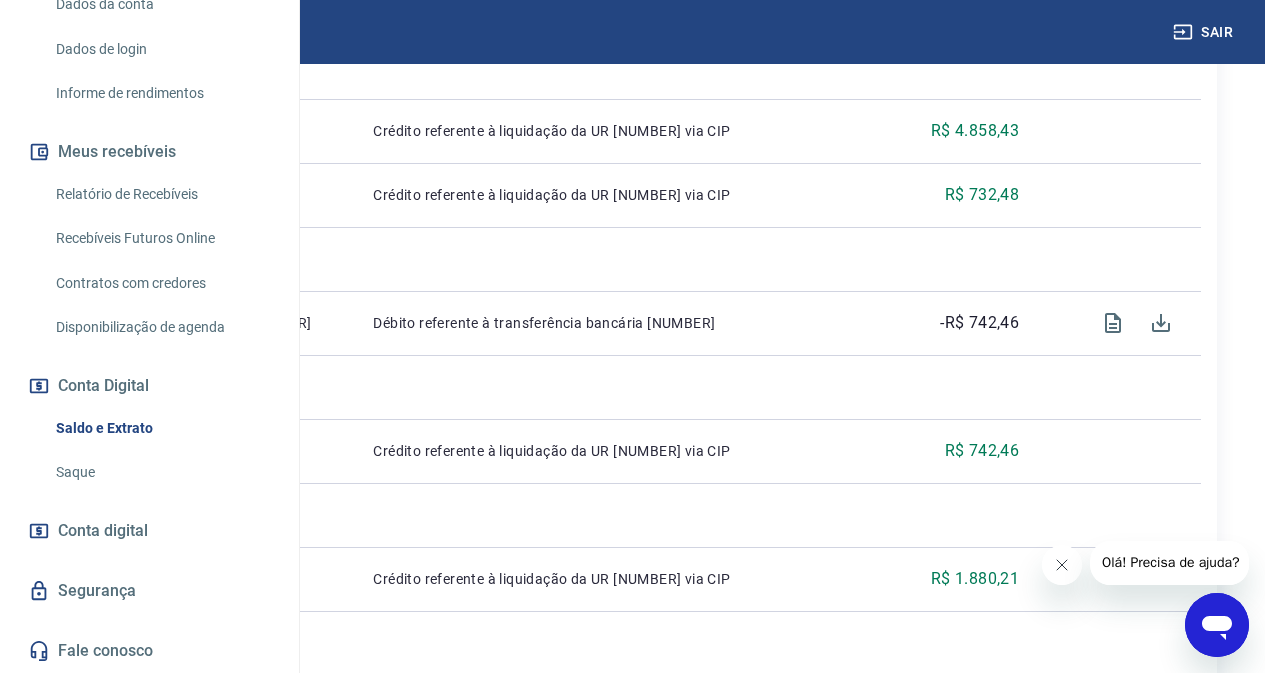 click on "Se o saldo aumentar sem um lançamento correspondente no extrato, aguarde algumas horas. Isso acontece devido ao tempo necessário para processamento das liquidações de recebíveis. Início / Conta Digital / Saldo e Extrato Saldo Saldo conta digital R$ 0,00 Extrato Filtros Exportar ID Pedido Descrição Valor Comprovante Qui, 07 ago 1610438 Débito referente à transferência bancária 1610438 -R$ 99.186,69 Qua, 30 jul 19969372 Crédito referente à liquidação da UR 15564212 via CIP R$ 1.157,89 Ter, 29 jul 6657815 Crédito referente ao saque 6657815 R$ 91,96 Seg, 21 jul 19784977 Crédito referente à liquidação da UR 15402618 via CIP R$ 791,76 Qui, 17 jul 19744880 Crédito referente à liquidação da UR 15369375 via CIP R$ 4.858,43 19743622 Crédito referente à liquidação da UR 15368112 via CIP R$ 732,48 Ter, 15 jul 215656766 6632 Débito referente à transferência bancária 1579170 -R$ 742,46 Sex, 11 jul 19641816 Crédito referente à liquidação da UR 15278236 via CIP R$ 742,46 19345670" at bounding box center (632, 512) 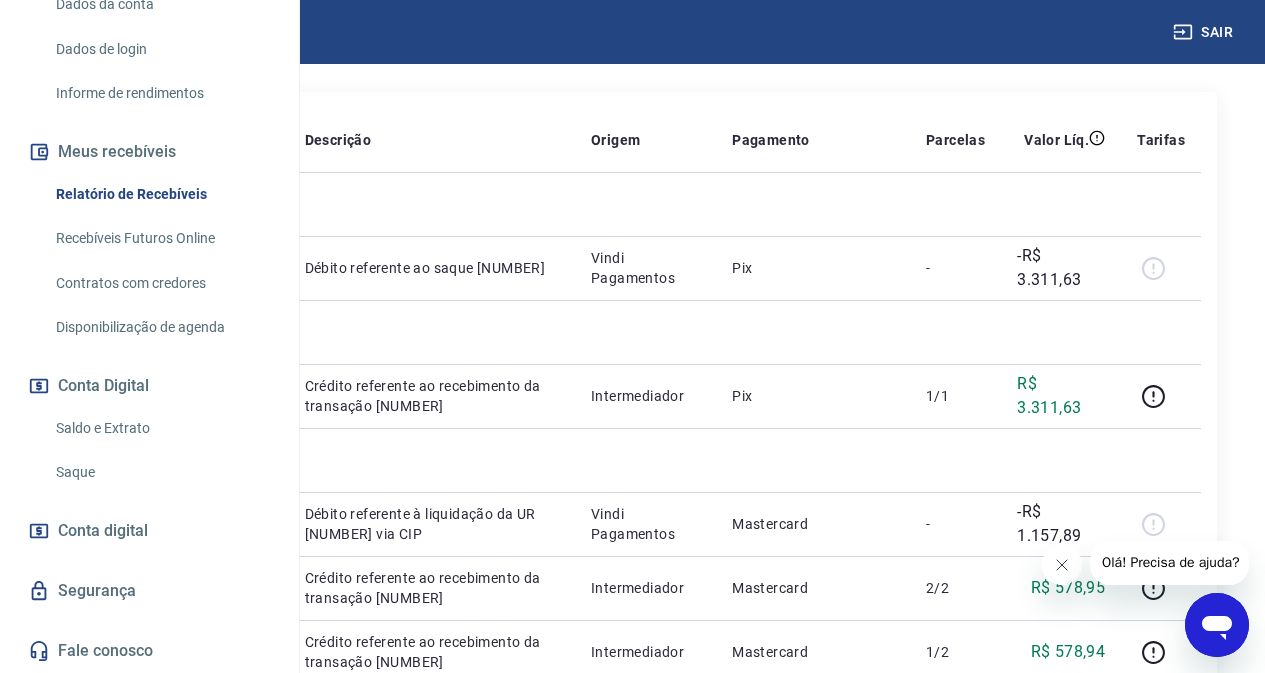 scroll, scrollTop: 0, scrollLeft: 0, axis: both 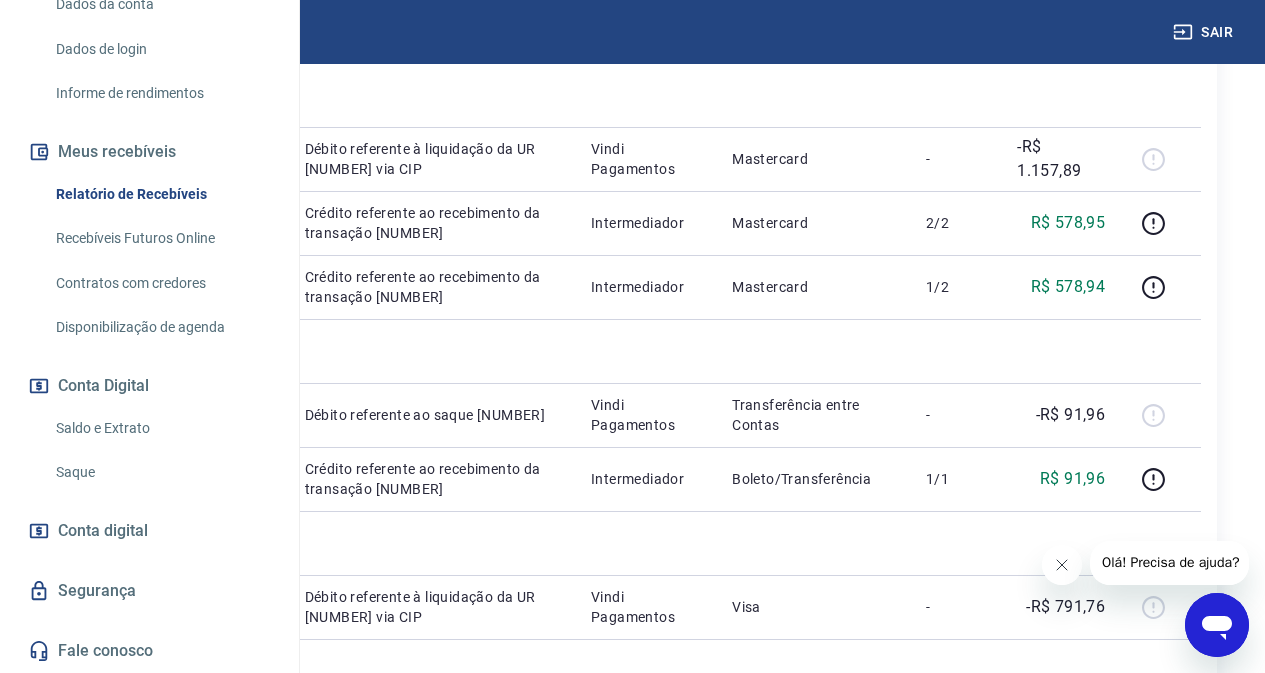click on "Após o envio das liquidações aparecerem no Relatório de Recebíveis, elas podem demorar algumas horas para serem processadas e consequentemente aparecerem como entradas no seu Extrato Bancário da Conta Digital. Início / Meus Recebíveis / Relatório de Recebíveis Relatório de Recebíveis Saiba como funciona a programação dos recebimentos Saiba como funciona a programação dos recebimentos Filtros Exportar ID Pedido Descrição Origem Pagamento Parcelas Valor Líq. Tarifas Ter, 05 ago 6690840 Débito referente ao saque 6690840 Vindi Pagamentos Pix - -R$ 3.311,63 Seg, 04 ago 221174459 6890 Crédito referente ao recebimento da transação 221174459 Intermediador Pix 1/1 R$ 3.311,63 Qua, 30 jul 19969372 Débito referente à liquidação da UR 15564212 via CIP Vindi Pagamentos Mastercard - -R$ 1.157,89 218496188 6756 Crédito referente ao recebimento da transação 218496188 Intermediador Mastercard 2/2 R$ 578,95 218496188 6756 Crédito referente ao recebimento da transação 218496188 Intermediador" at bounding box center (632, 539) 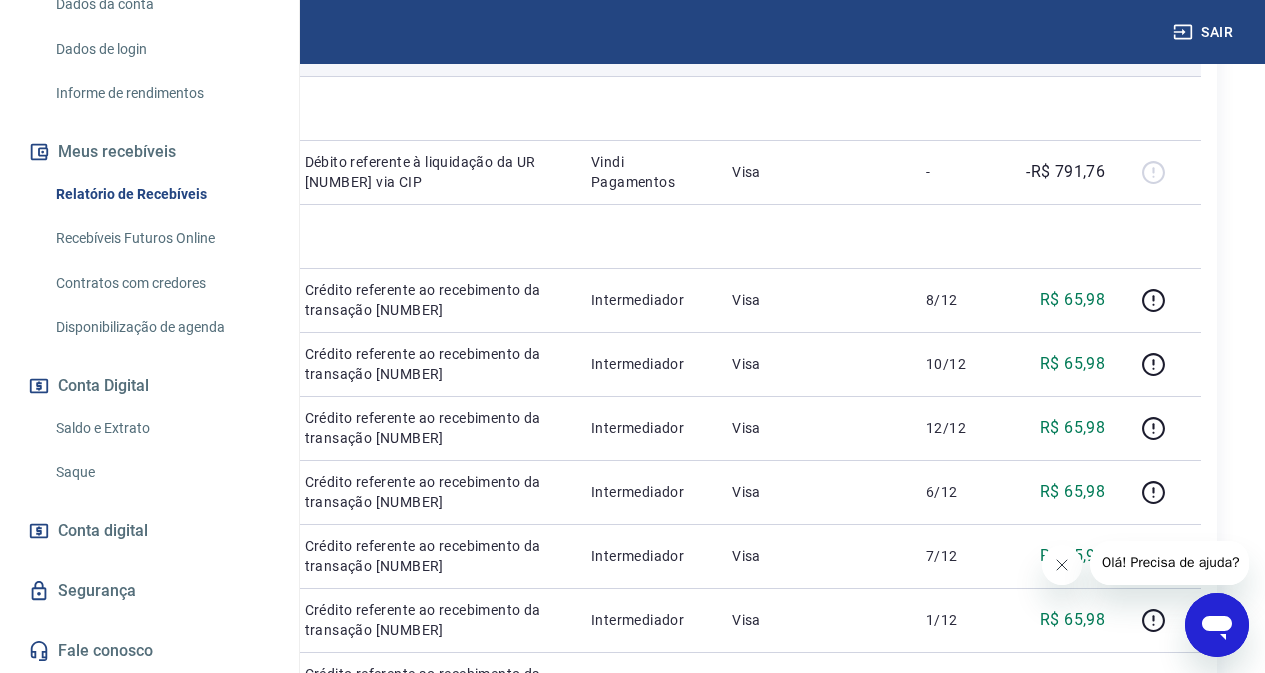 scroll, scrollTop: 1100, scrollLeft: 0, axis: vertical 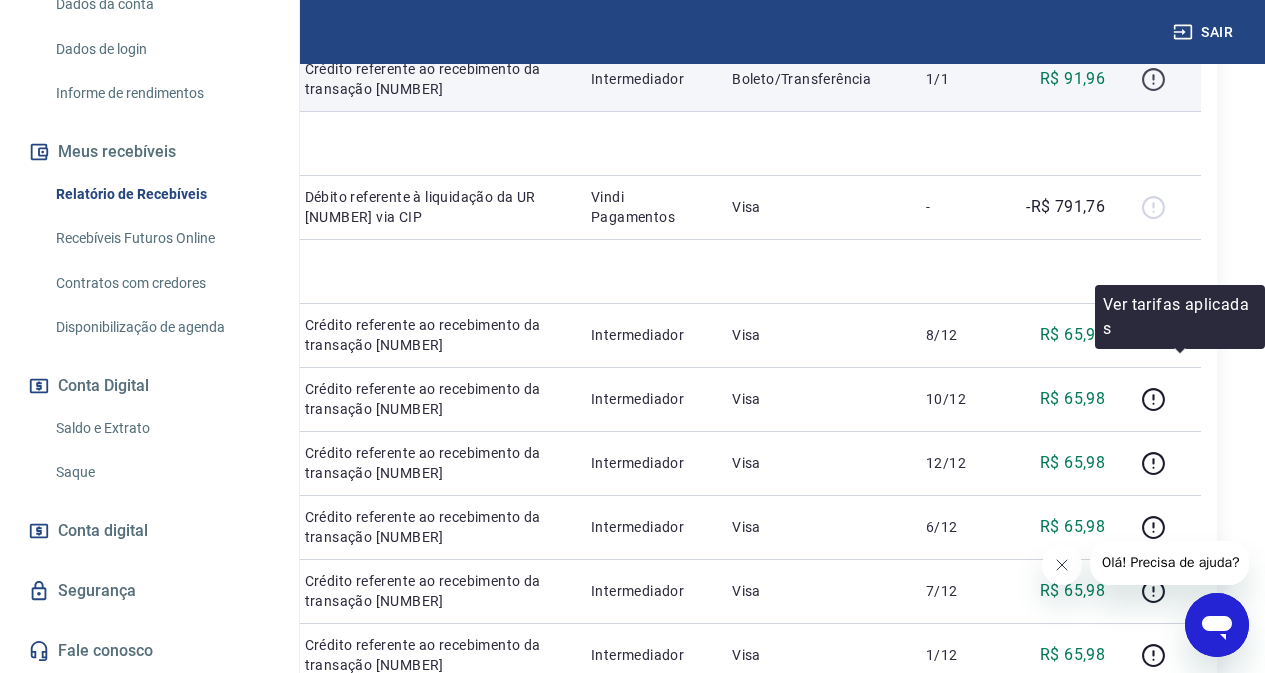 click 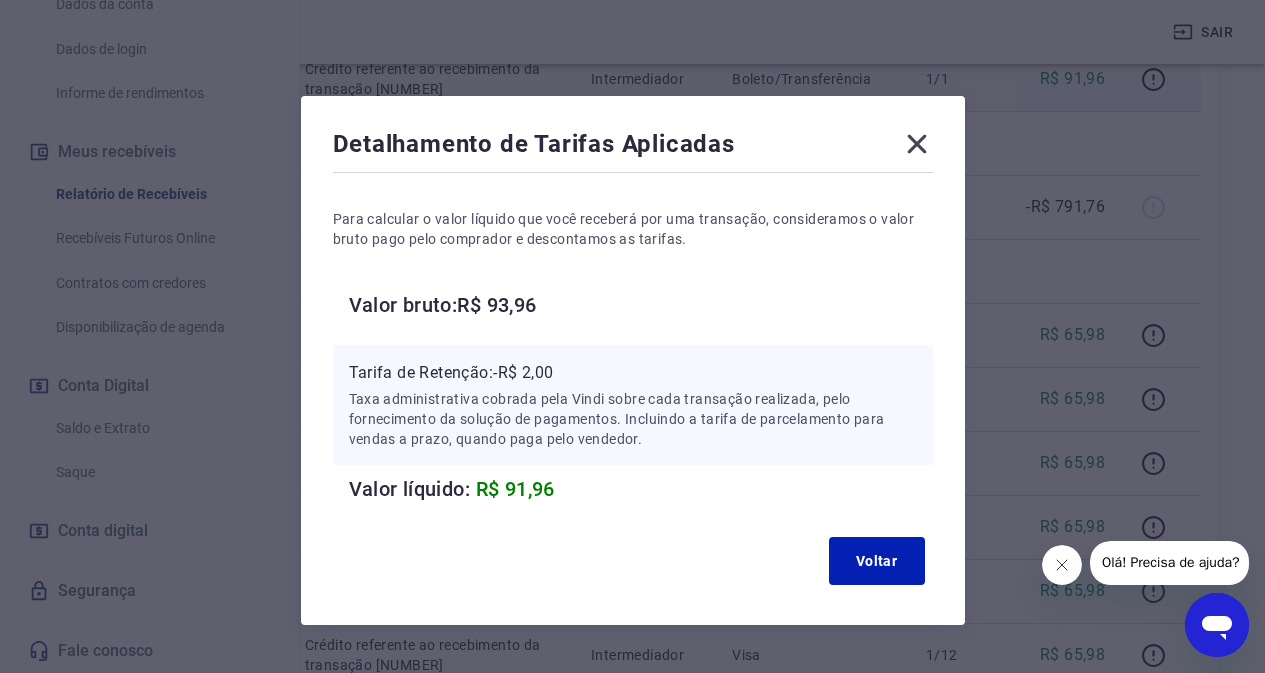scroll, scrollTop: 48, scrollLeft: 0, axis: vertical 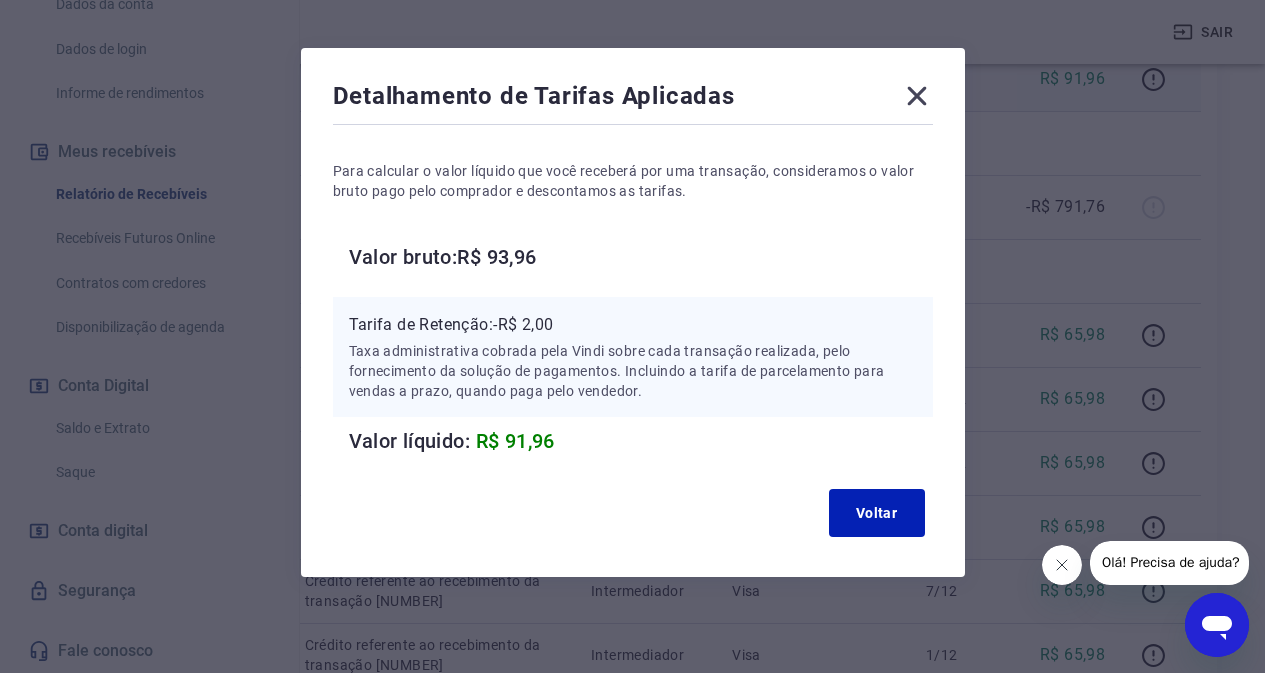 click 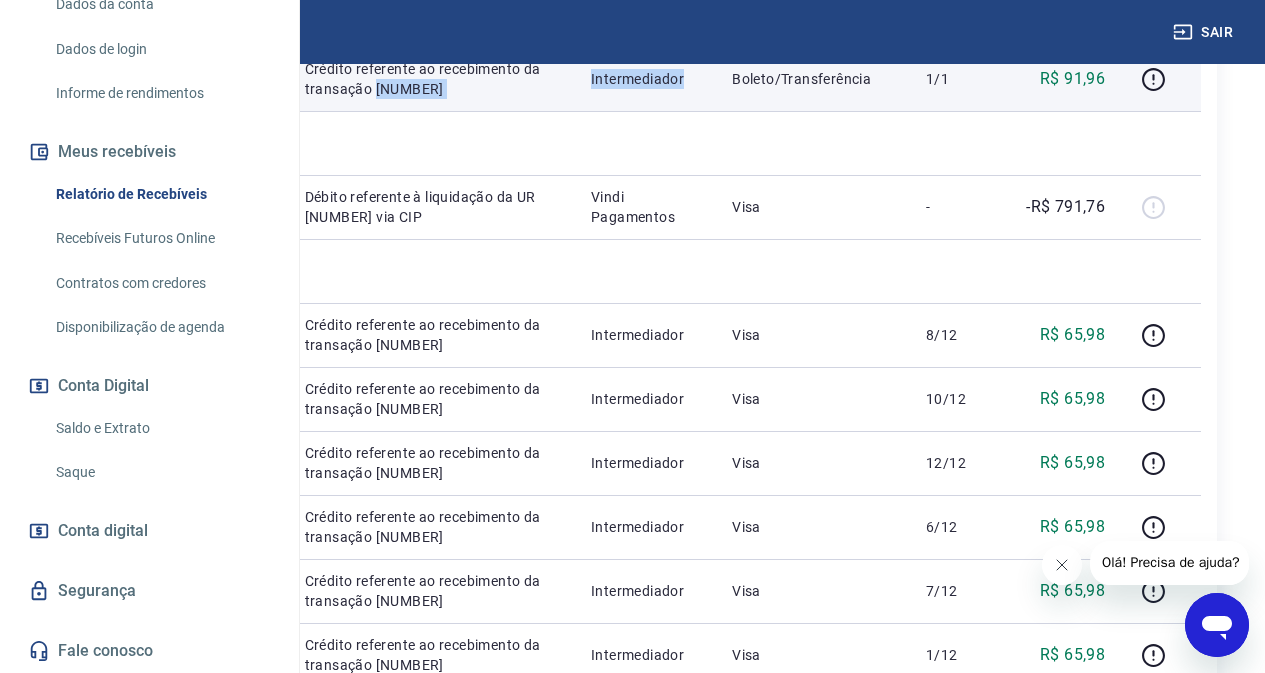 drag, startPoint x: 576, startPoint y: 421, endPoint x: 779, endPoint y: 421, distance: 203 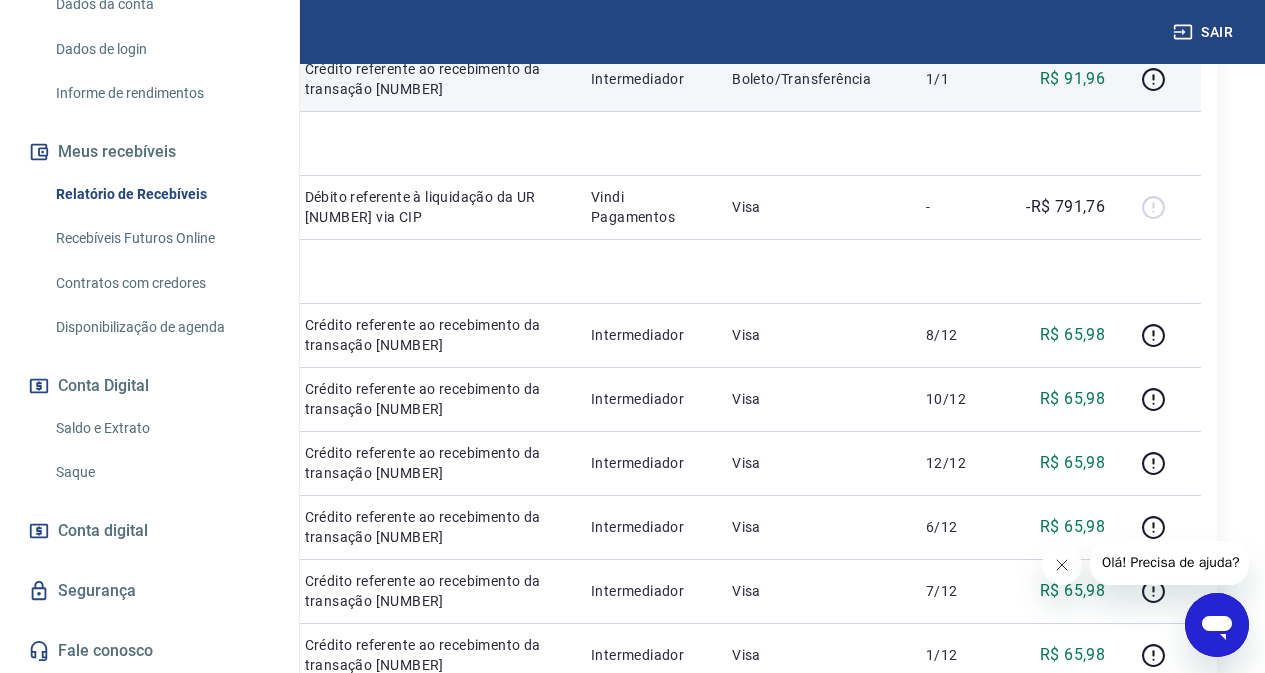 click on "6746" at bounding box center (238, 79) 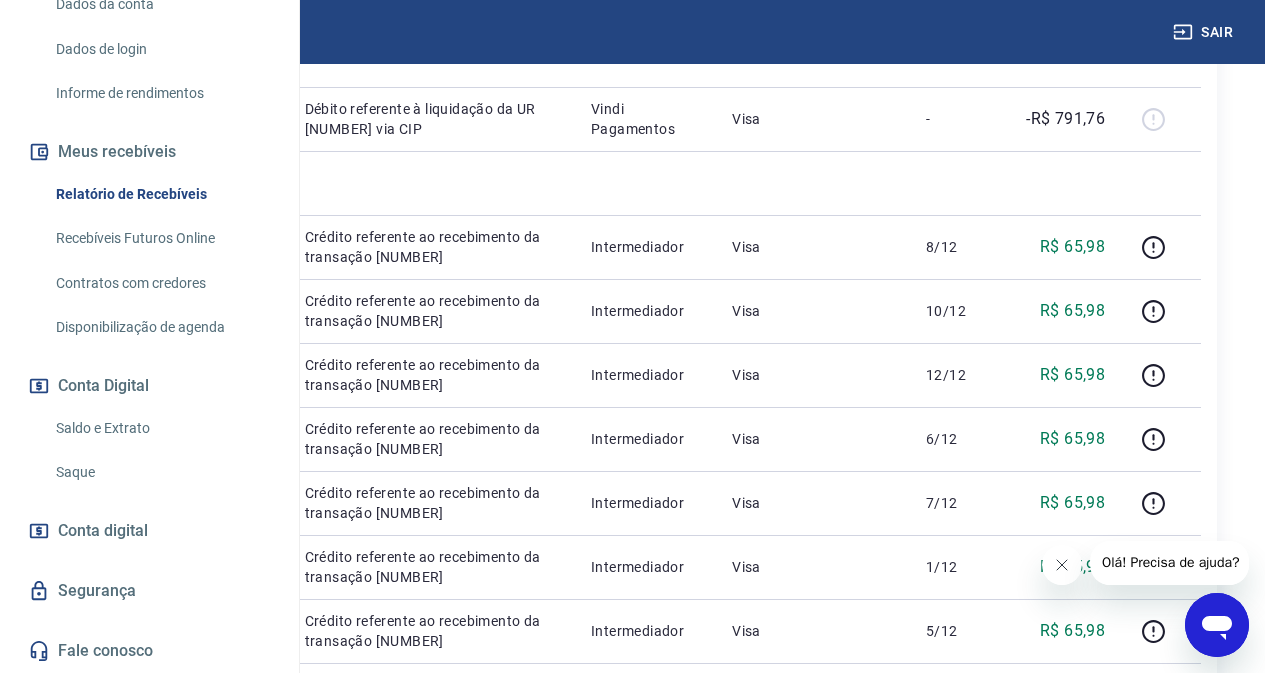 scroll, scrollTop: 1200, scrollLeft: 0, axis: vertical 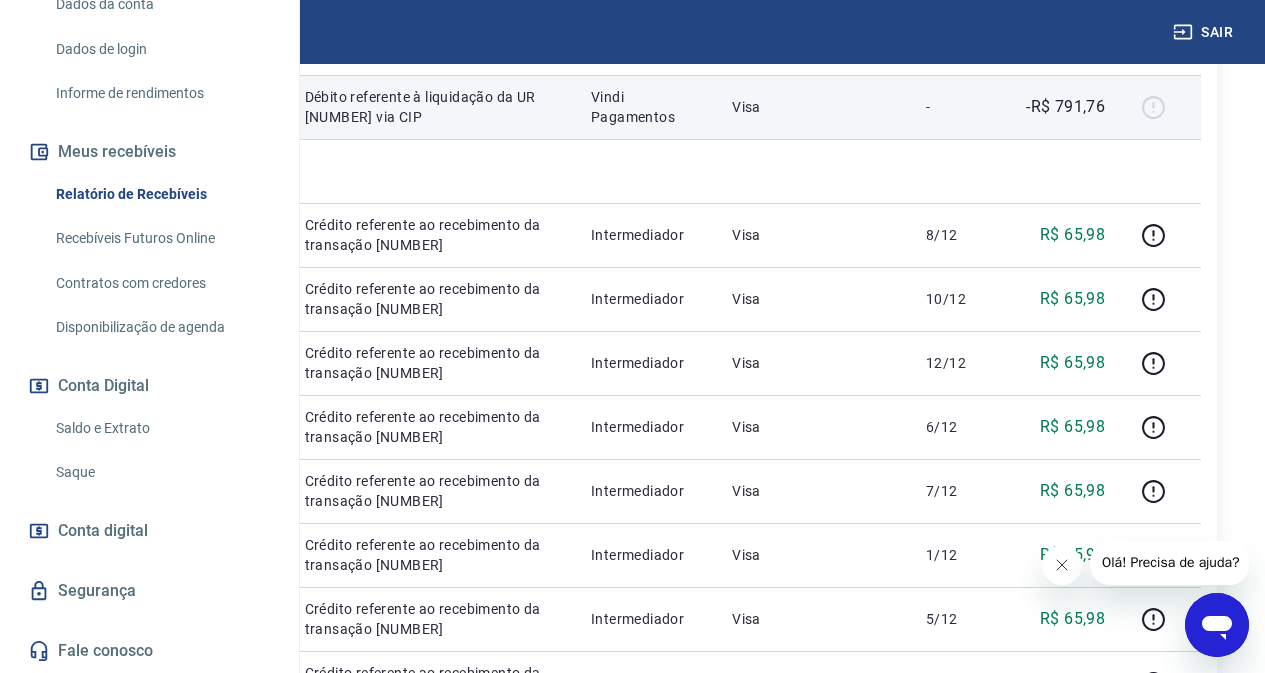 copy on "6746" 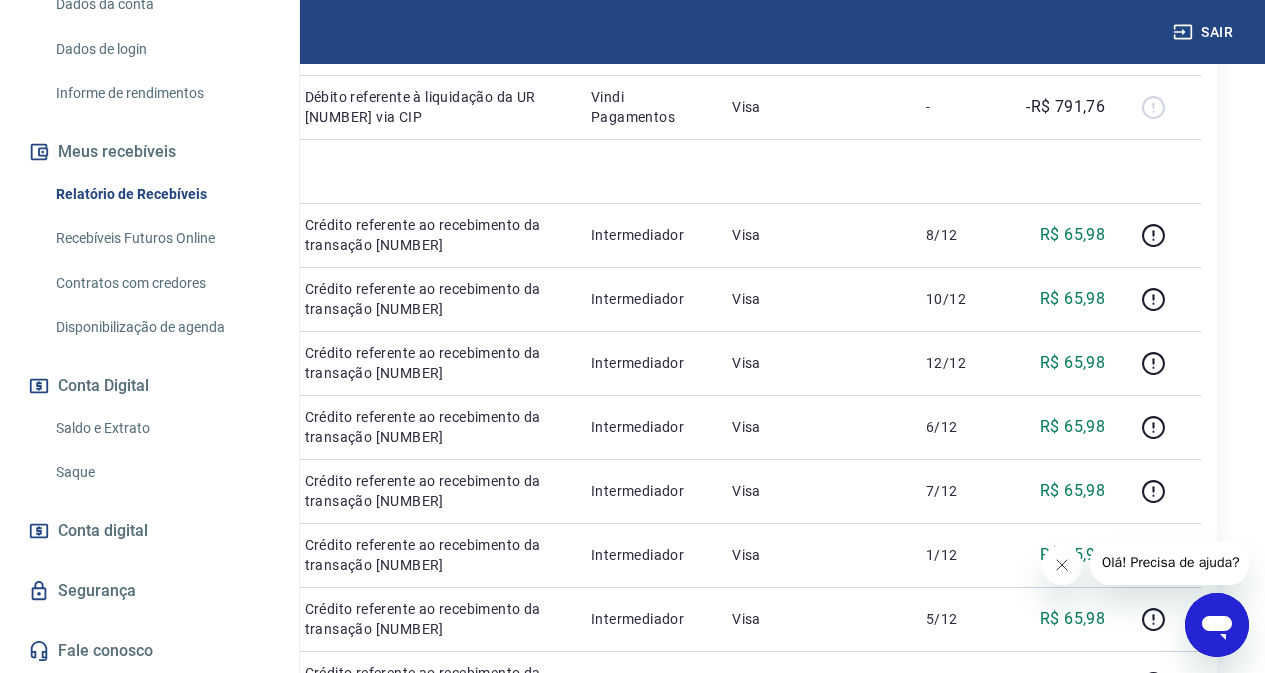 click on "Crédito referente ao recebimento da transação 218045442" at bounding box center (432, -21) 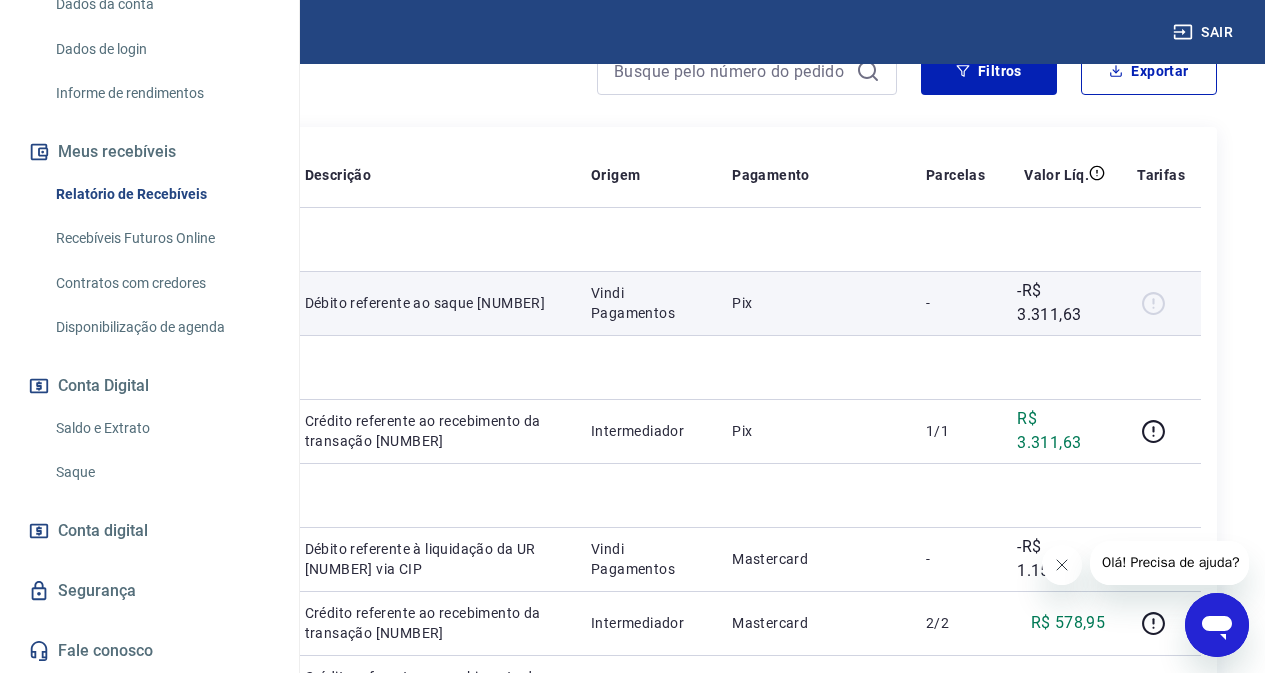 scroll, scrollTop: 400, scrollLeft: 0, axis: vertical 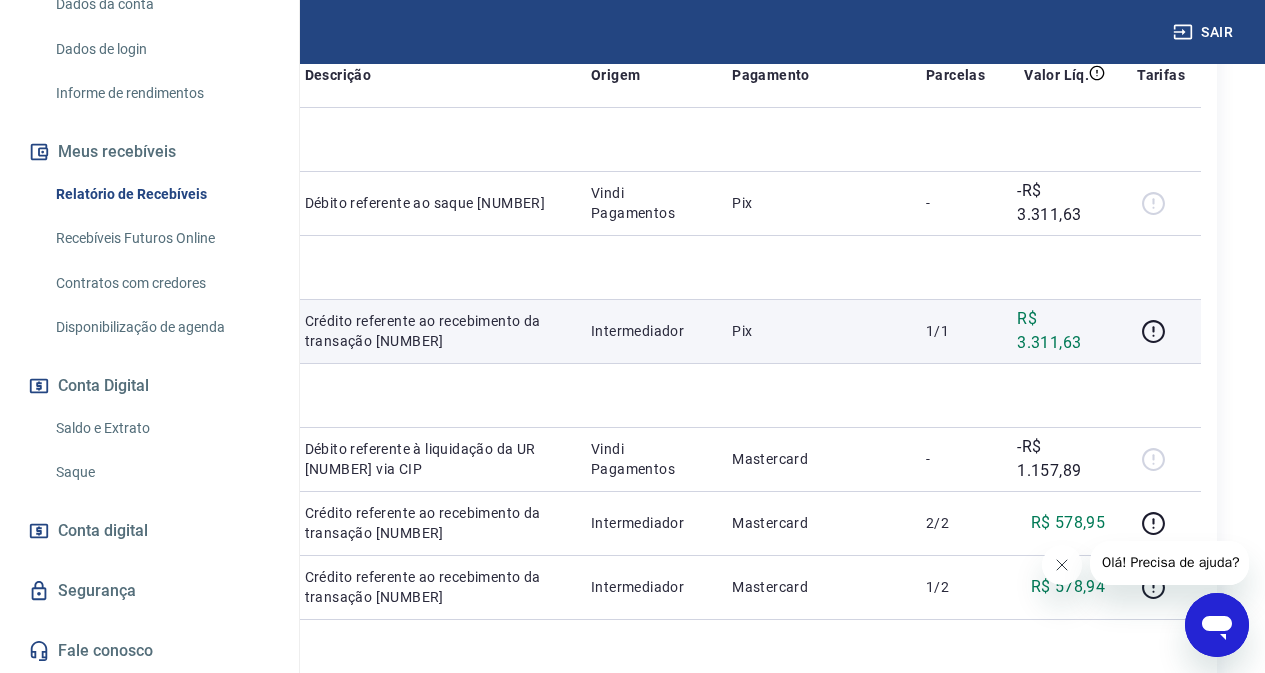 click on "R$ 3.311,63" at bounding box center [1061, 331] 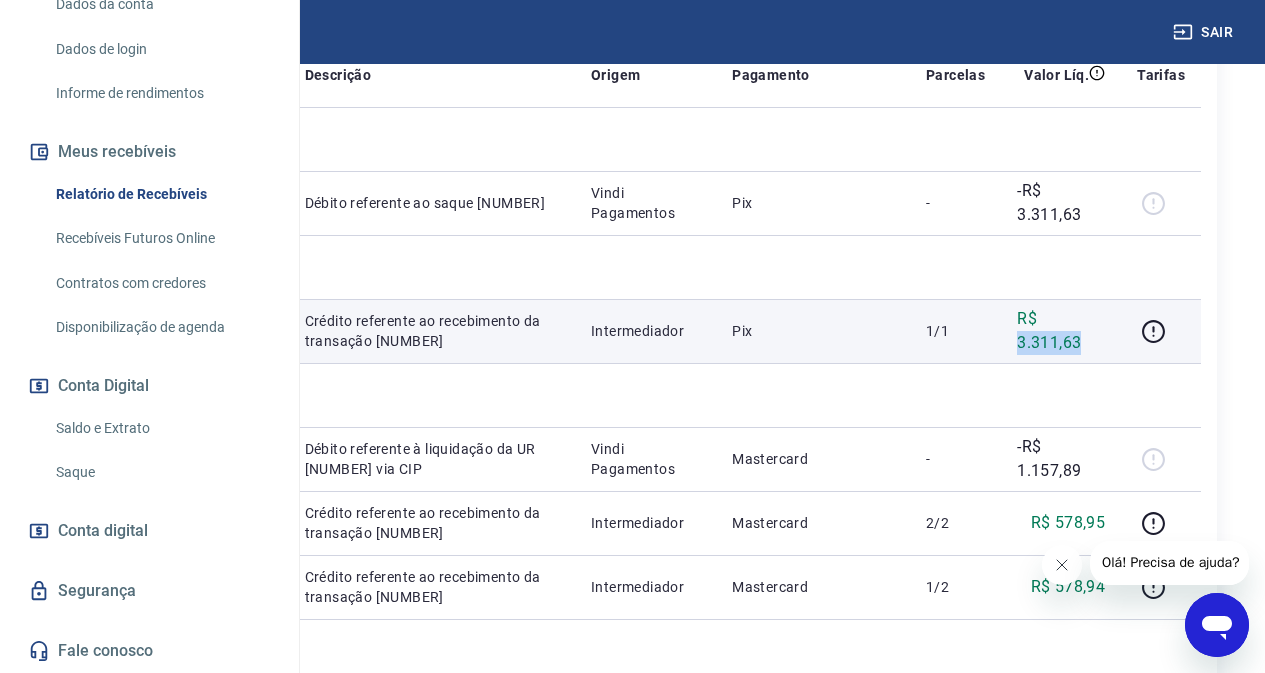 click on "R$ 3.311,63" at bounding box center (1061, 331) 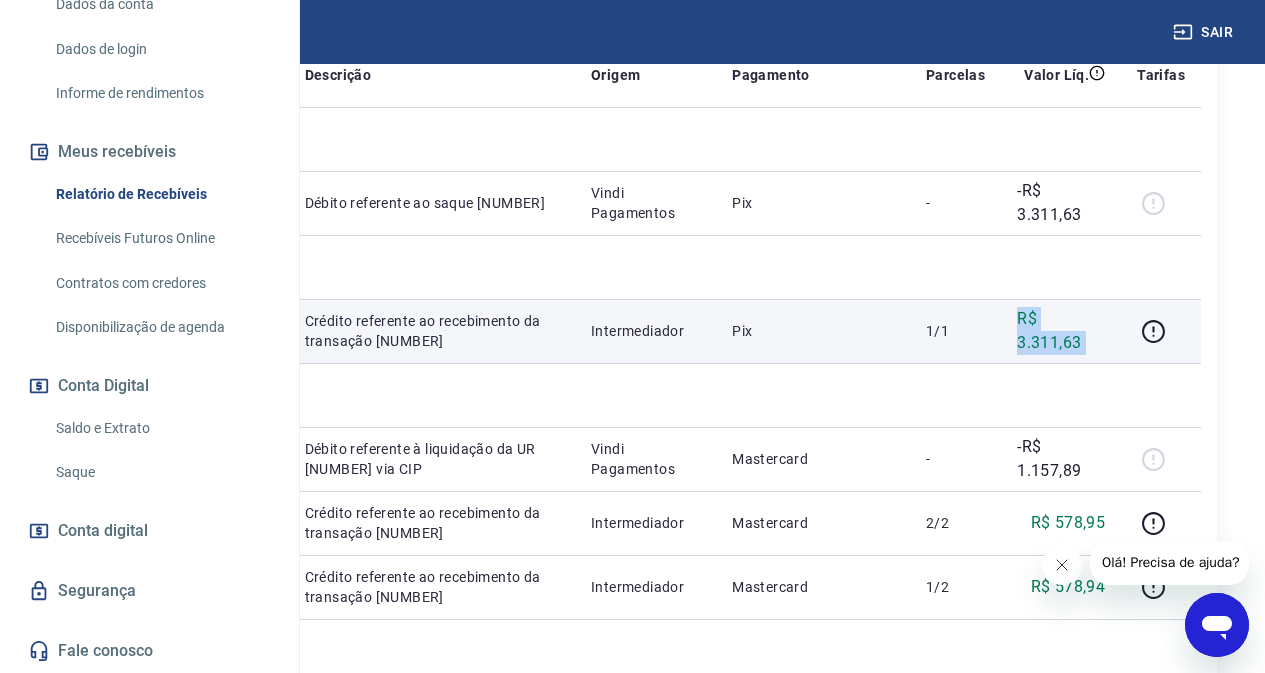 click on "R$ 3.311,63" at bounding box center (1061, 331) 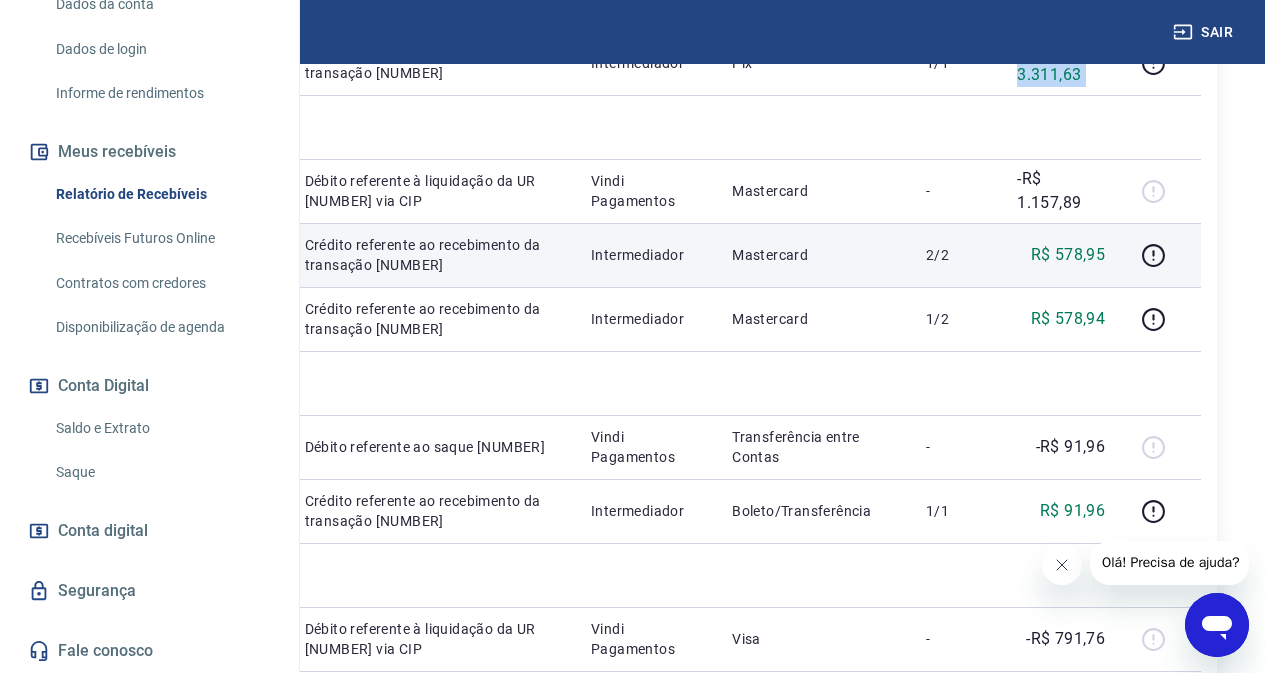 scroll, scrollTop: 700, scrollLeft: 0, axis: vertical 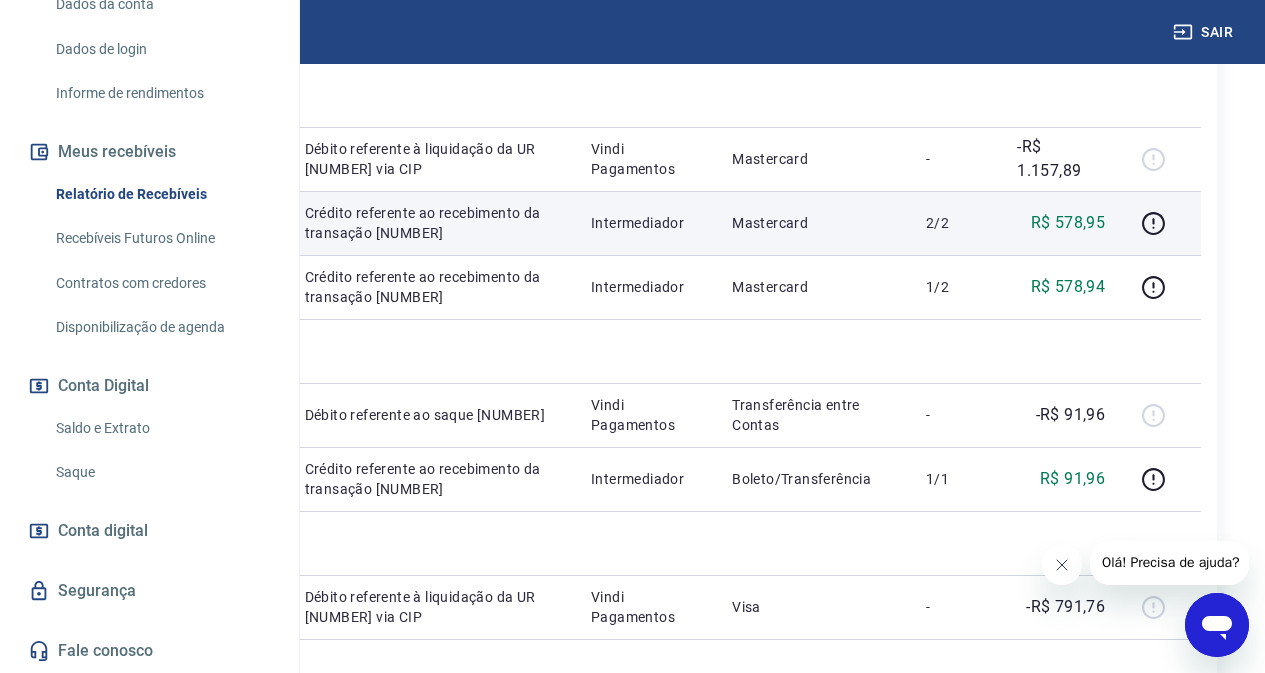 click on "R$ 578,95" at bounding box center (1068, 223) 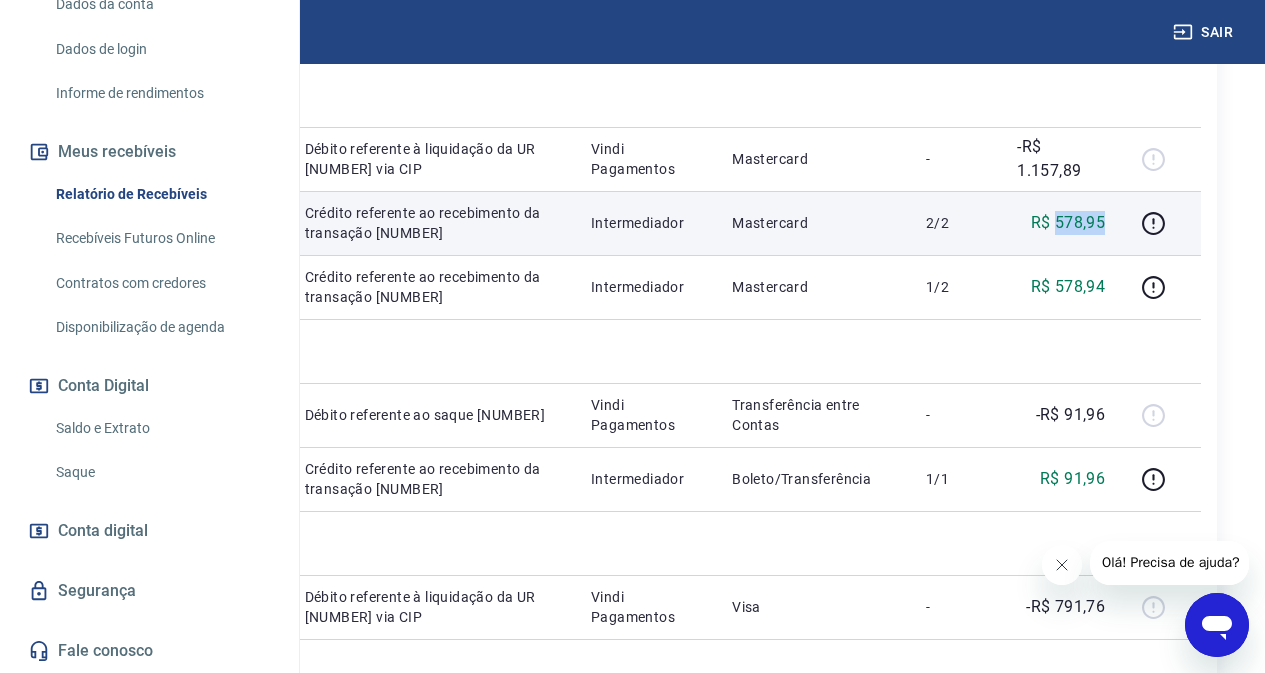 click on "R$ 578,95" at bounding box center (1068, 223) 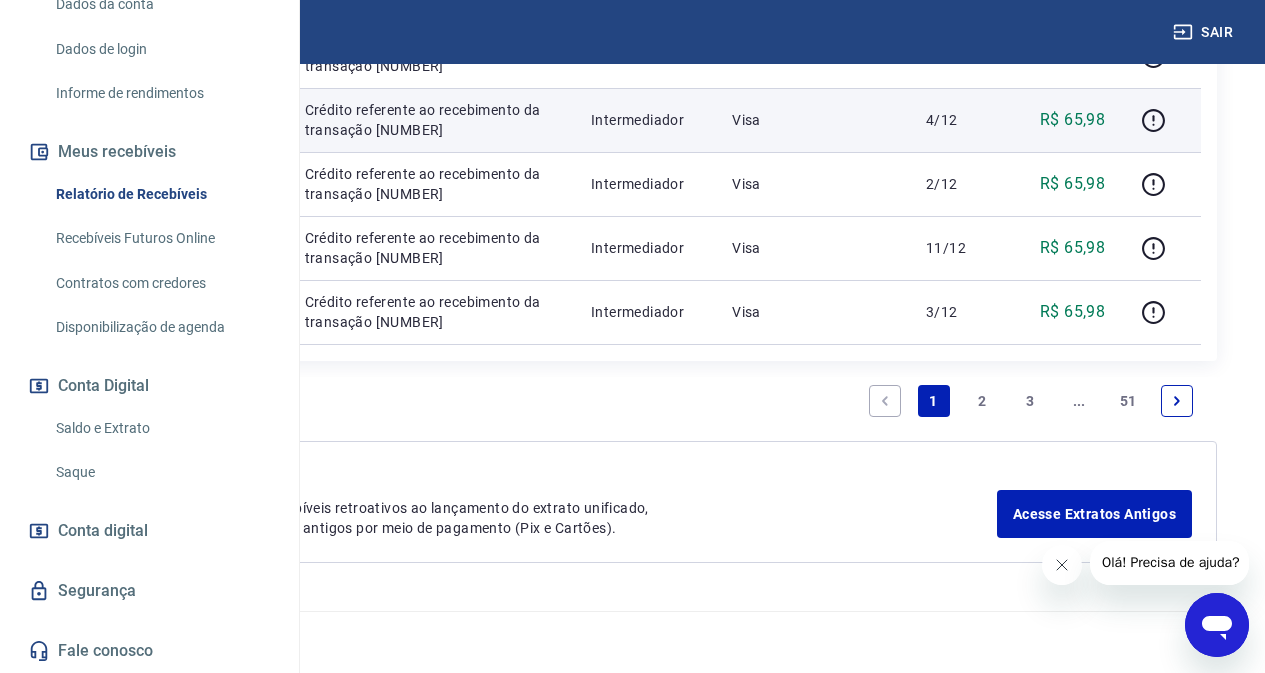 scroll, scrollTop: 2200, scrollLeft: 0, axis: vertical 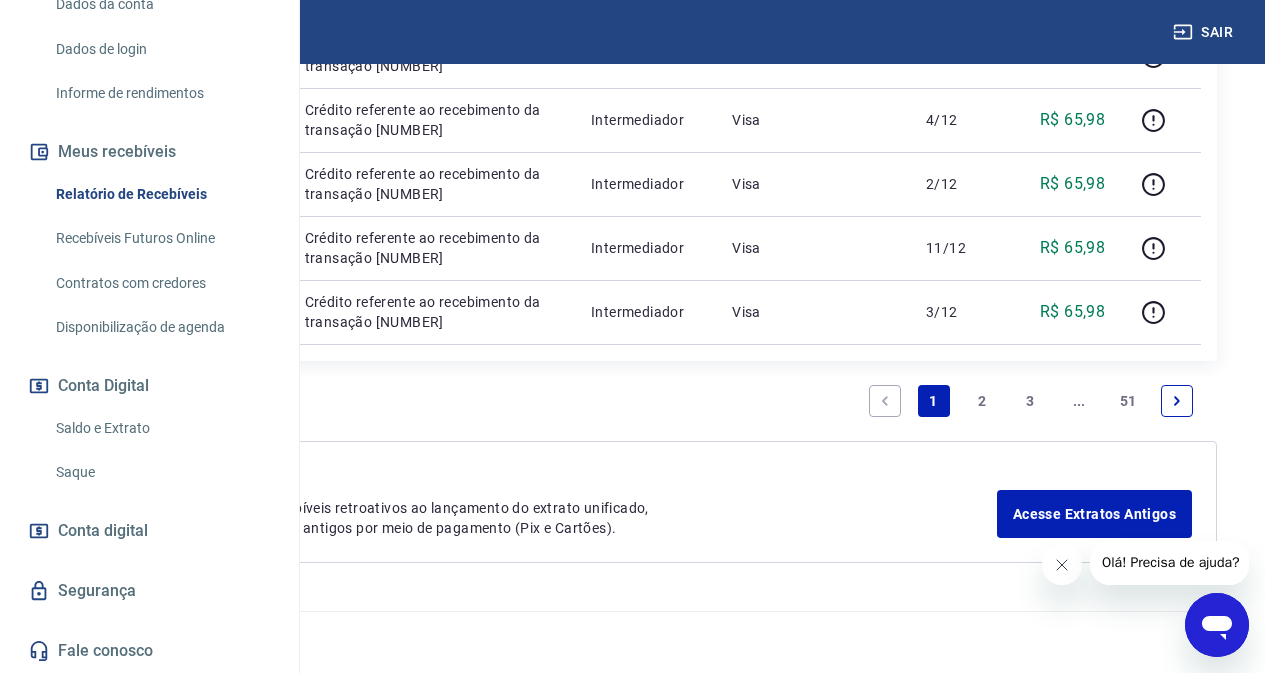 click 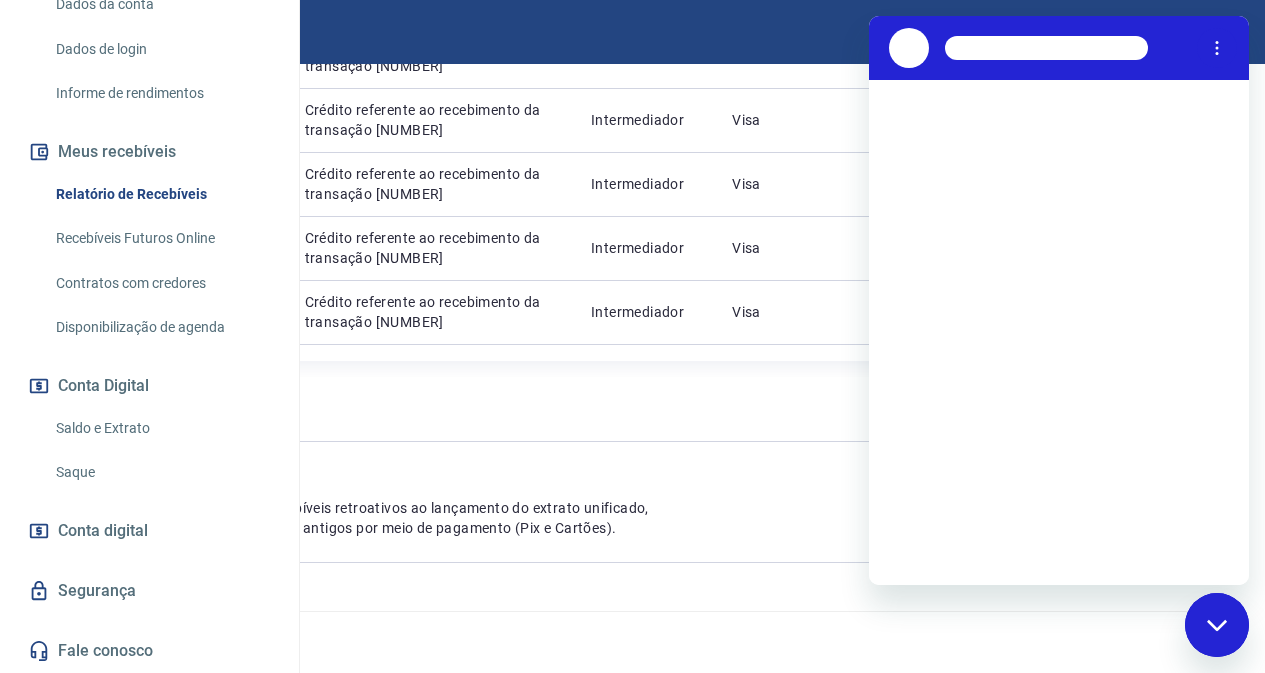 scroll, scrollTop: 0, scrollLeft: 0, axis: both 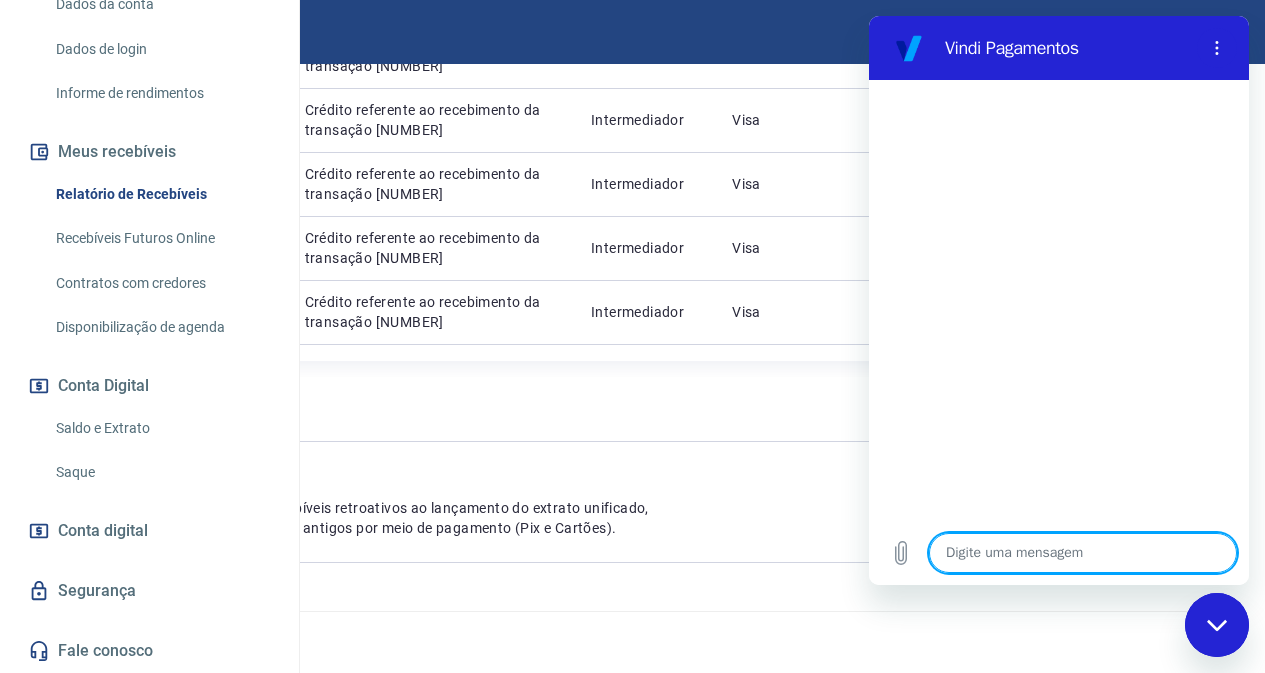 click at bounding box center [1083, 553] 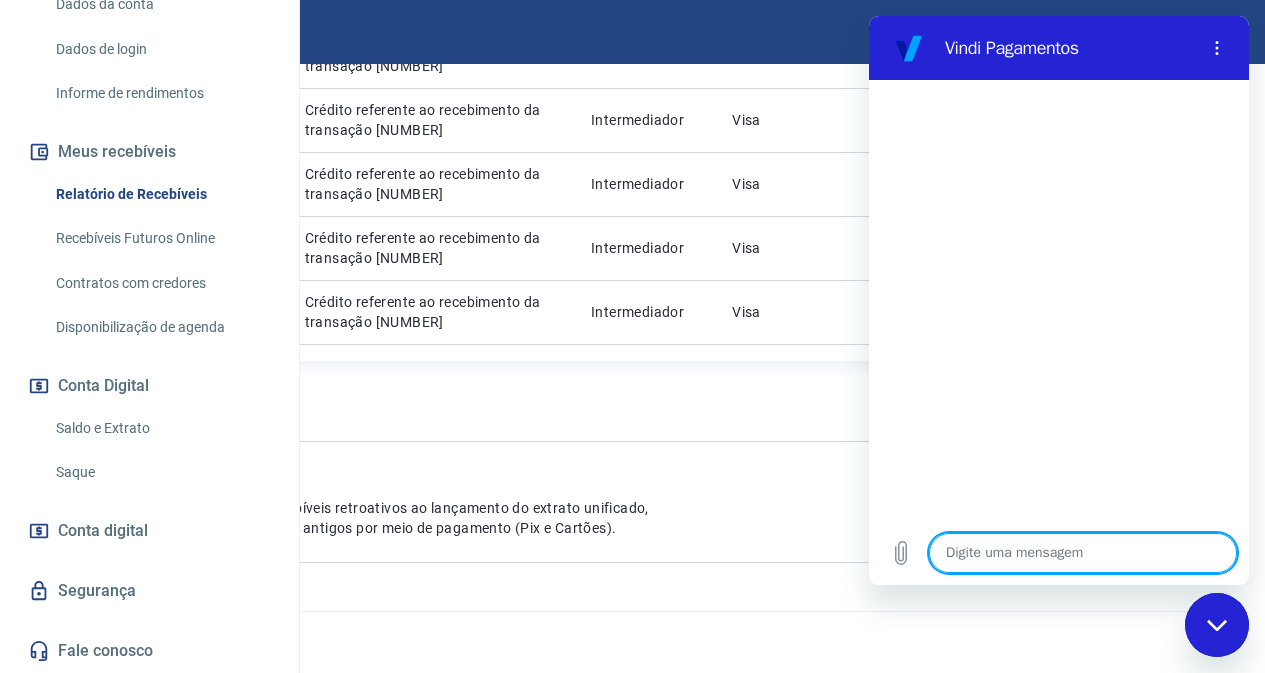 type on "B" 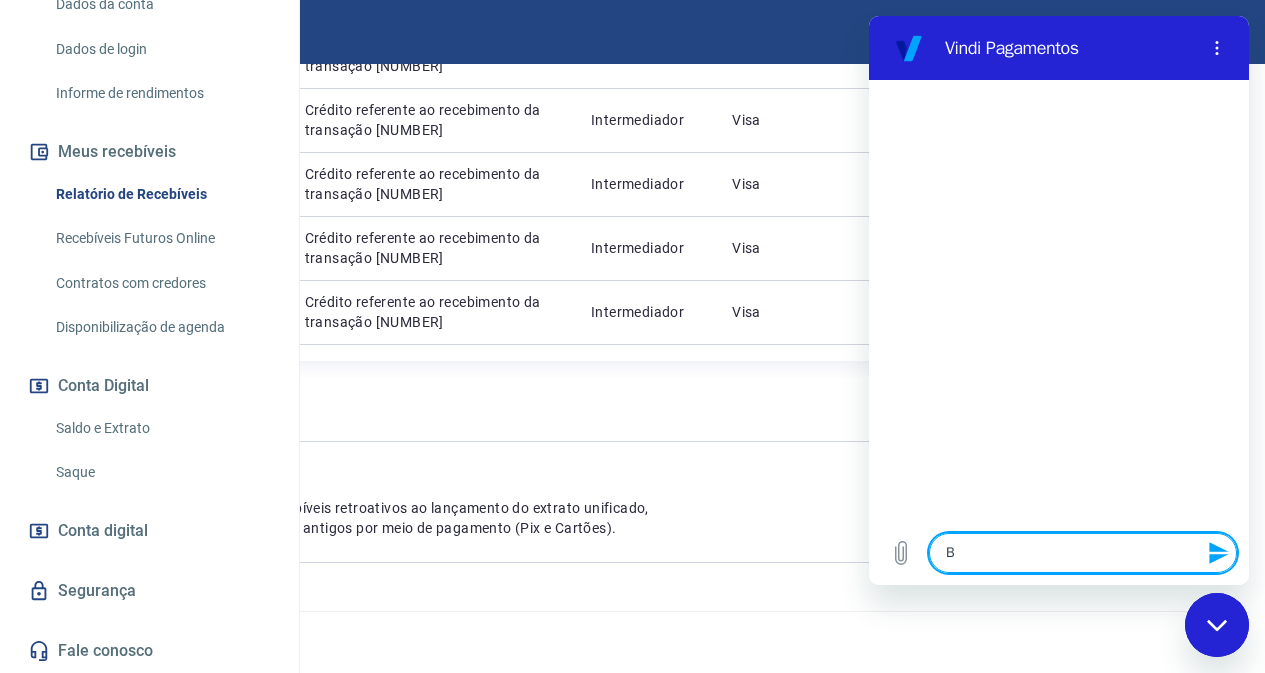 type on "BO" 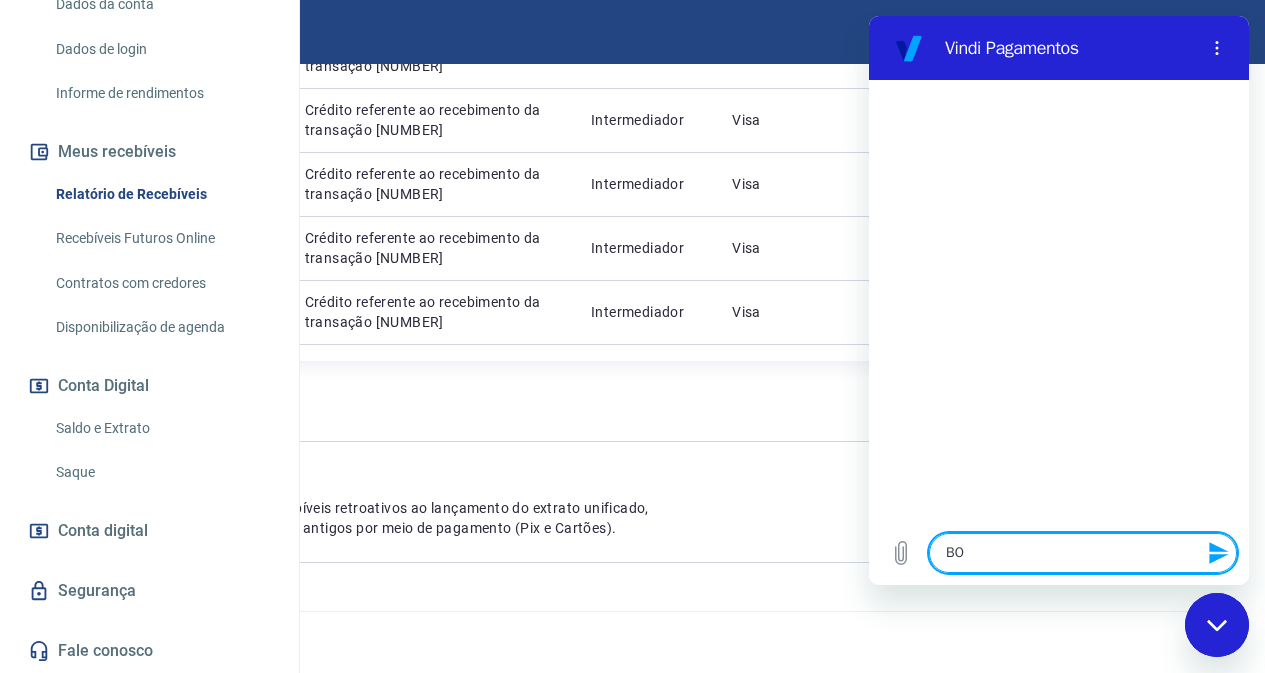 type on "BOA" 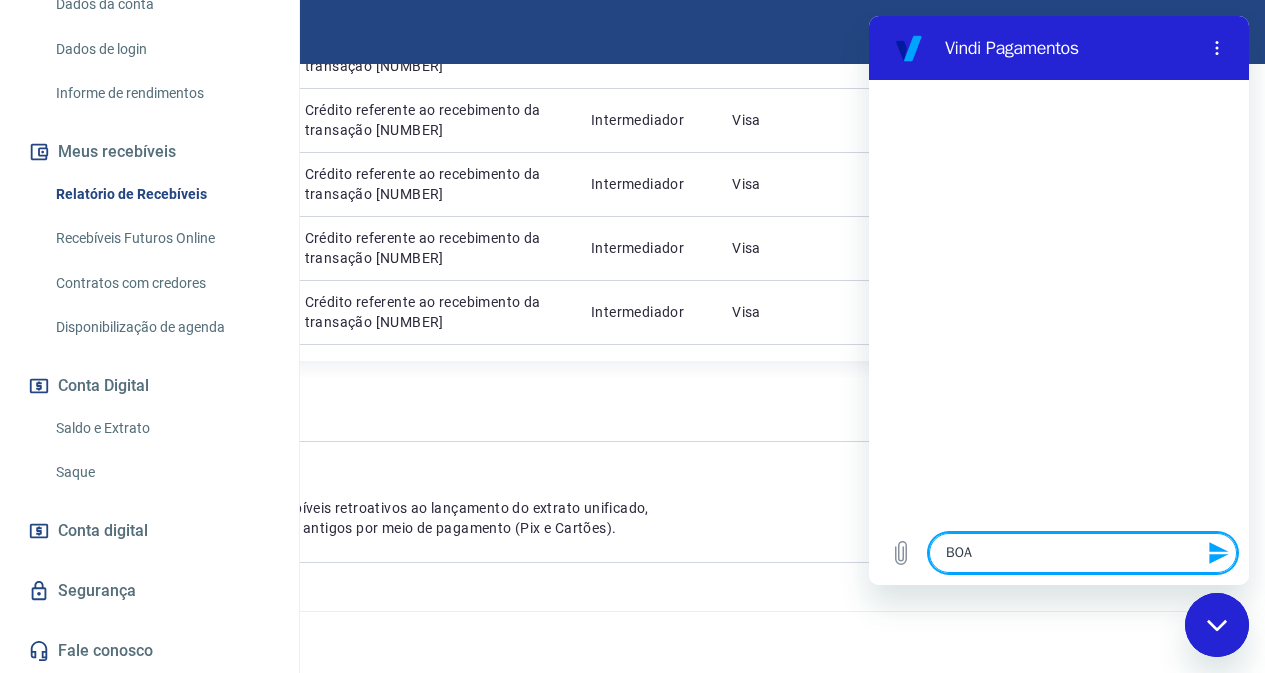 type on "BOAT" 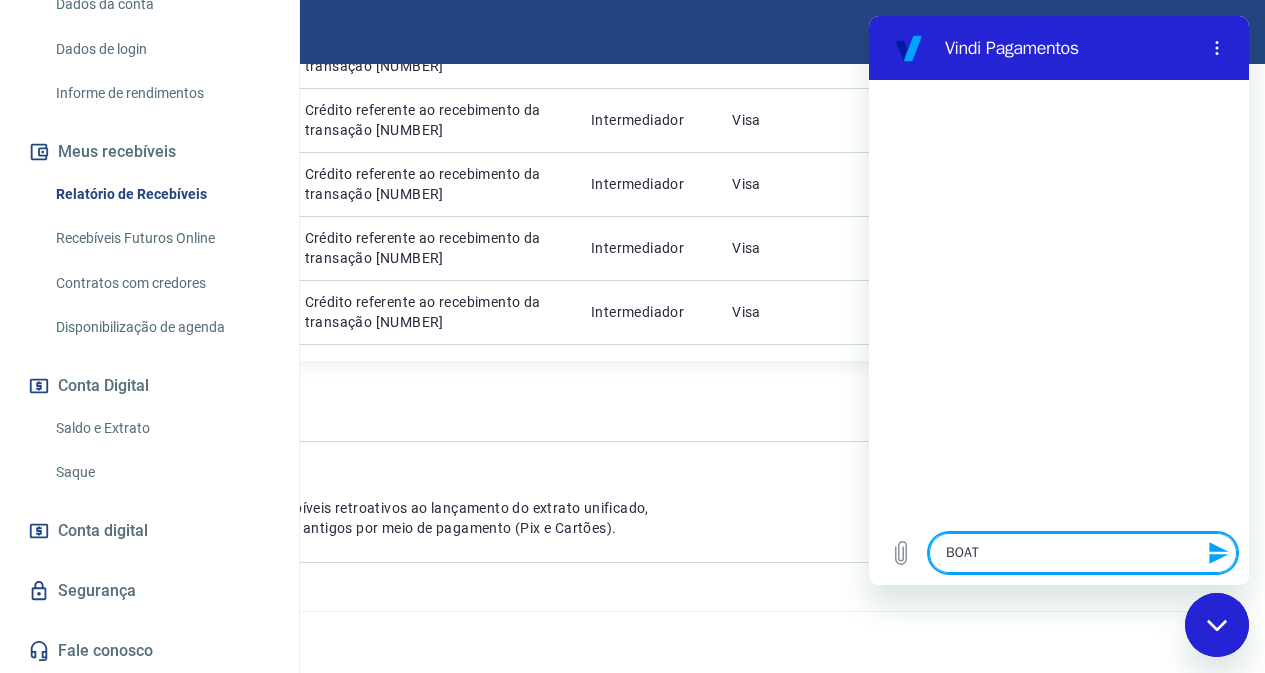 type on "BOATA" 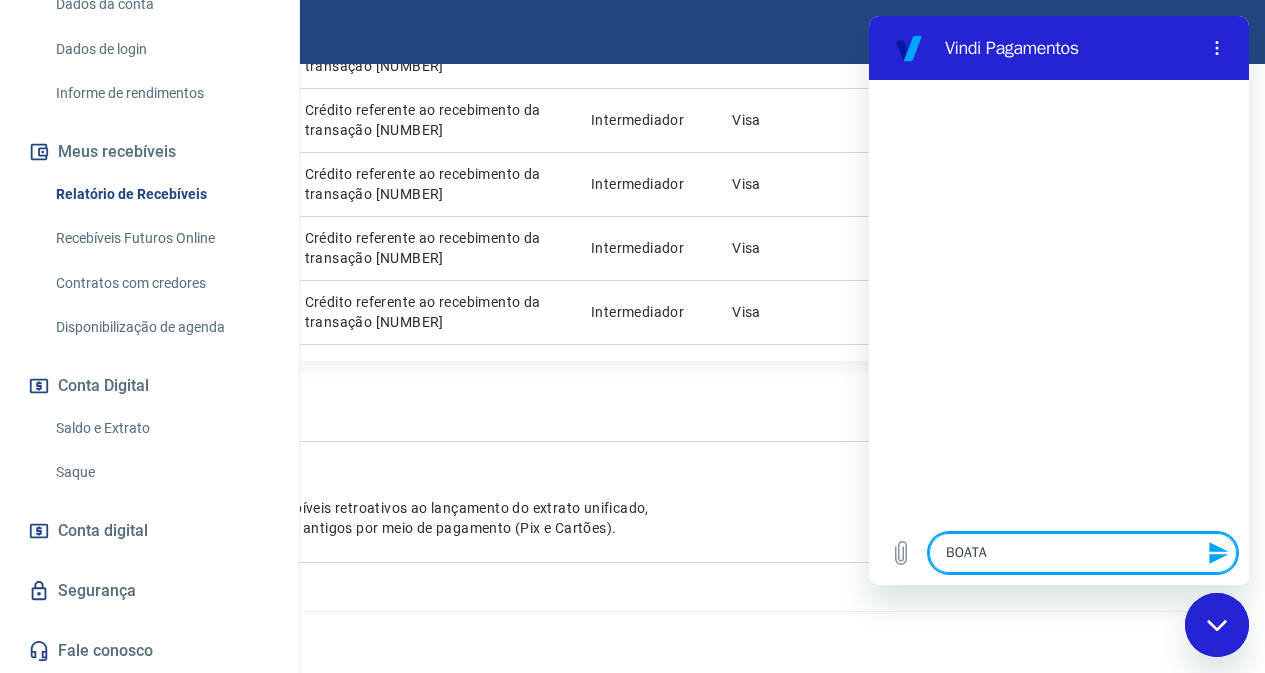 type on "x" 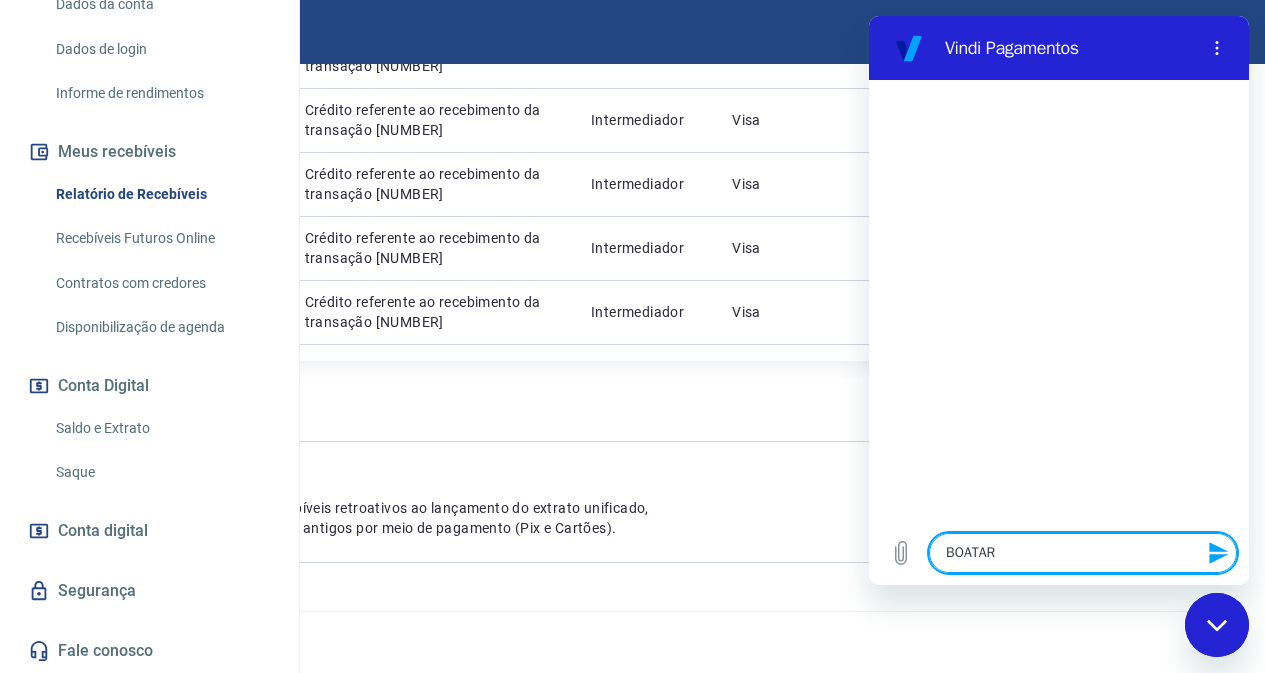 type on "BOATARD" 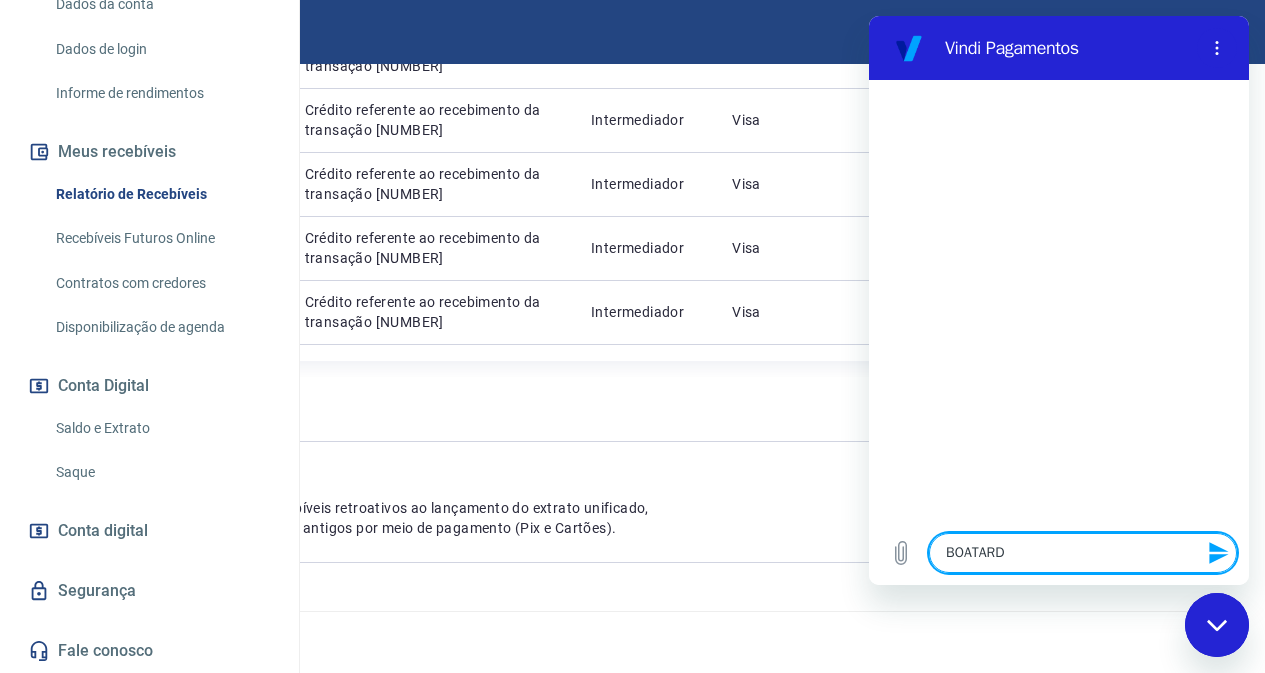 type on "BOATARDE" 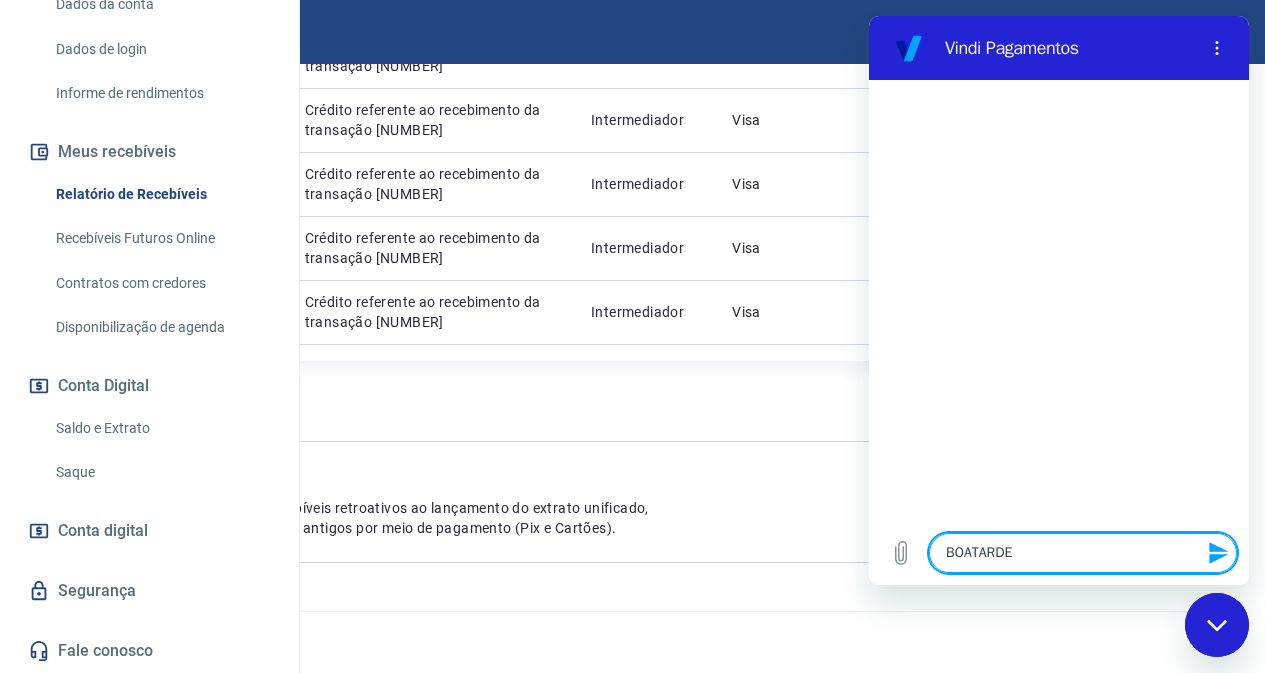 type on "BOATARD" 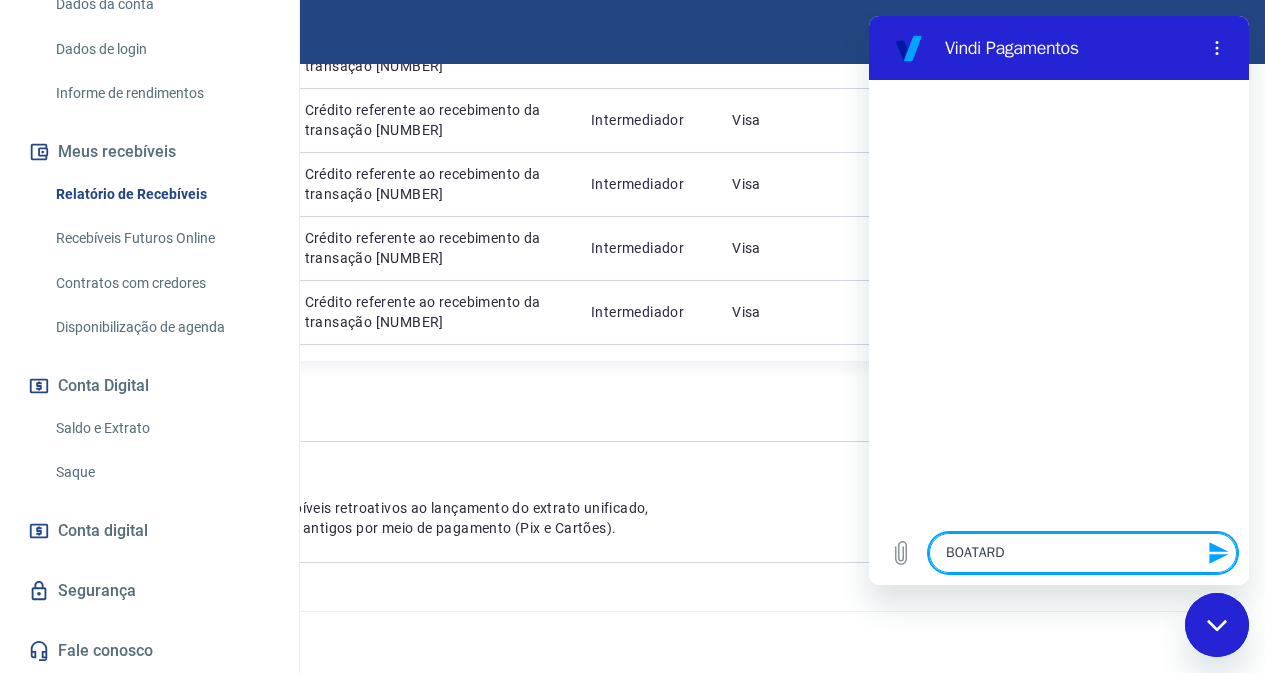 type on "x" 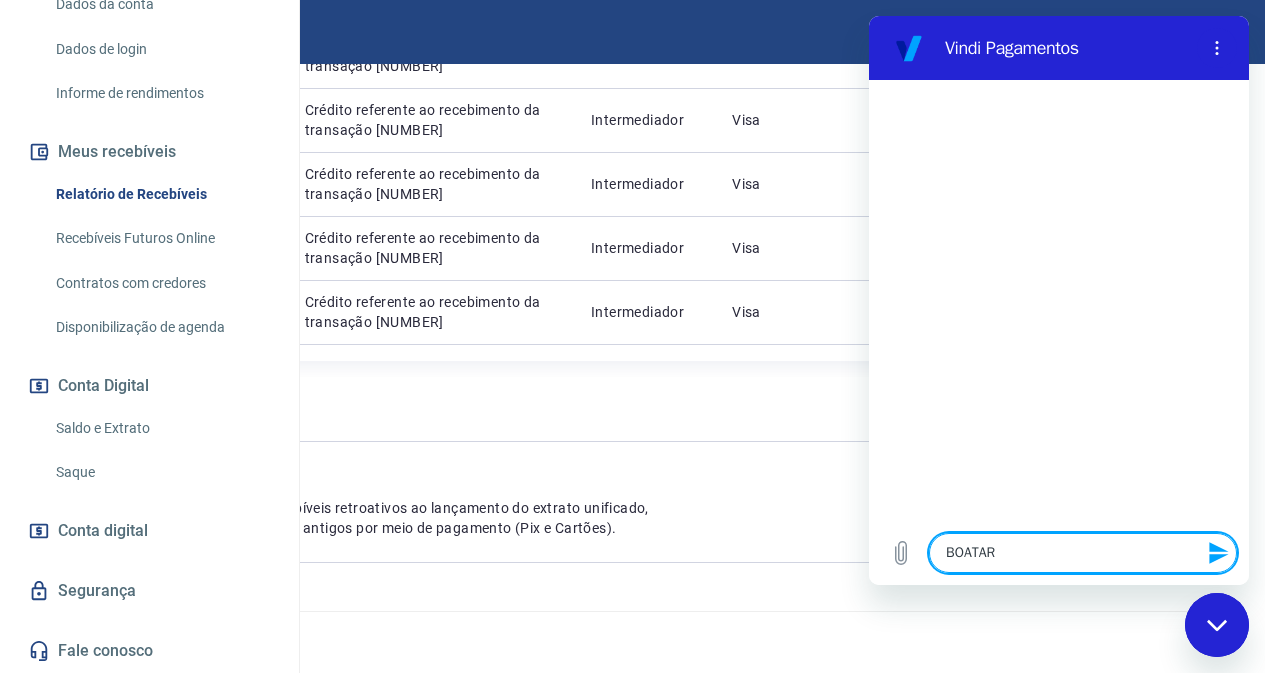 type on "BOATA" 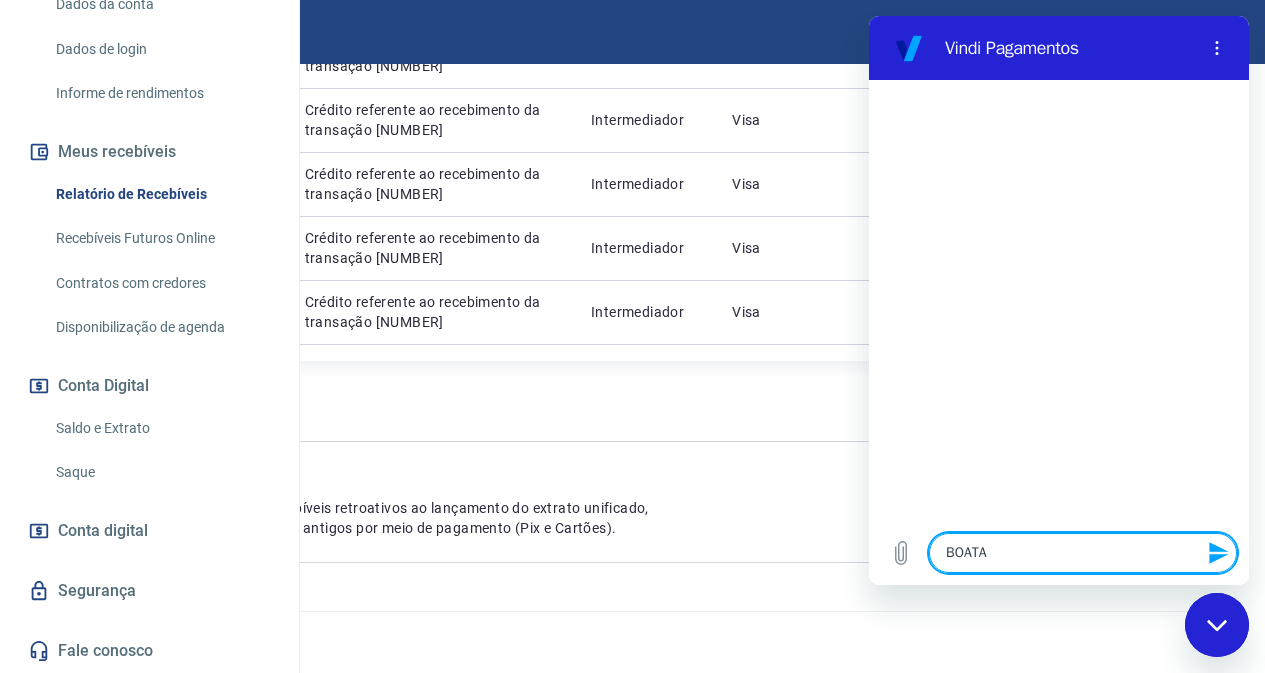 type on "BOAT" 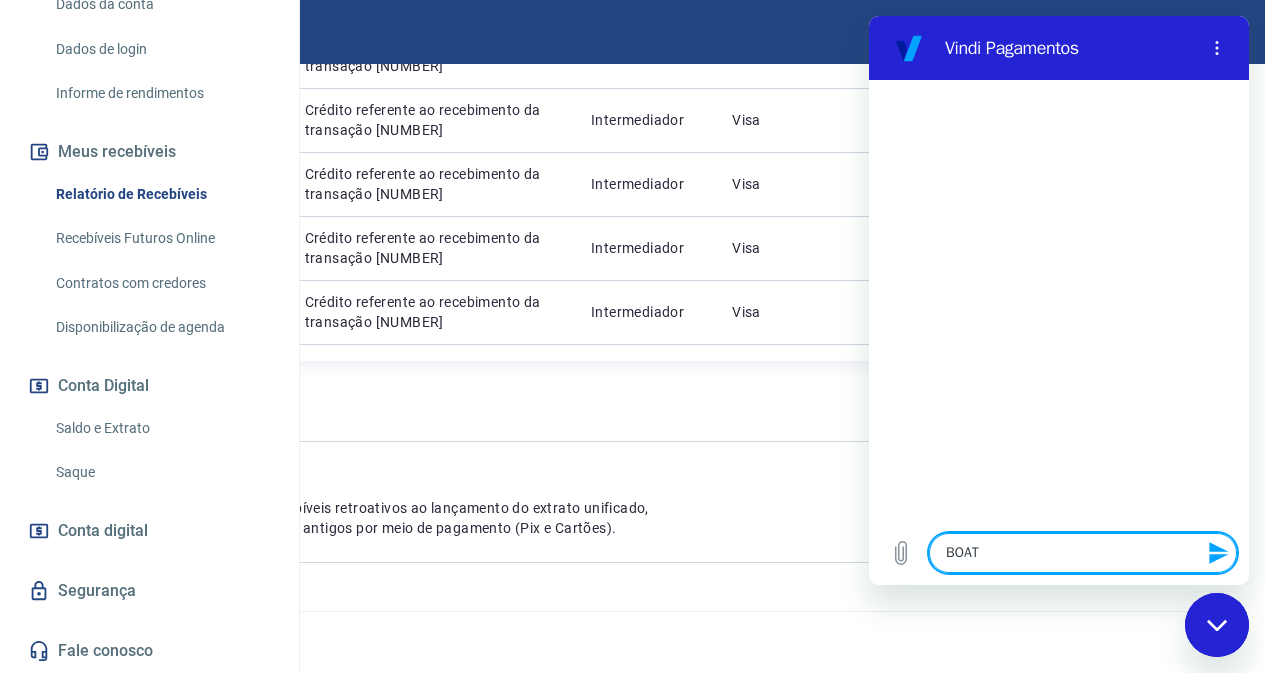 type on "BOA" 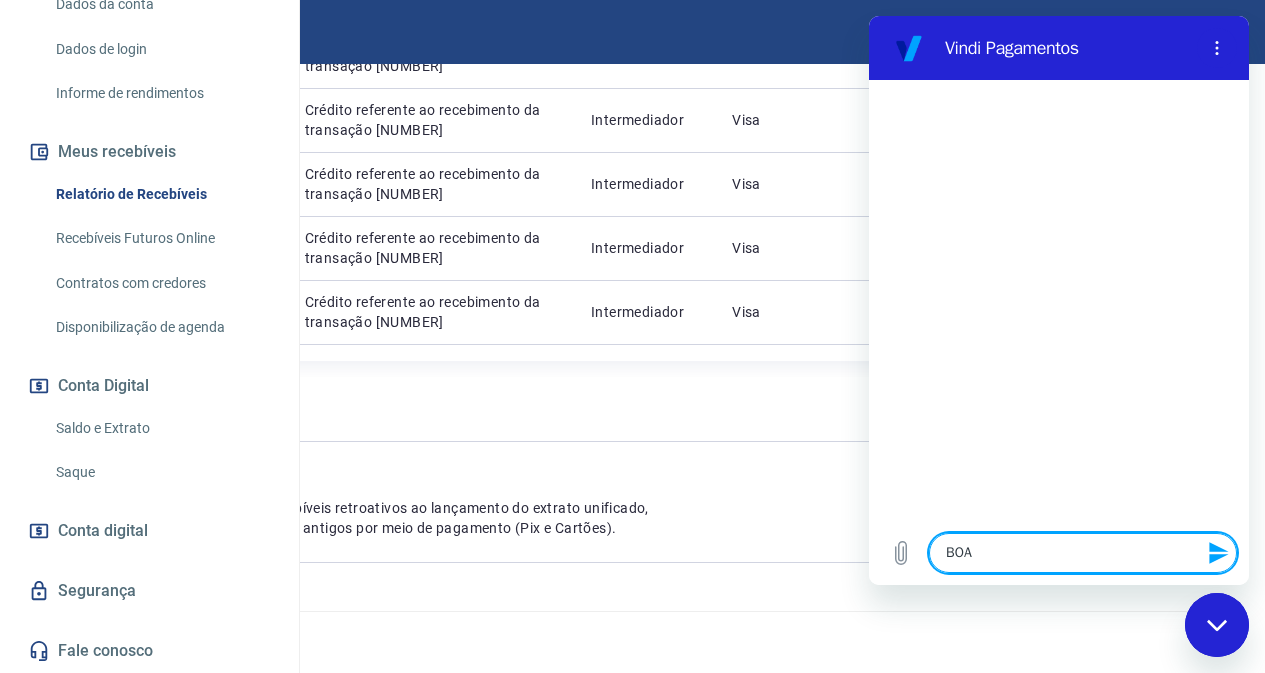 type on "x" 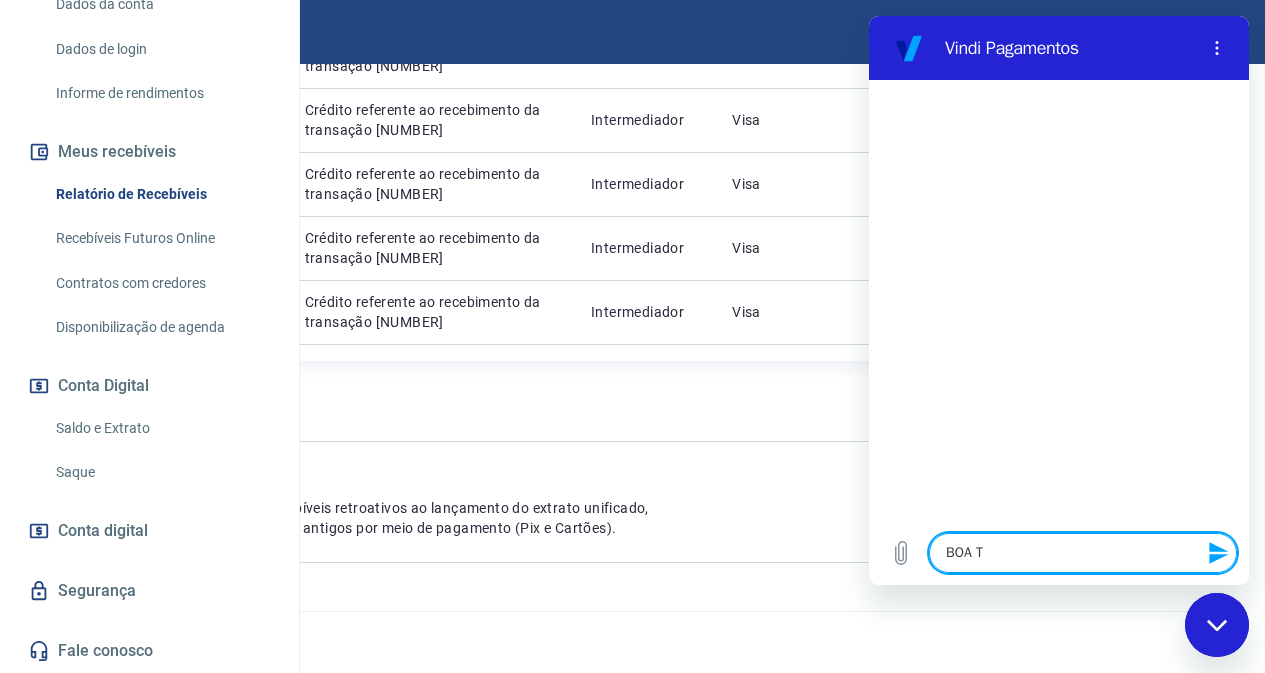 type on "BOA TA" 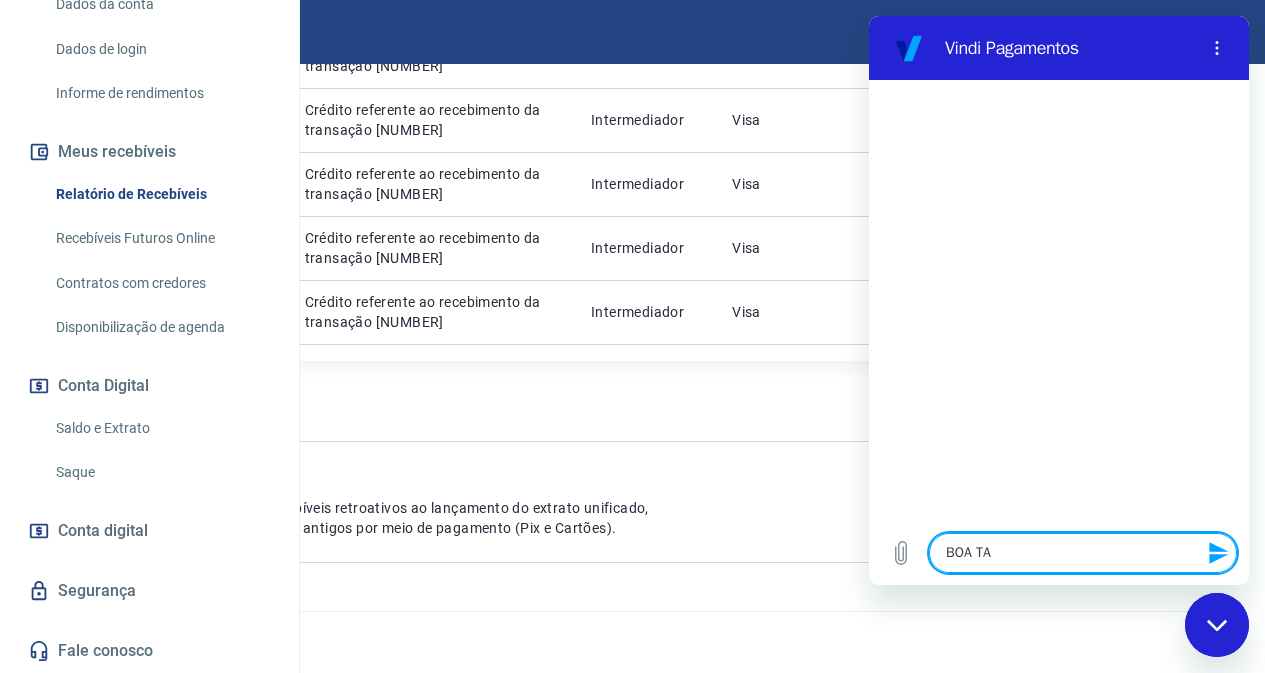 type on "BOA TAR" 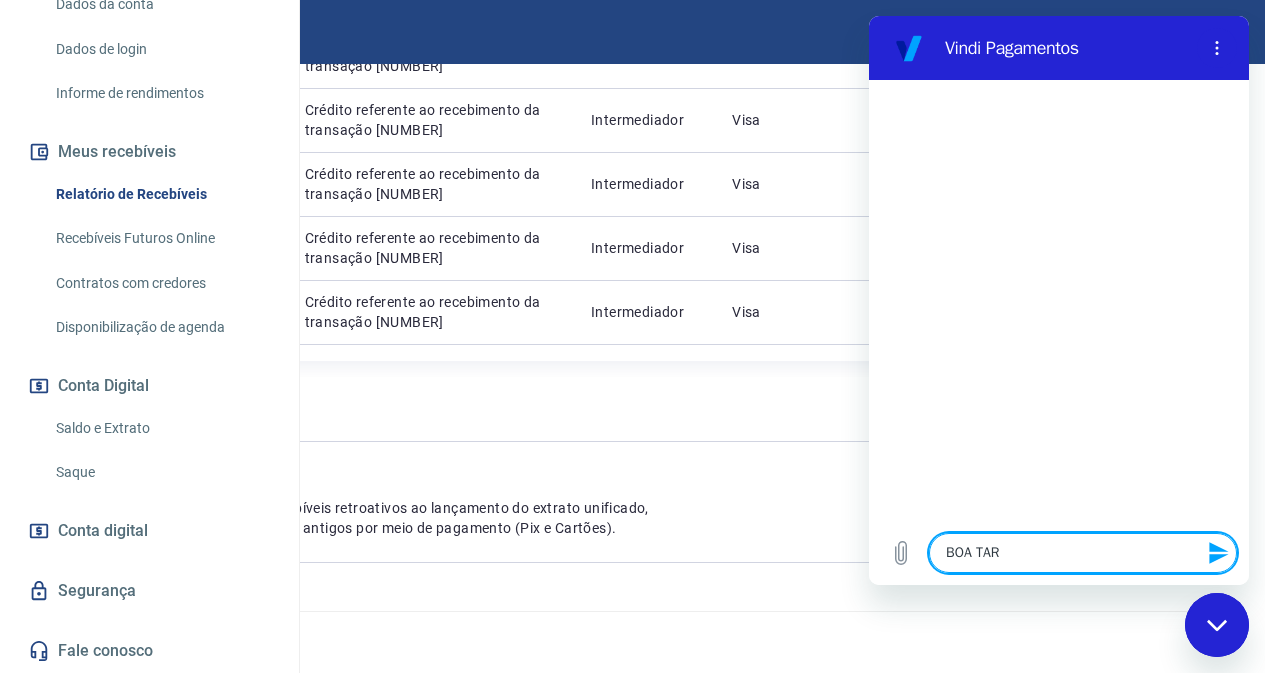 type on "BOA TARD" 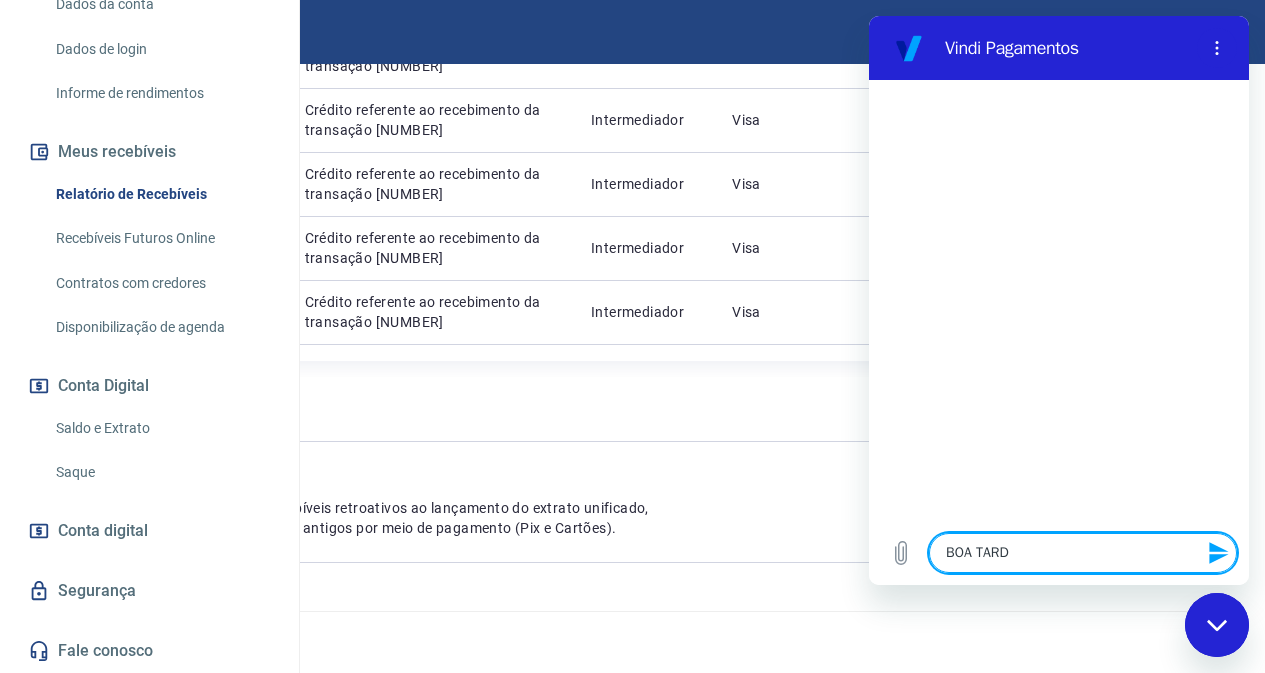 type on "BOA TARDE" 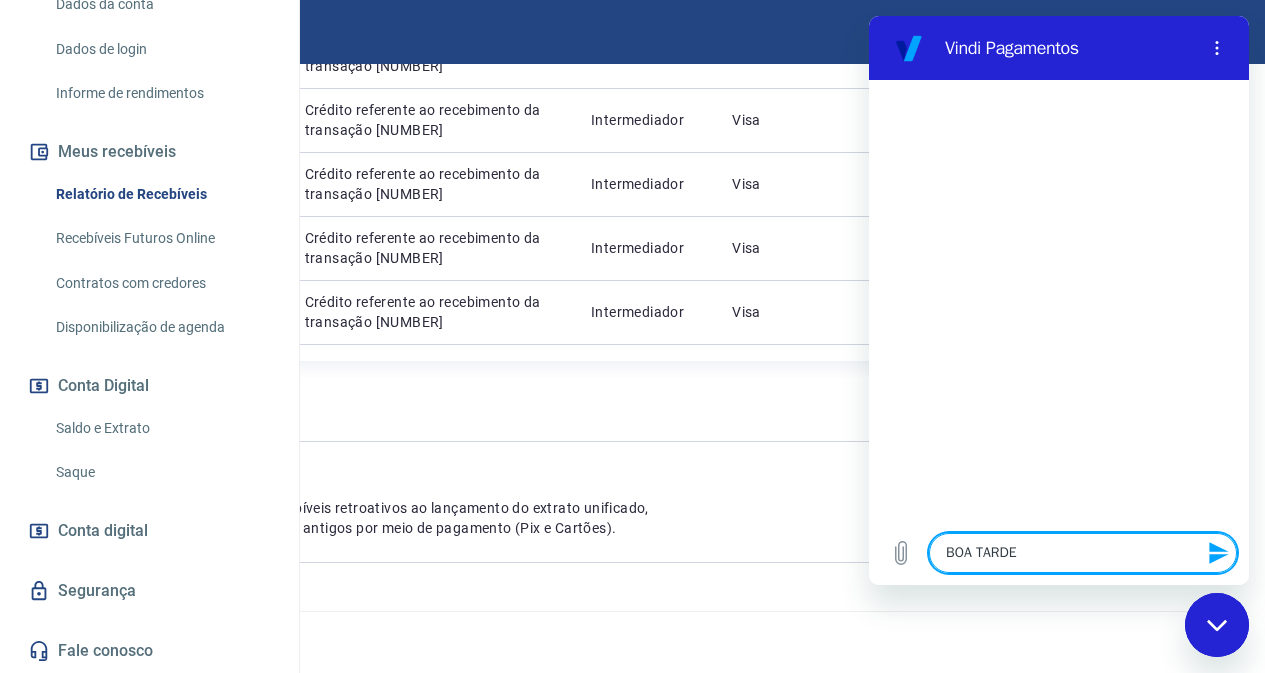 type 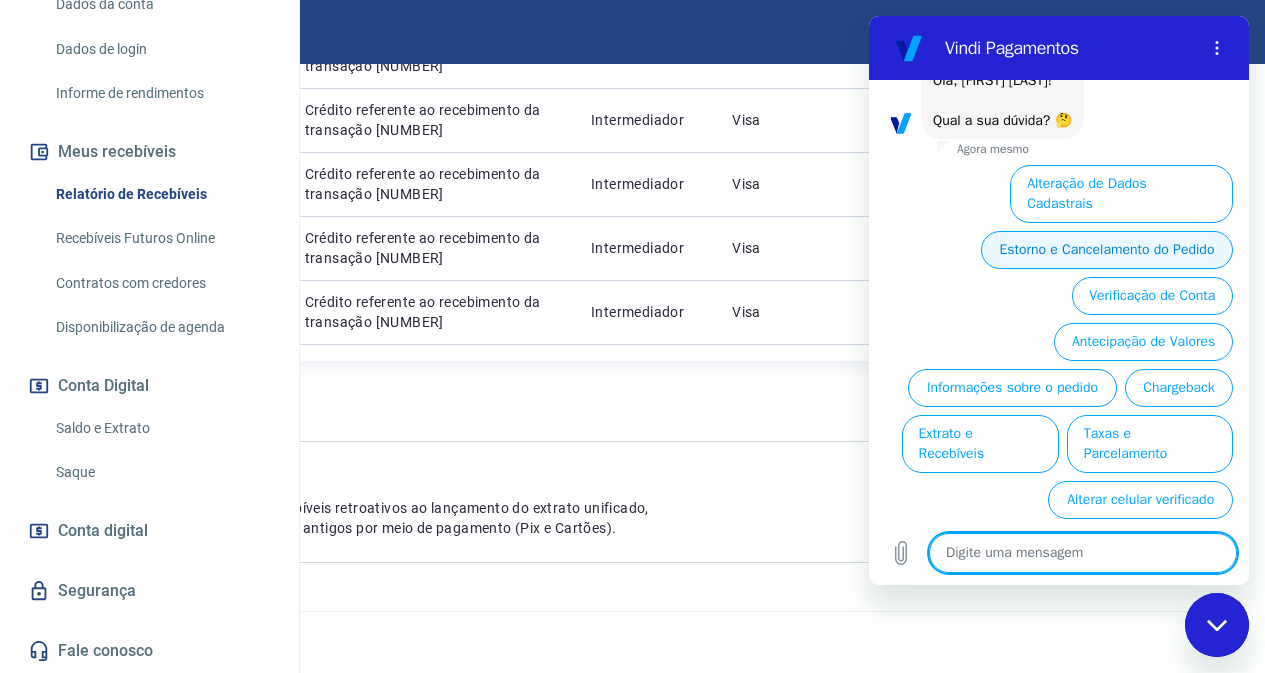 scroll, scrollTop: 132, scrollLeft: 0, axis: vertical 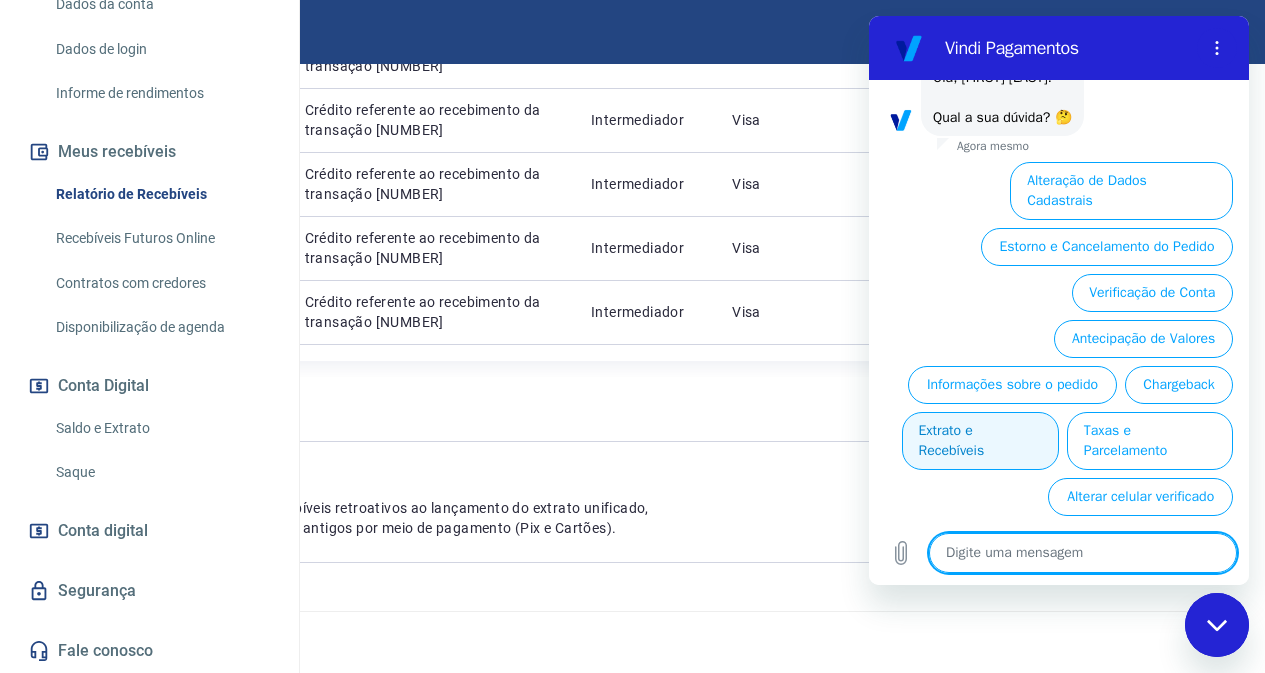click on "Extrato e Recebíveis" at bounding box center (980, 441) 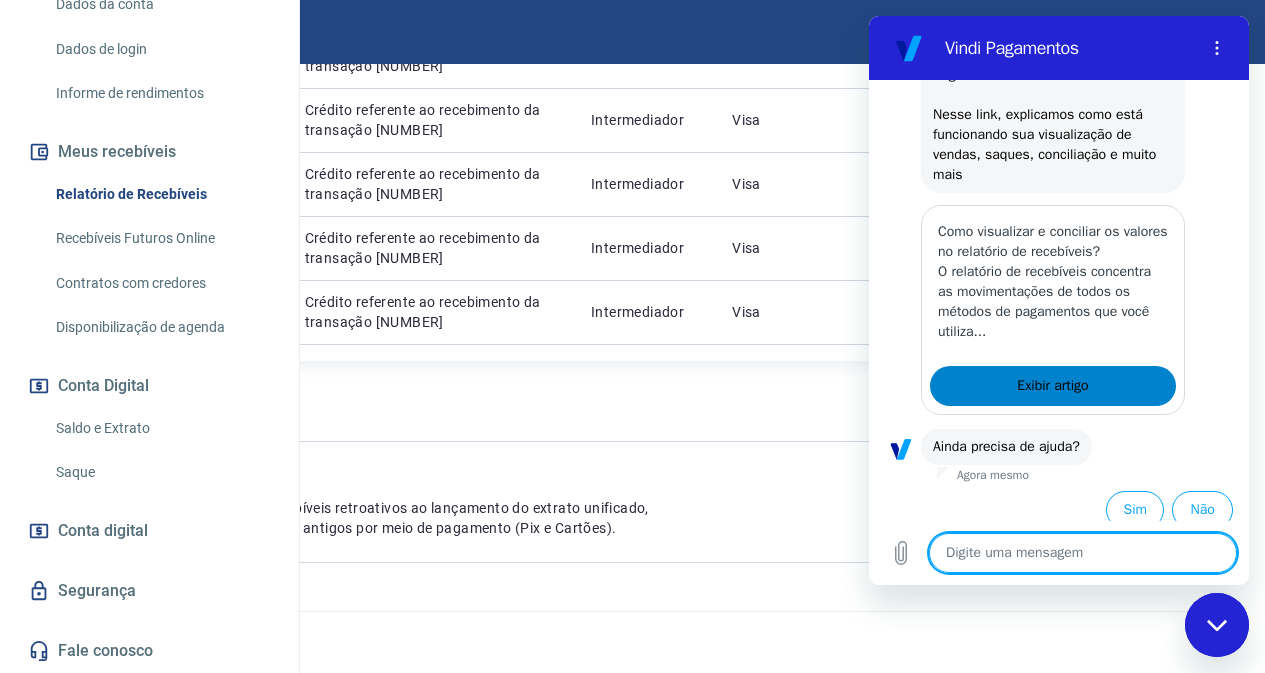 scroll, scrollTop: 356, scrollLeft: 0, axis: vertical 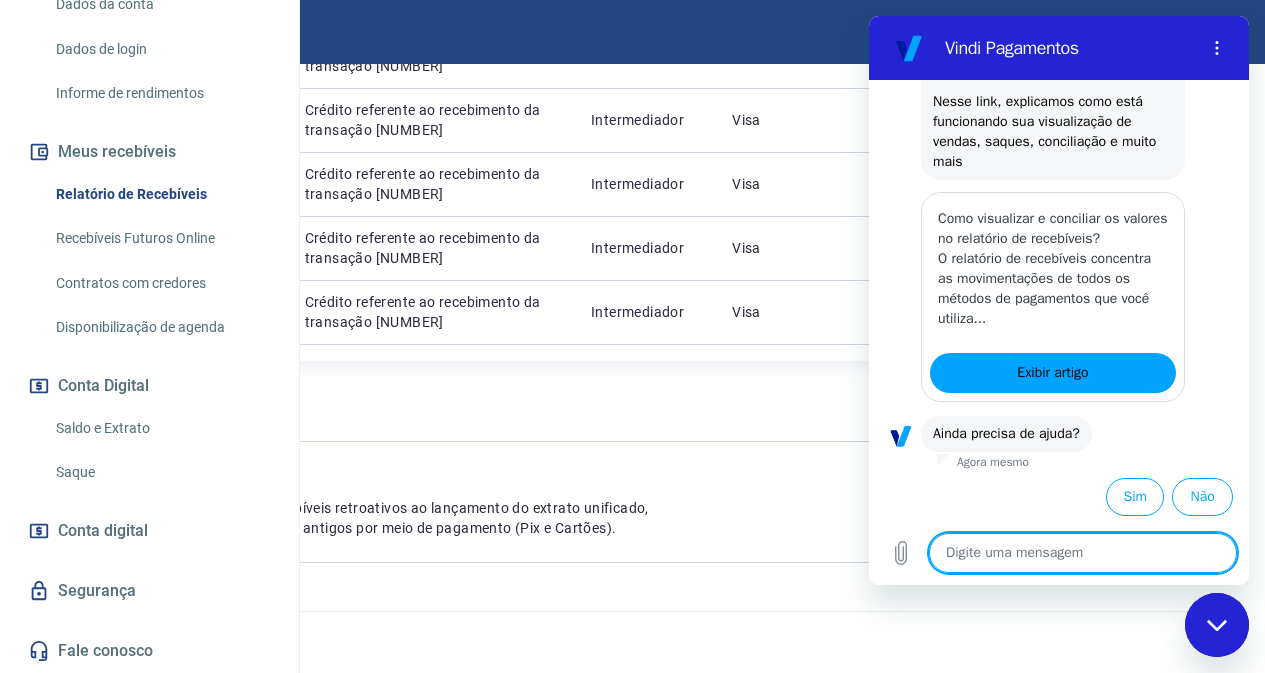 click on "Como visualizar e conciliar os valores no relatório de recebíveis? O relatório de recebíveis concentra as movimentações de todos os métodos de pagamentos que você utiliza..." at bounding box center (1053, 269) 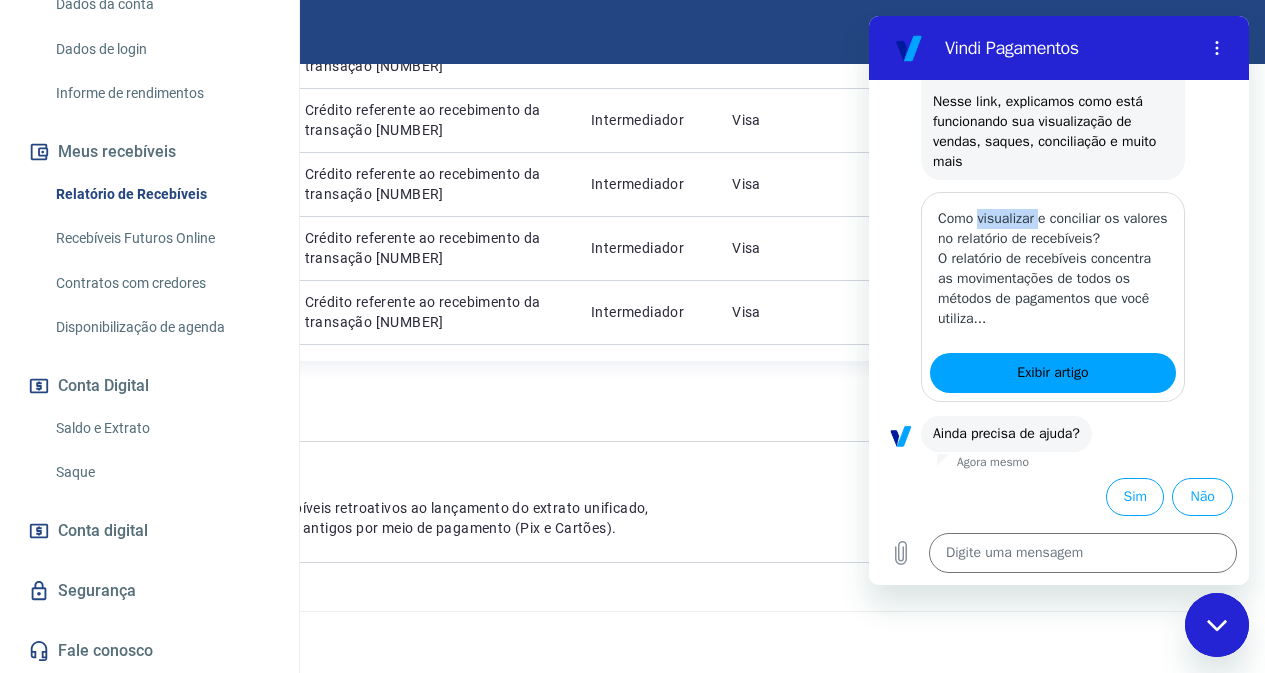 click on "Como visualizar e conciliar os valores no relatório de recebíveis? O relatório de recebíveis concentra as movimentações de todos os métodos de pagamentos que você utiliza..." at bounding box center [1053, 269] 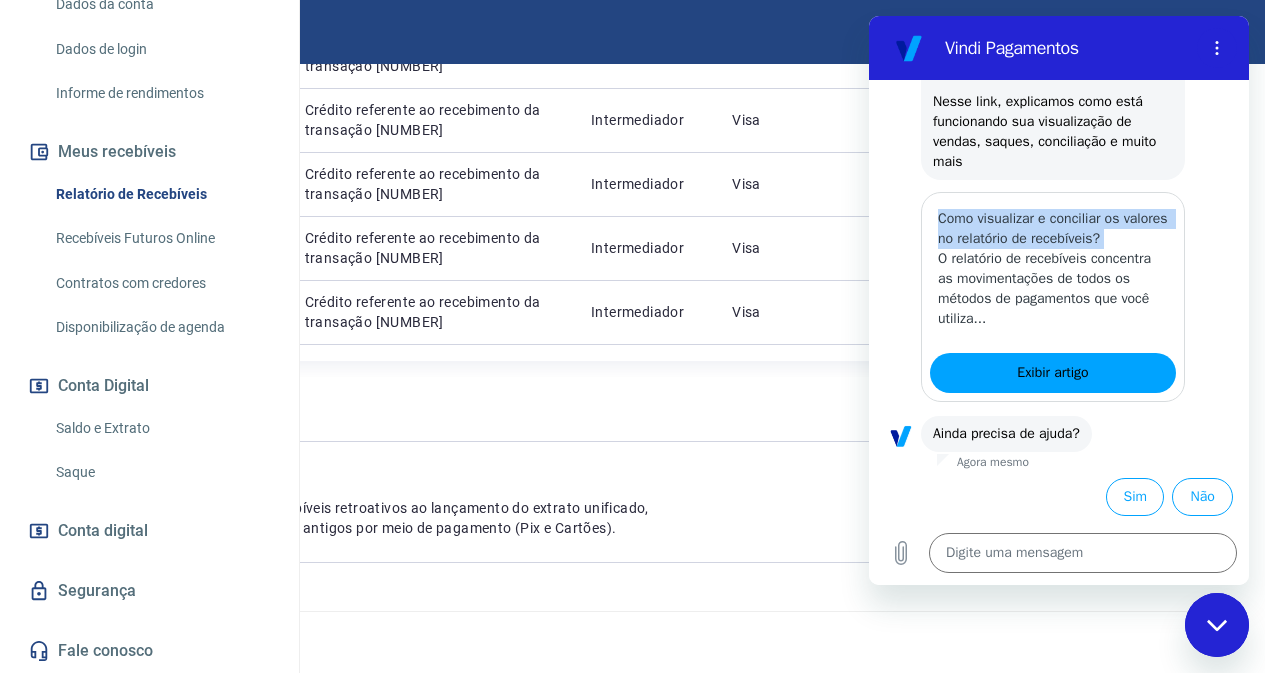 click on "Como visualizar e conciliar os valores no relatório de recebíveis? O relatório de recebíveis concentra as movimentações de todos os métodos de pagamentos que você utiliza..." at bounding box center [1053, 269] 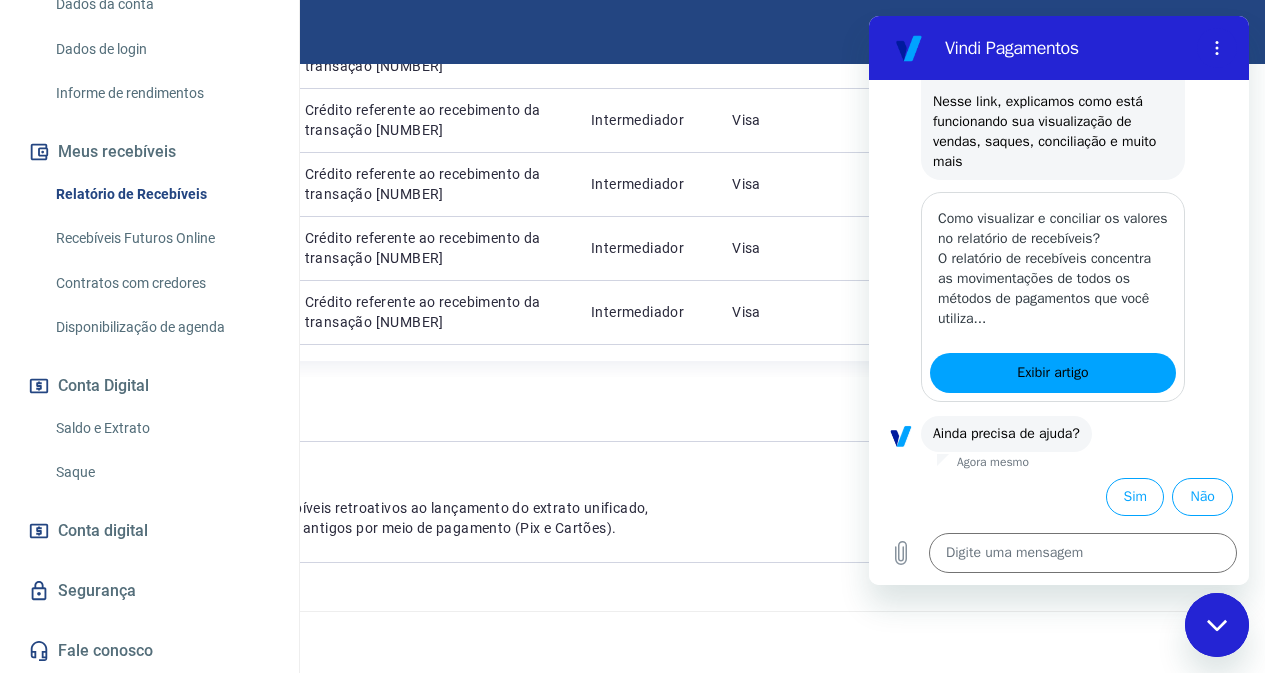 click on "O relatório de recebíveis concentra as movimentações de todos os métodos de pagamentos que você utiliza..." at bounding box center [1053, 289] 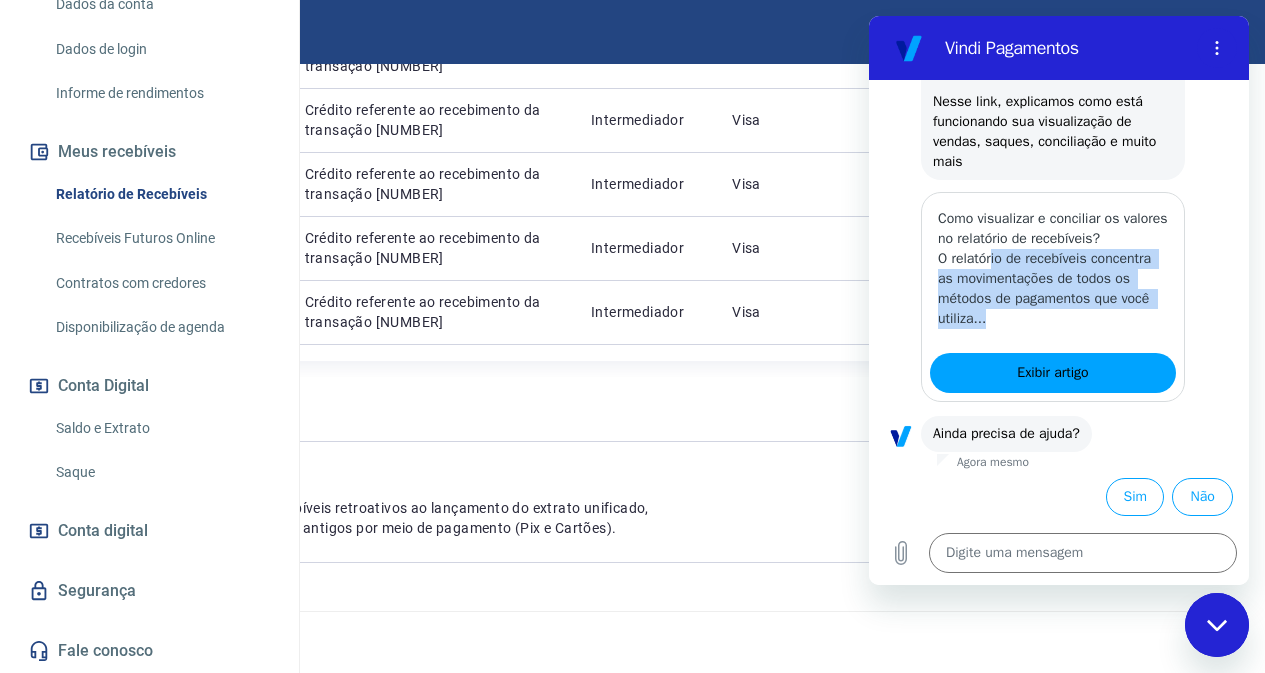 drag, startPoint x: 993, startPoint y: 260, endPoint x: 1102, endPoint y: 320, distance: 124.42267 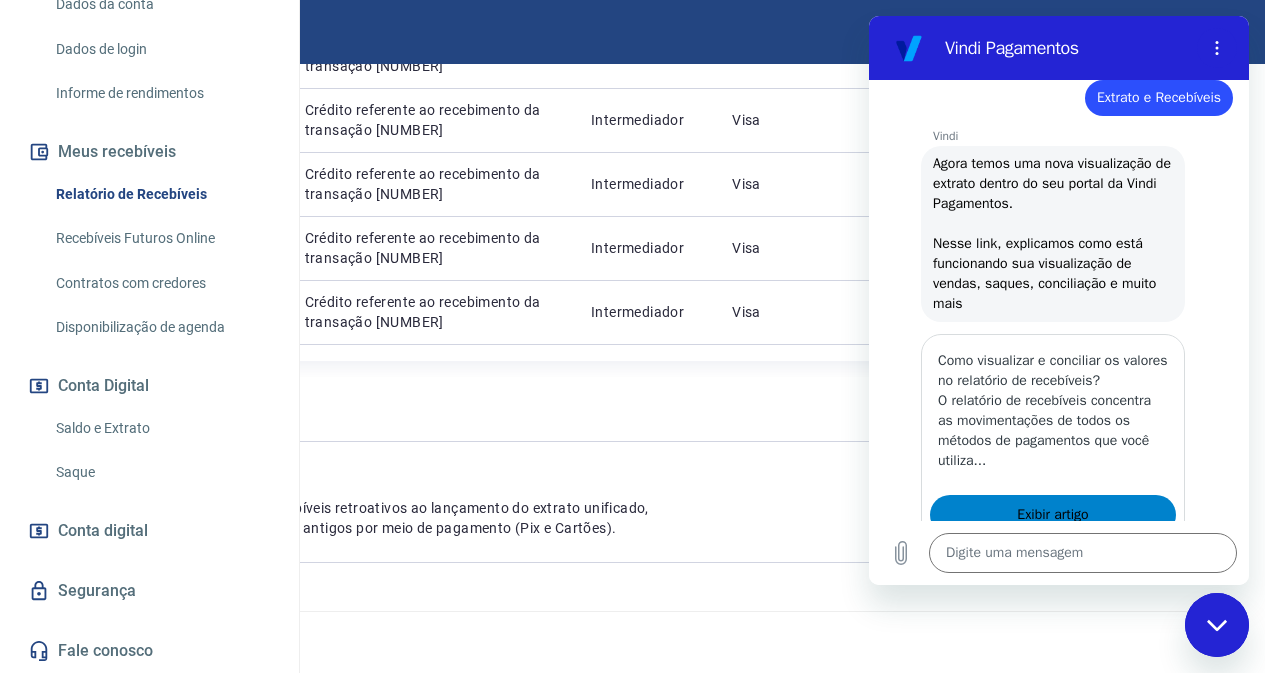 scroll, scrollTop: 156, scrollLeft: 0, axis: vertical 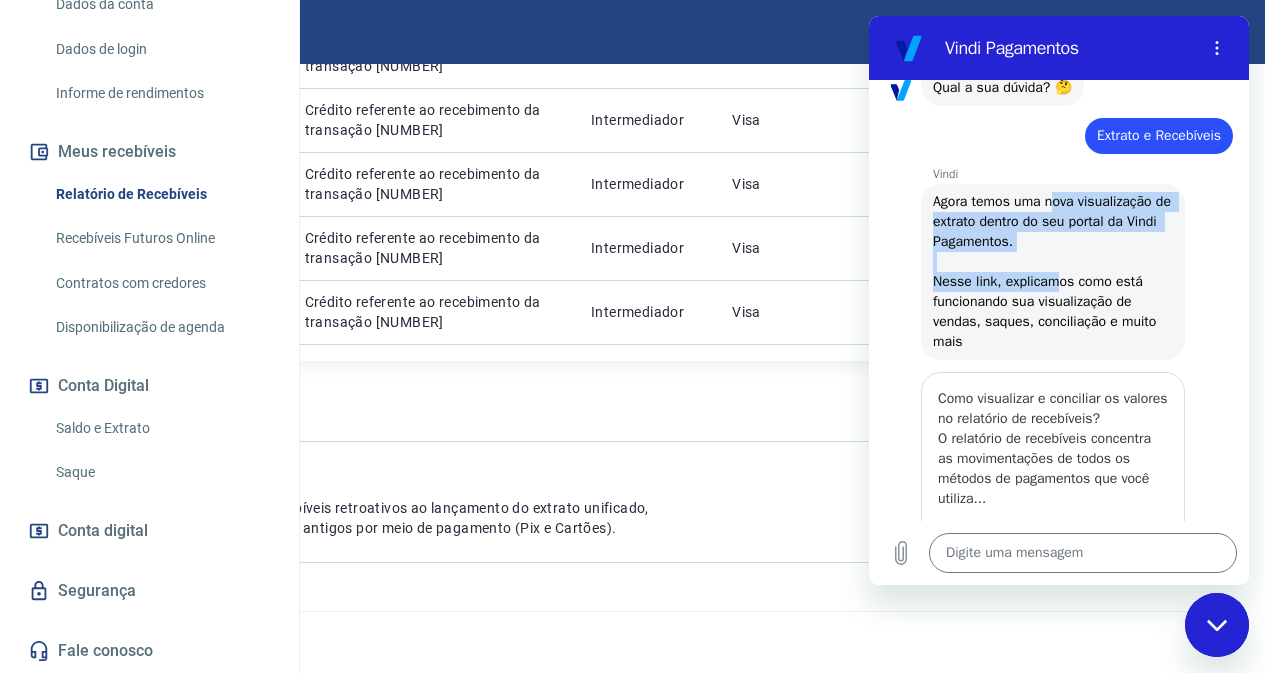 drag, startPoint x: 1058, startPoint y: 198, endPoint x: 1059, endPoint y: 290, distance: 92.00543 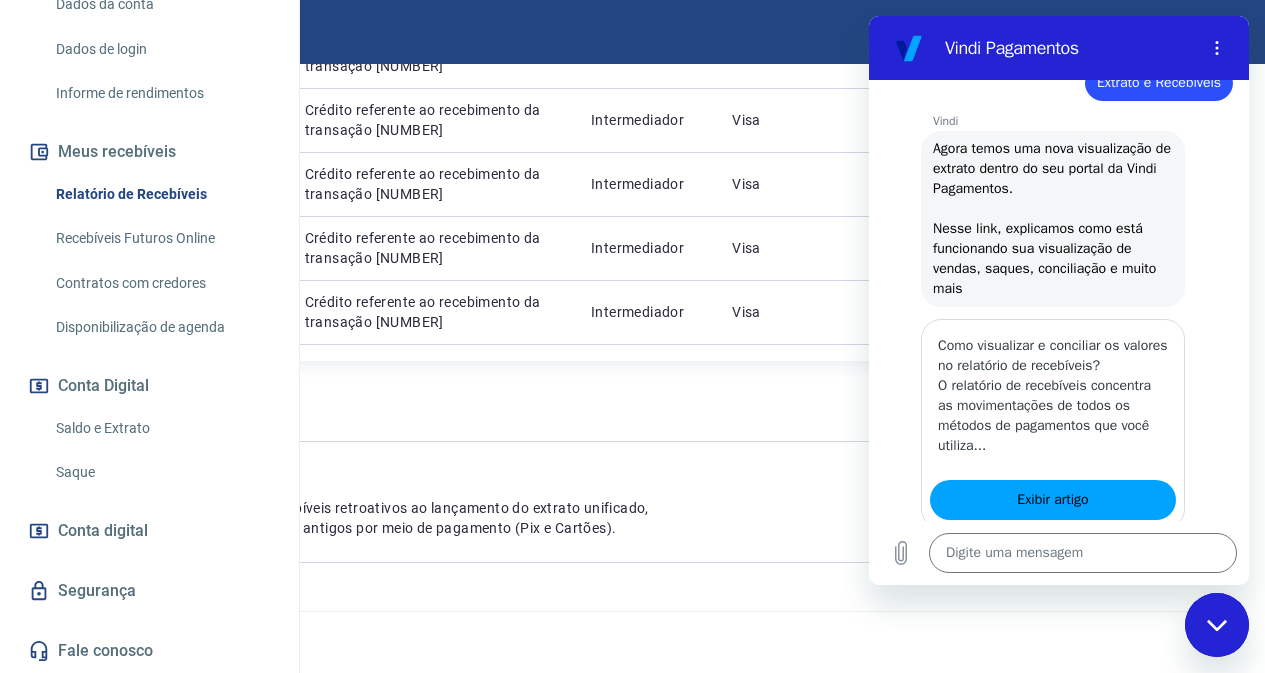 scroll, scrollTop: 256, scrollLeft: 0, axis: vertical 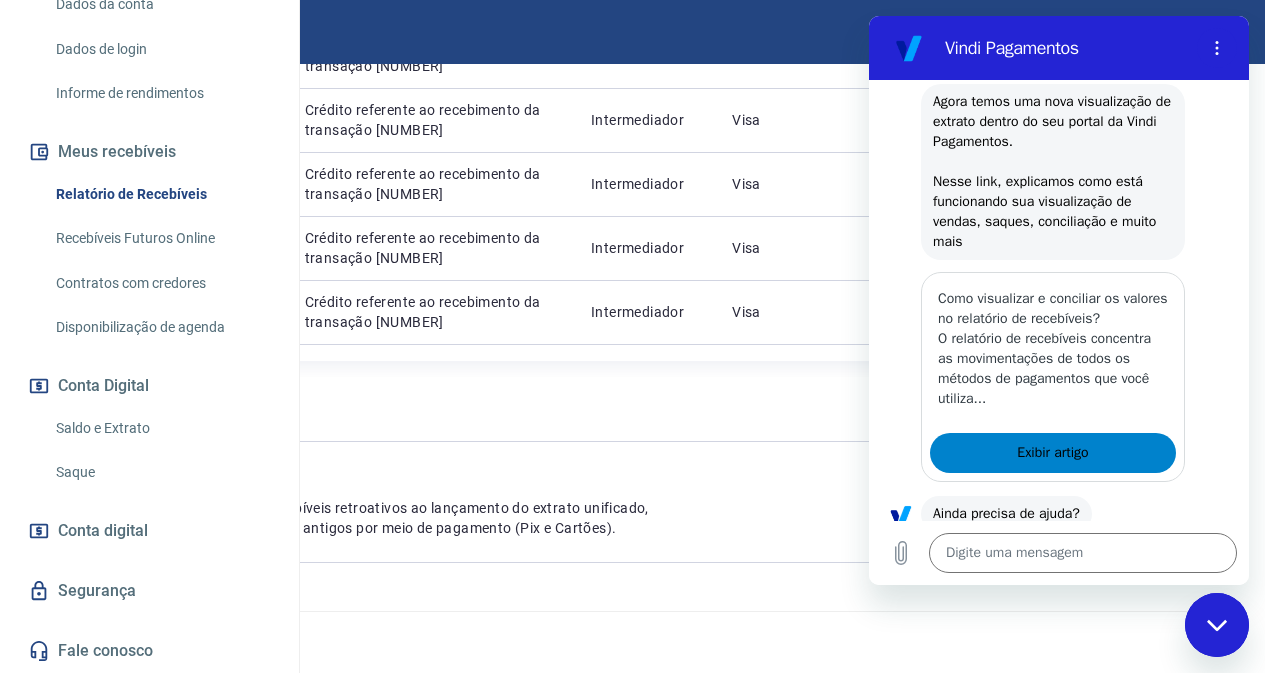 click on "Exibir artigo" at bounding box center [1052, 453] 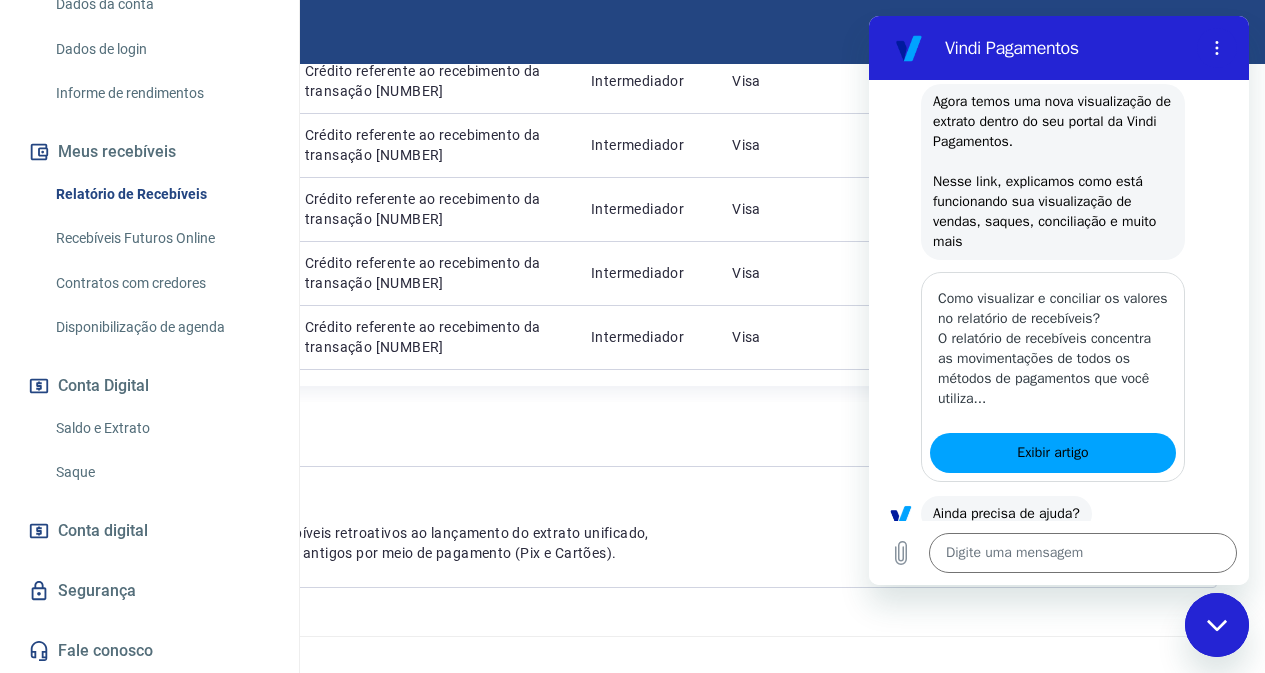 type on "x" 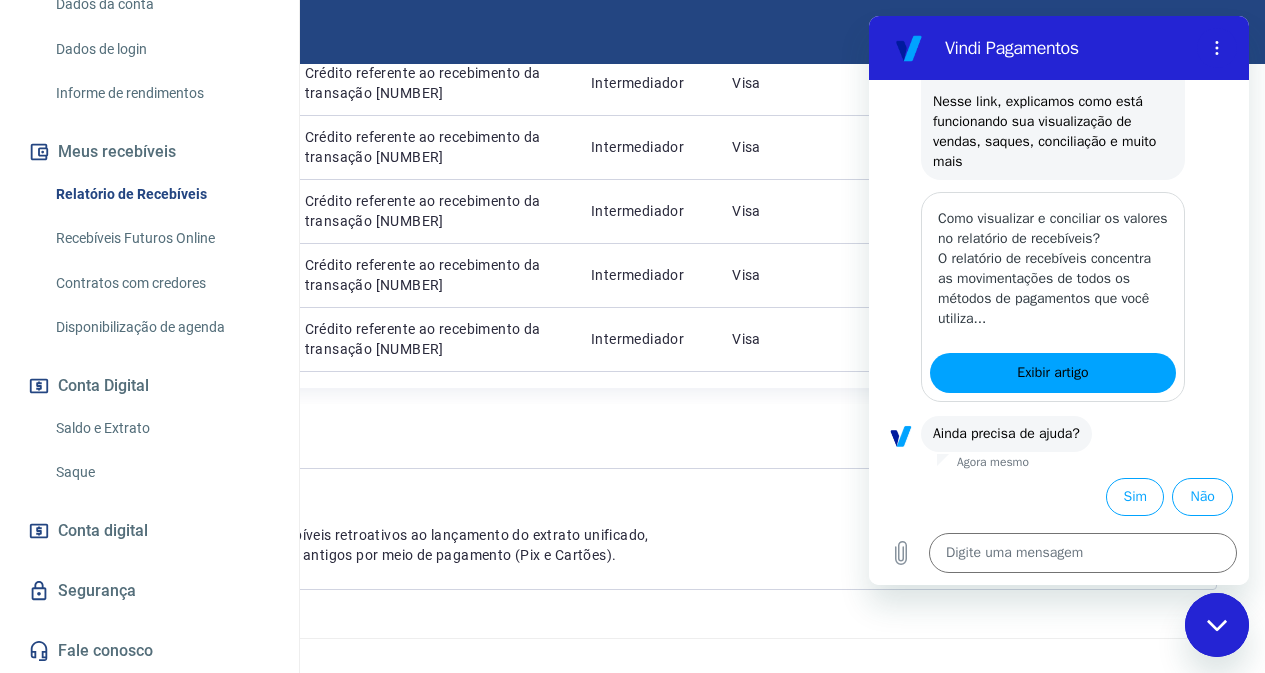scroll, scrollTop: 356, scrollLeft: 0, axis: vertical 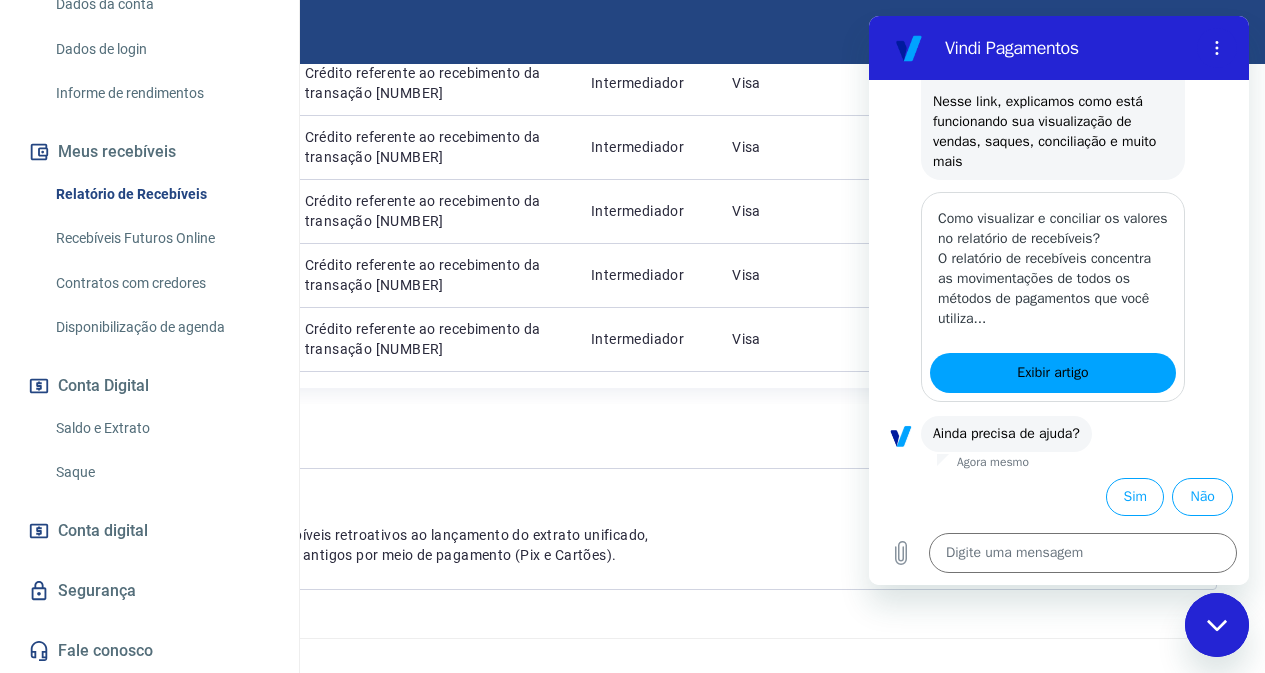 click on "Relatório de Recebíveis" at bounding box center (161, 194) 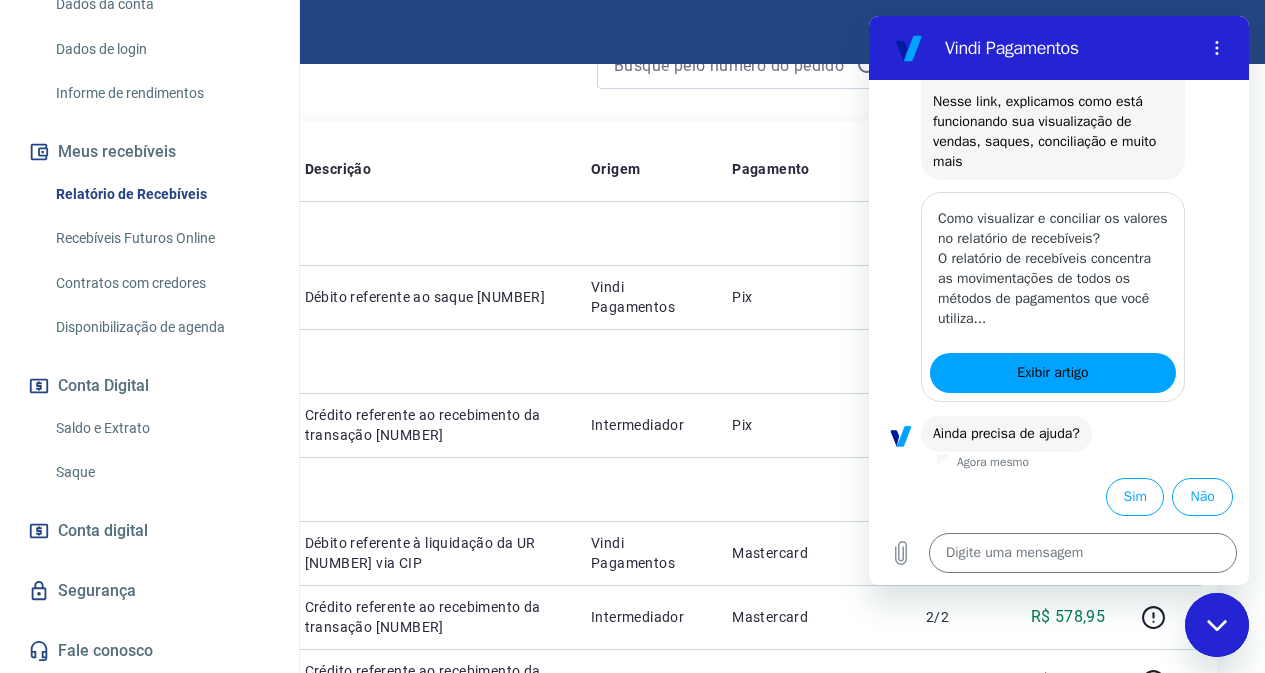 scroll, scrollTop: 0, scrollLeft: 0, axis: both 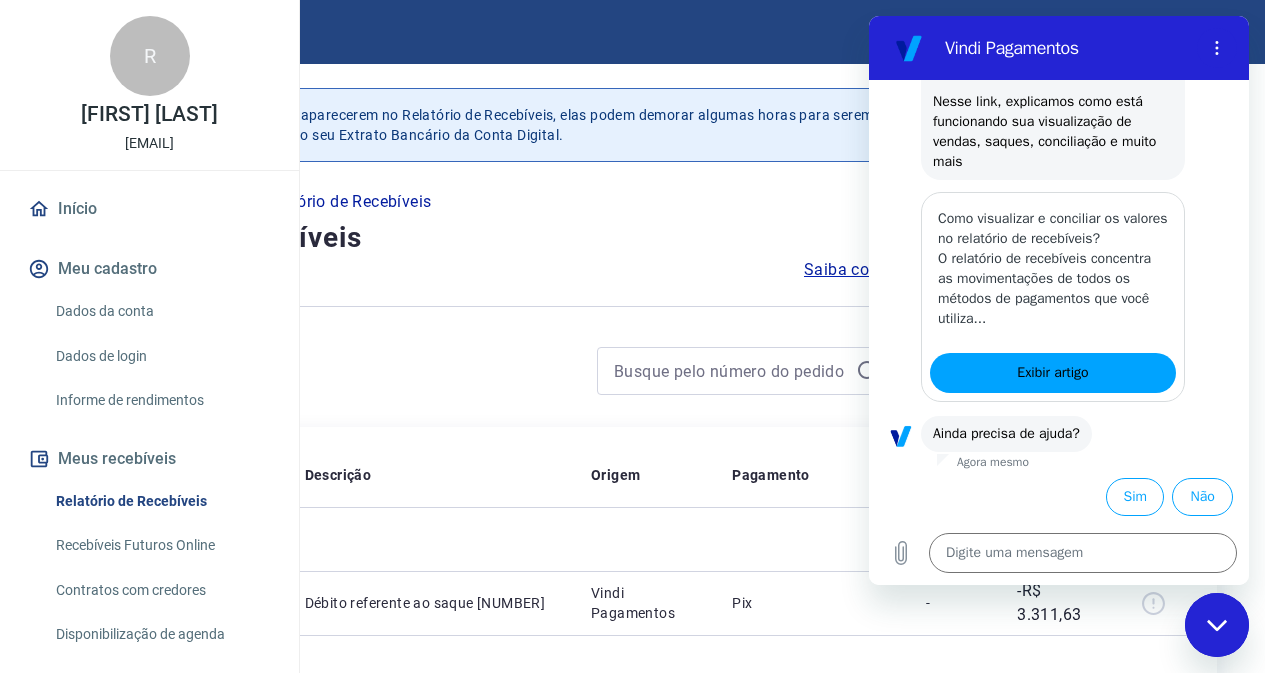 click on "Início" at bounding box center (68, 202) 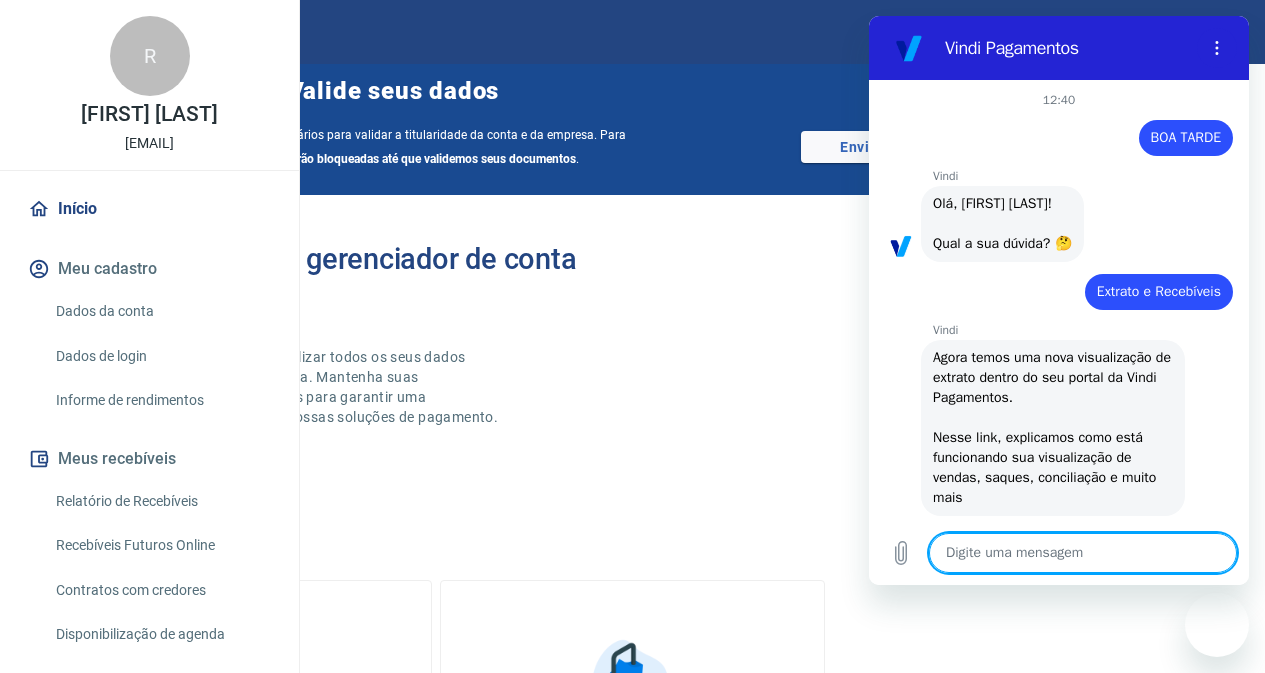 scroll, scrollTop: 409, scrollLeft: 0, axis: vertical 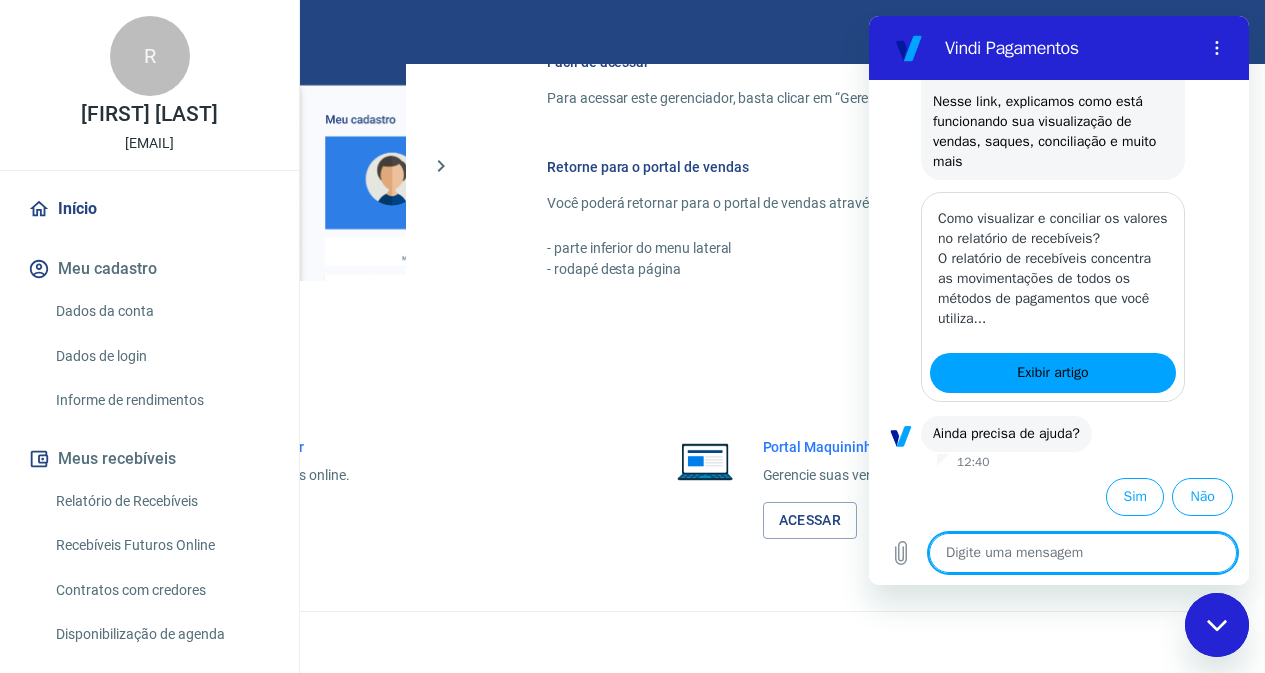click on "Acessar" at bounding box center [219, 520] 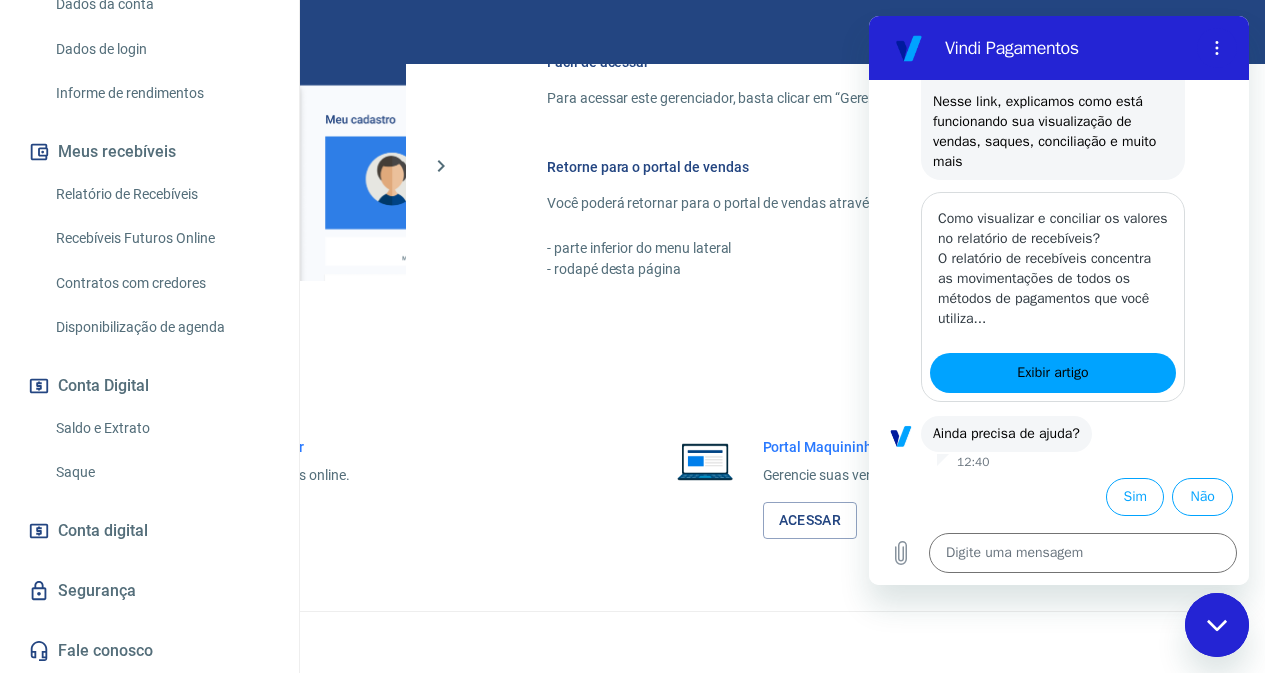scroll, scrollTop: 371, scrollLeft: 0, axis: vertical 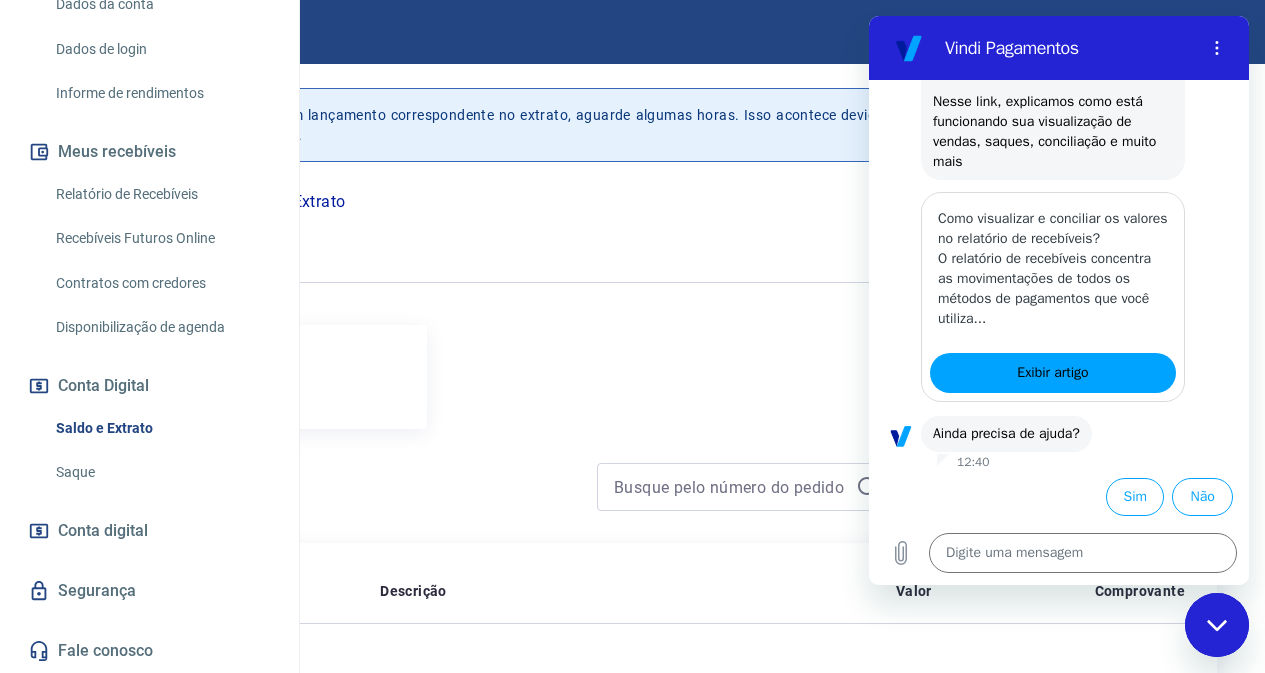 click on "Saldo" at bounding box center [632, 238] 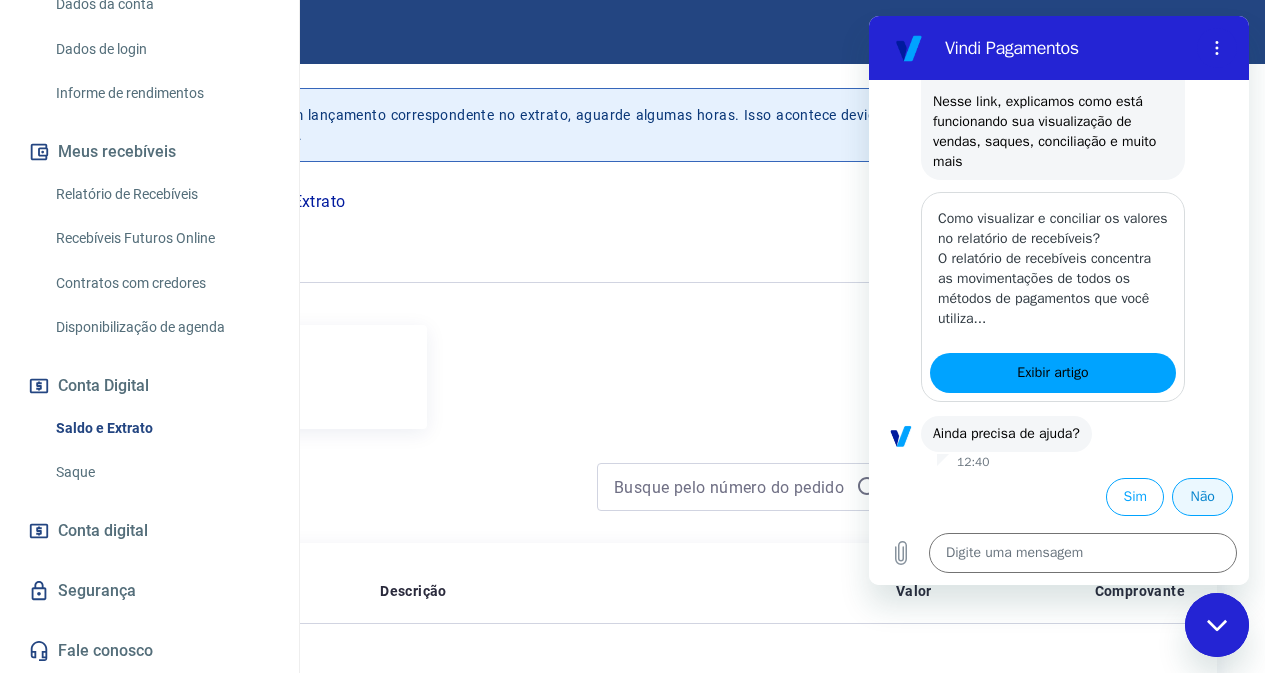click on "Não" at bounding box center [1202, 497] 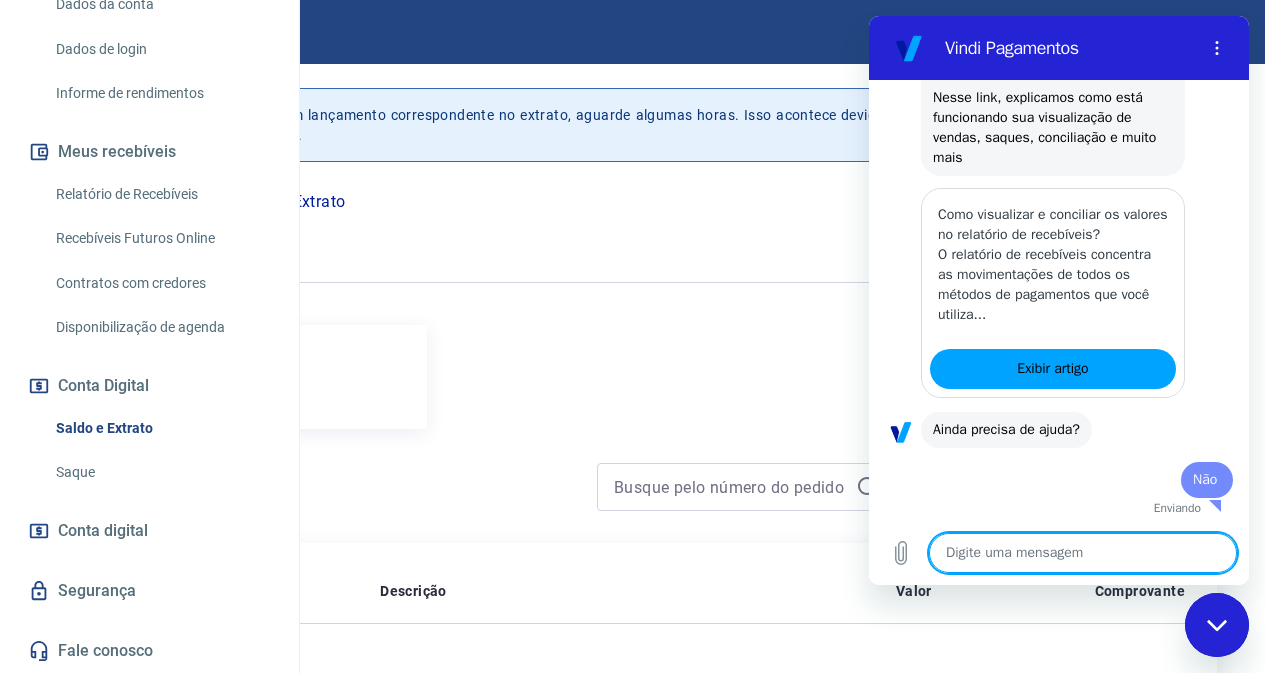 scroll, scrollTop: 358, scrollLeft: 0, axis: vertical 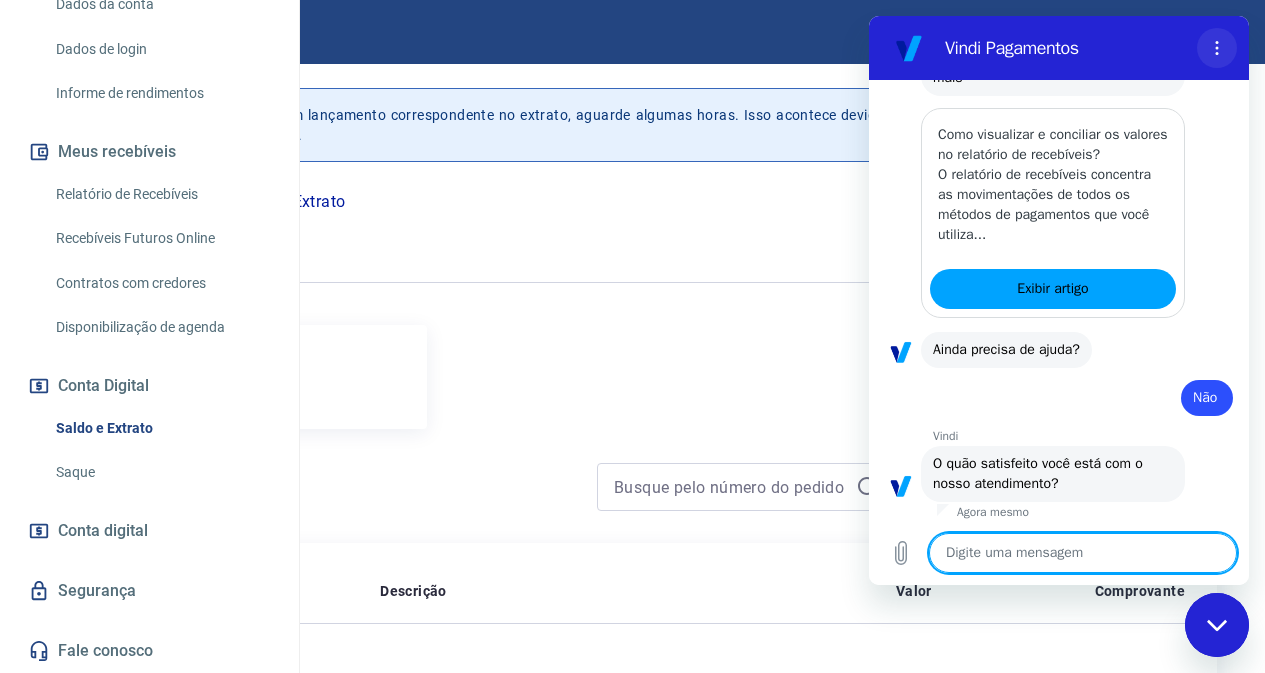 click 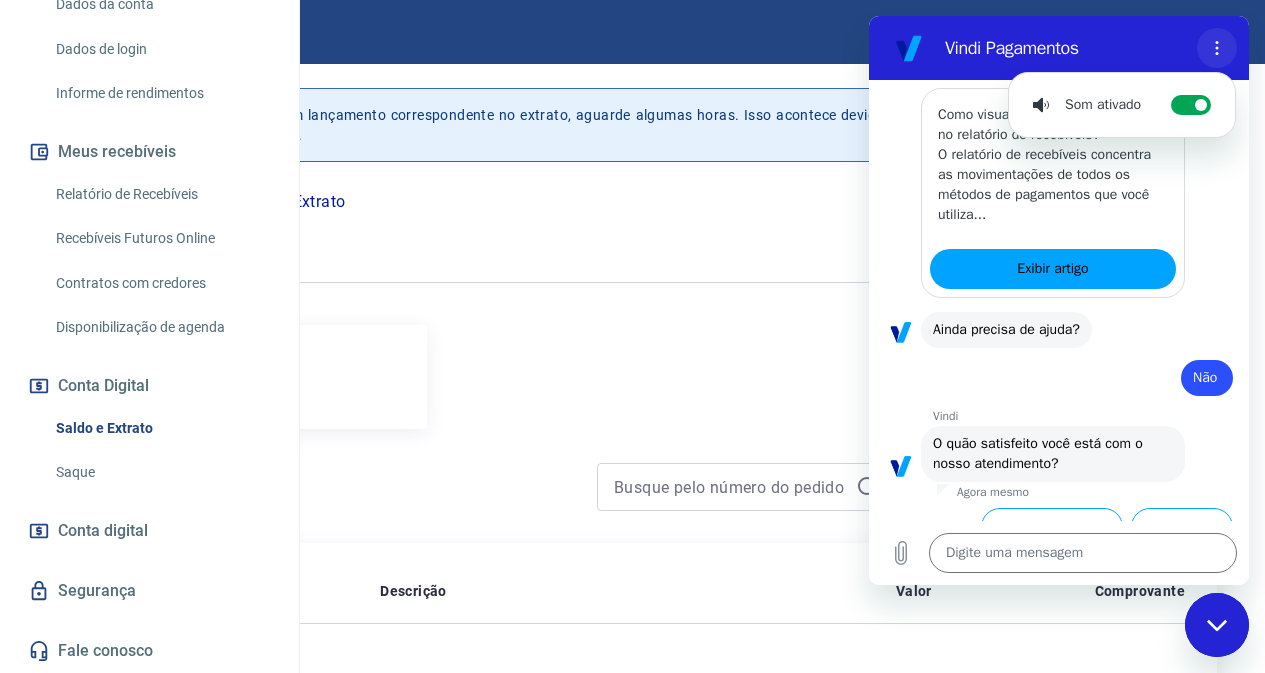 scroll, scrollTop: 536, scrollLeft: 0, axis: vertical 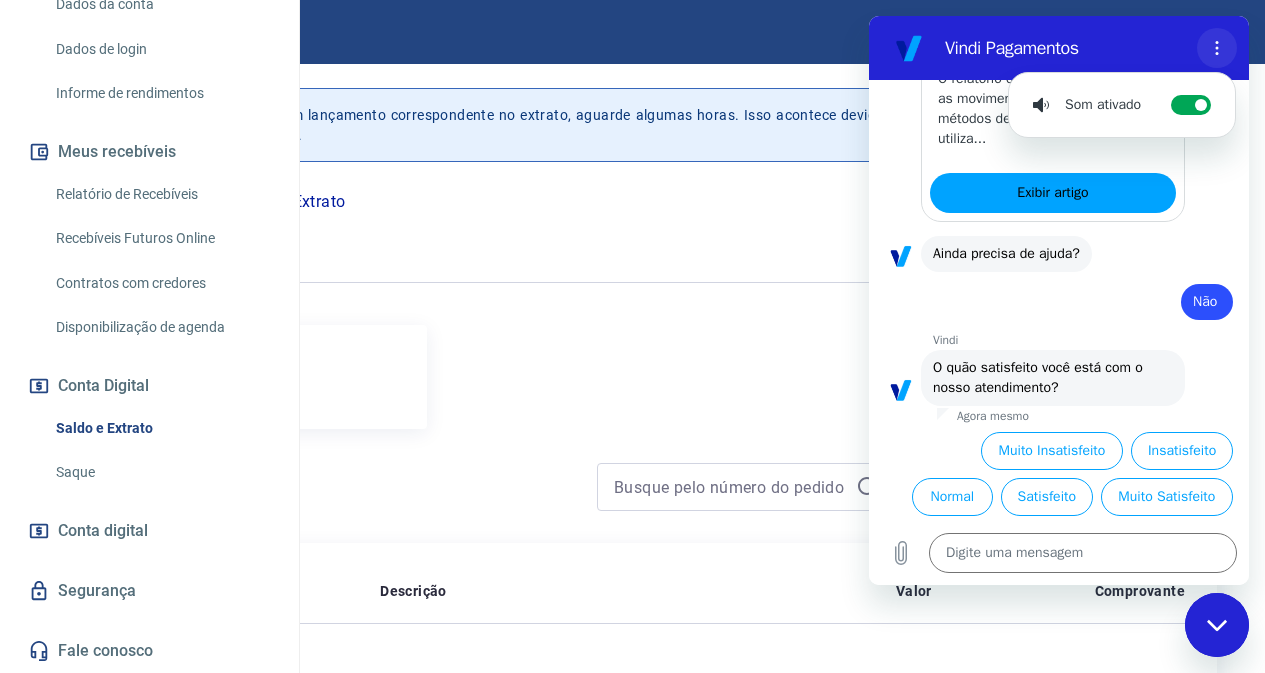 click 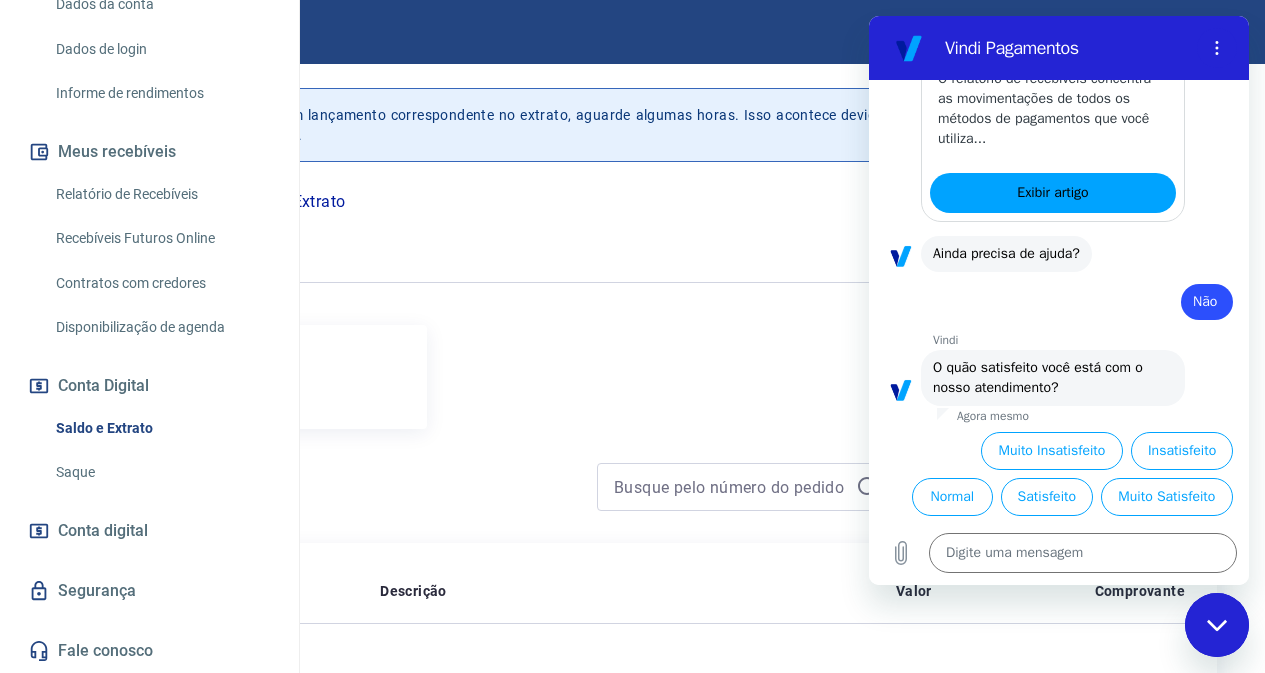 click 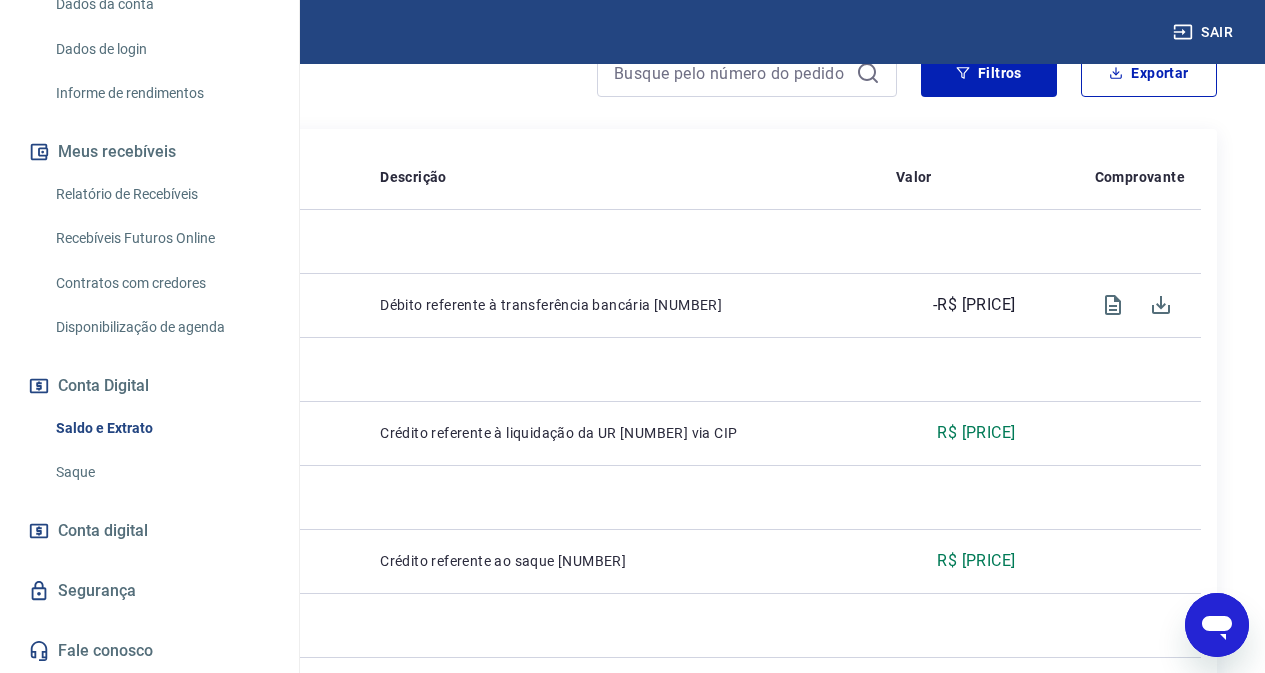 scroll, scrollTop: 300, scrollLeft: 0, axis: vertical 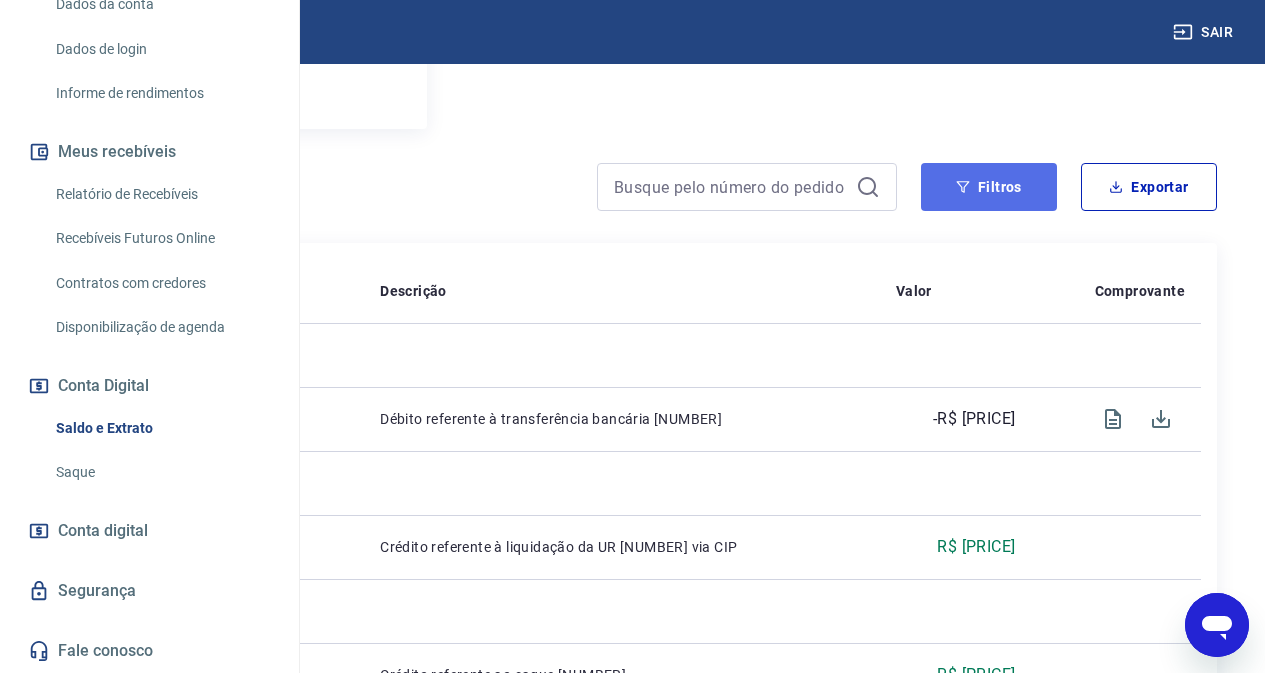 click on "Filtros" at bounding box center (989, 187) 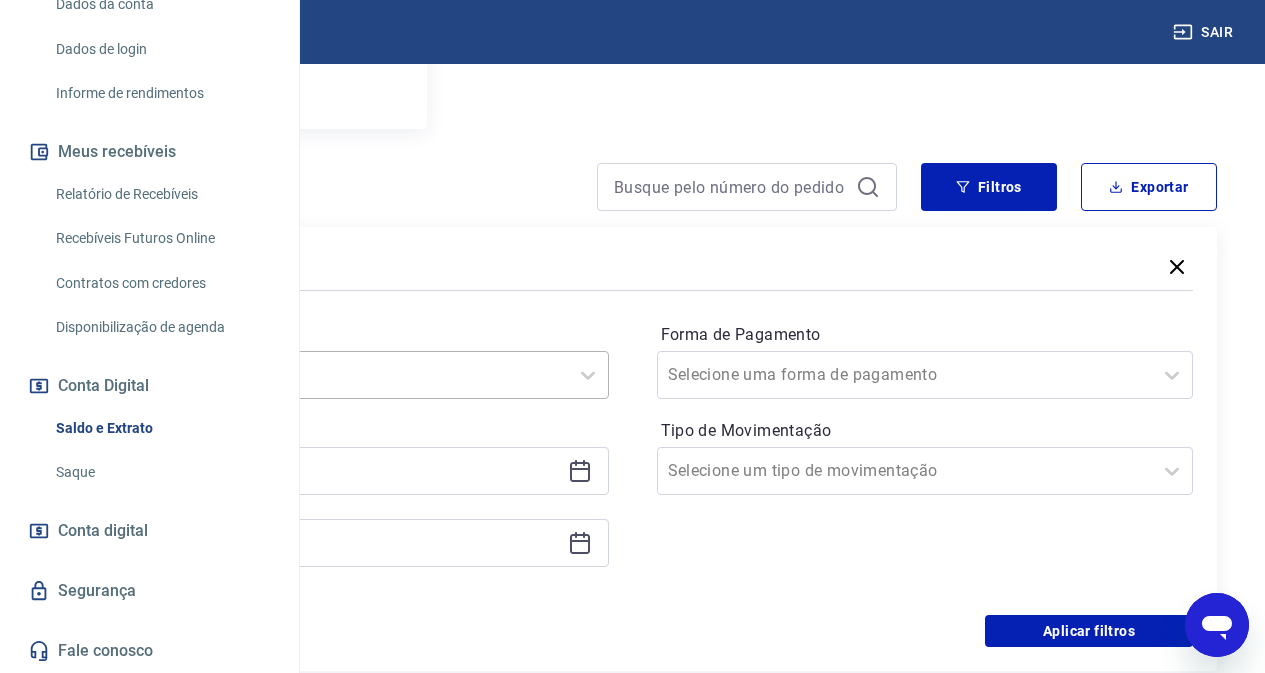 click on "Selecione um período" at bounding box center [320, 375] 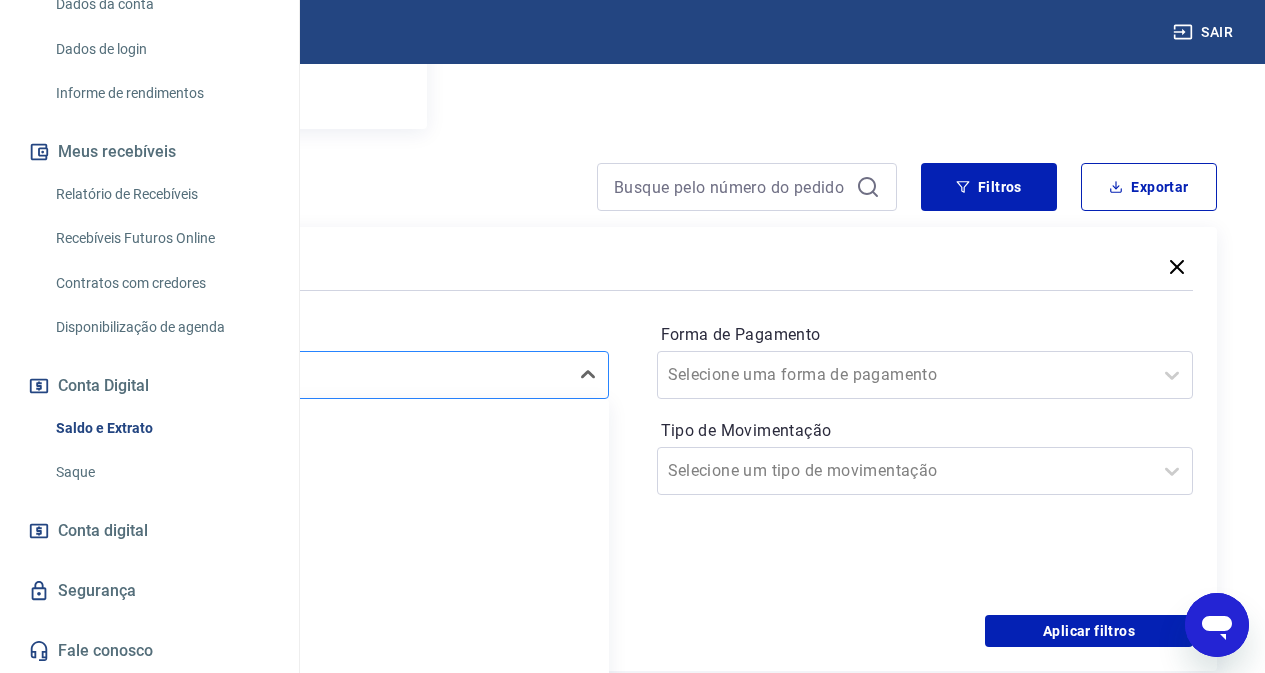 scroll, scrollTop: 322, scrollLeft: 0, axis: vertical 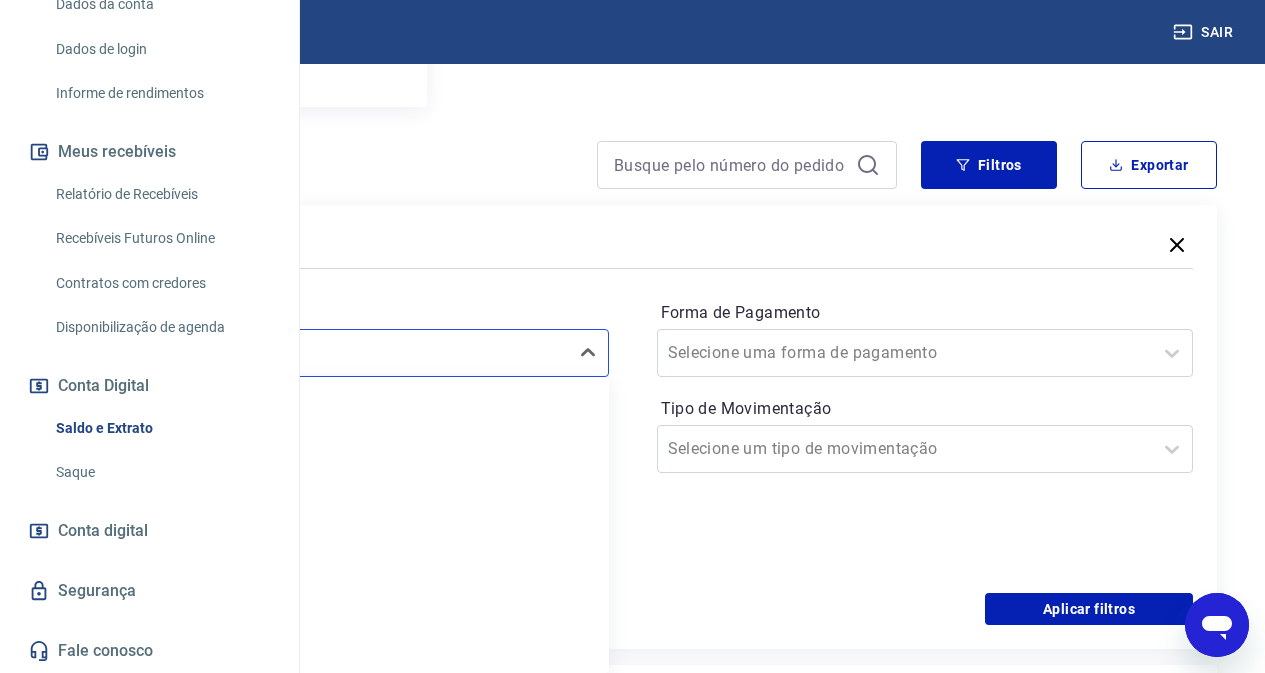 click on "Forma de Pagamento Selecione uma forma de pagamento" at bounding box center [925, 337] 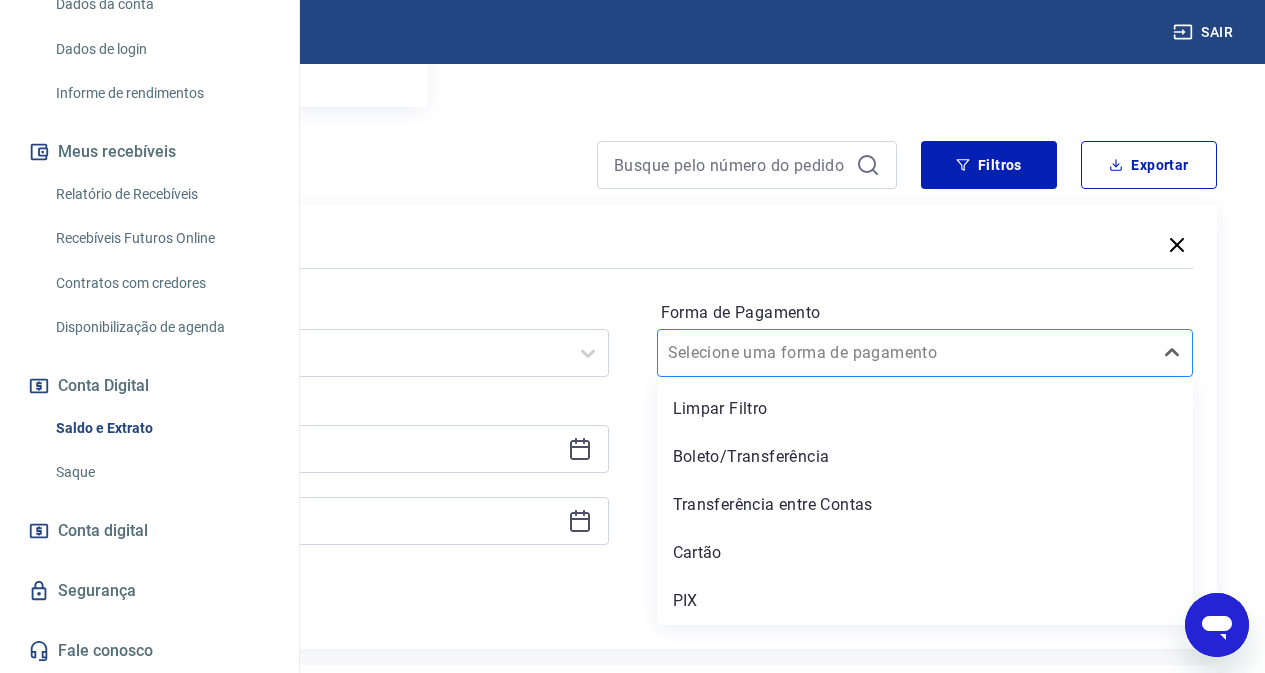 click on "Forma de Pagamento" at bounding box center [769, 353] 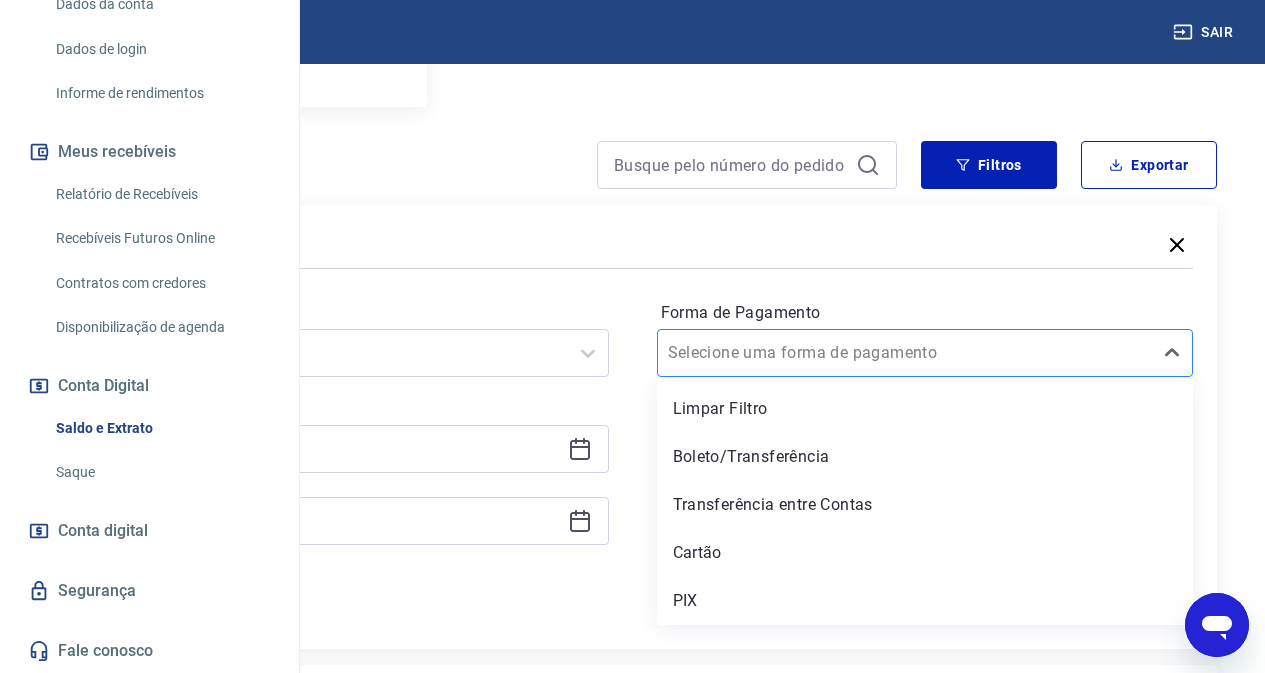 click on "Forma de Pagamento" at bounding box center (769, 353) 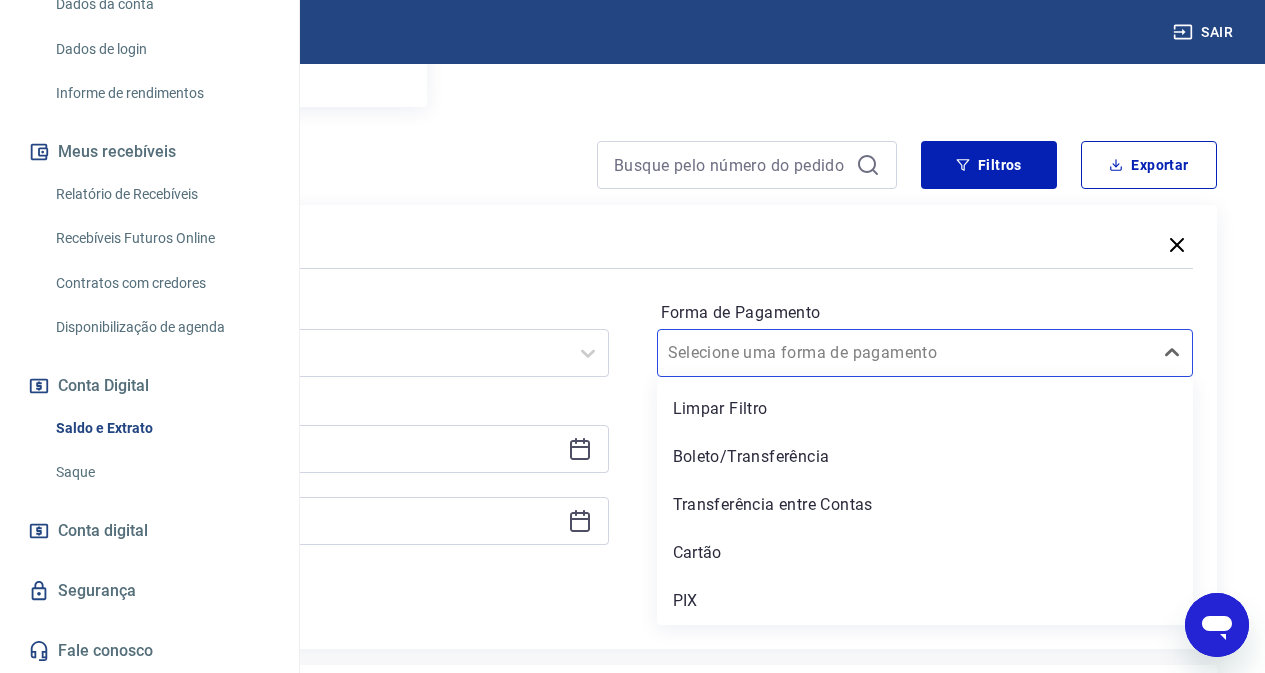 click on "Período Selecione um período Período personalizado Forma de Pagamento option Limpar Filtro focused, 1 of 5. 5 results available. Use Up and Down to choose options, press Enter to select the currently focused option, press Escape to exit the menu, press Tab to select the option and exit the menu. Selecione uma forma de pagamento Limpar Filtro Boleto/Transferência Transferência entre Contas Cartão PIX Tipo de Movimentação Selecione um tipo de movimentação" at bounding box center [632, 433] 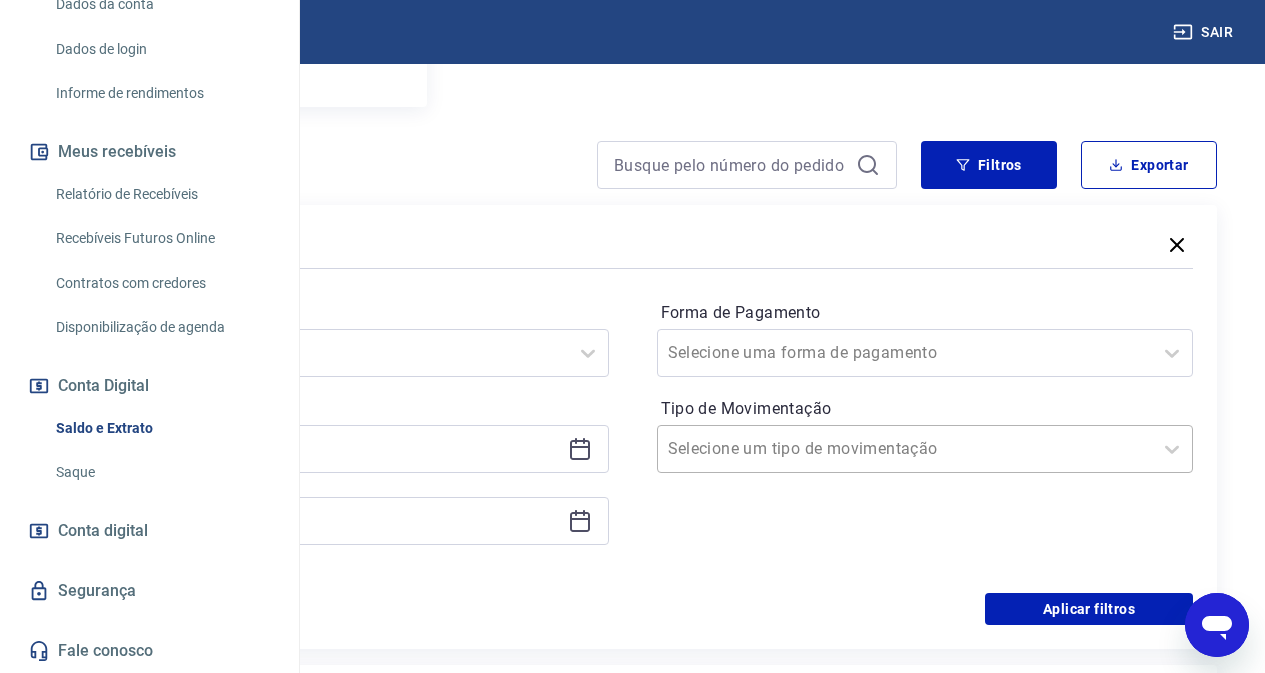 click at bounding box center (905, 449) 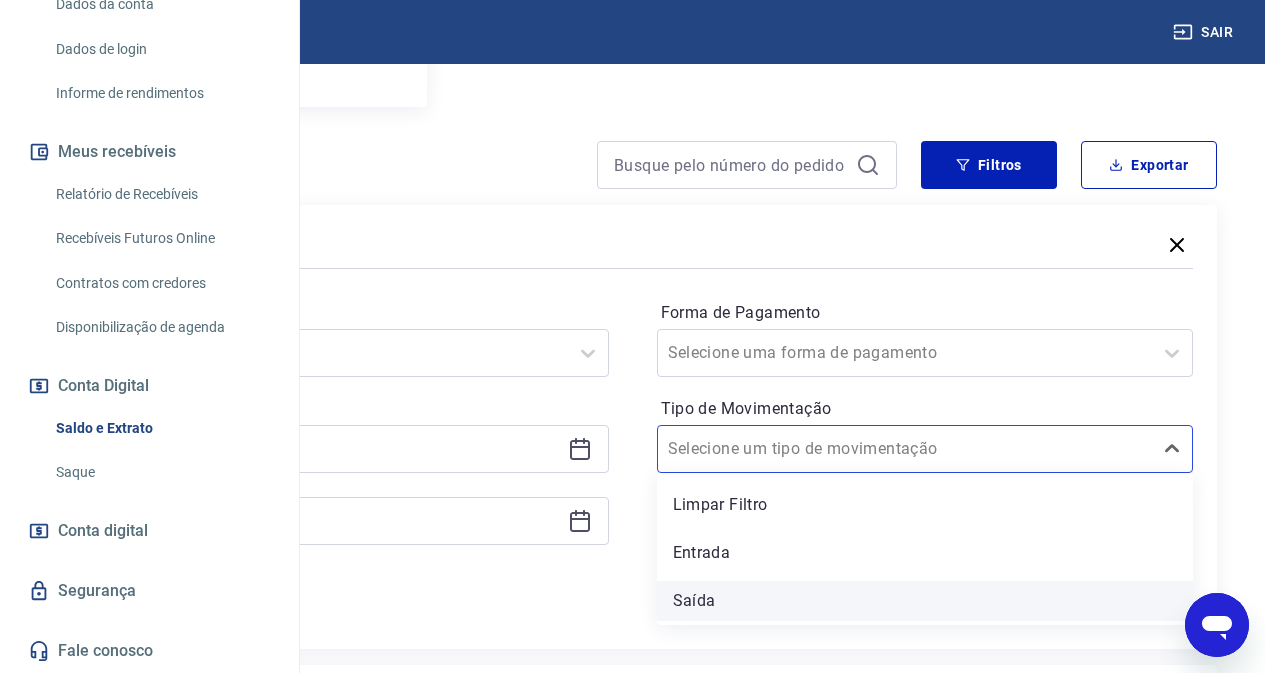 click on "Saída" at bounding box center [925, 601] 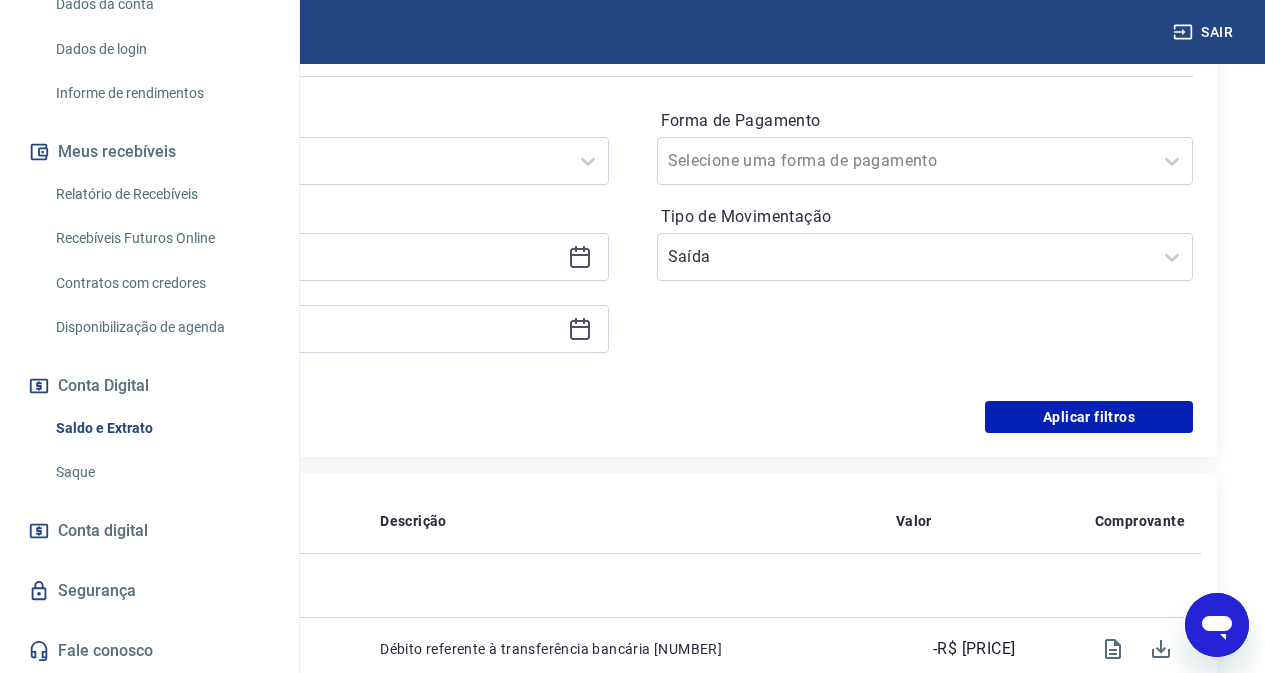 scroll, scrollTop: 522, scrollLeft: 0, axis: vertical 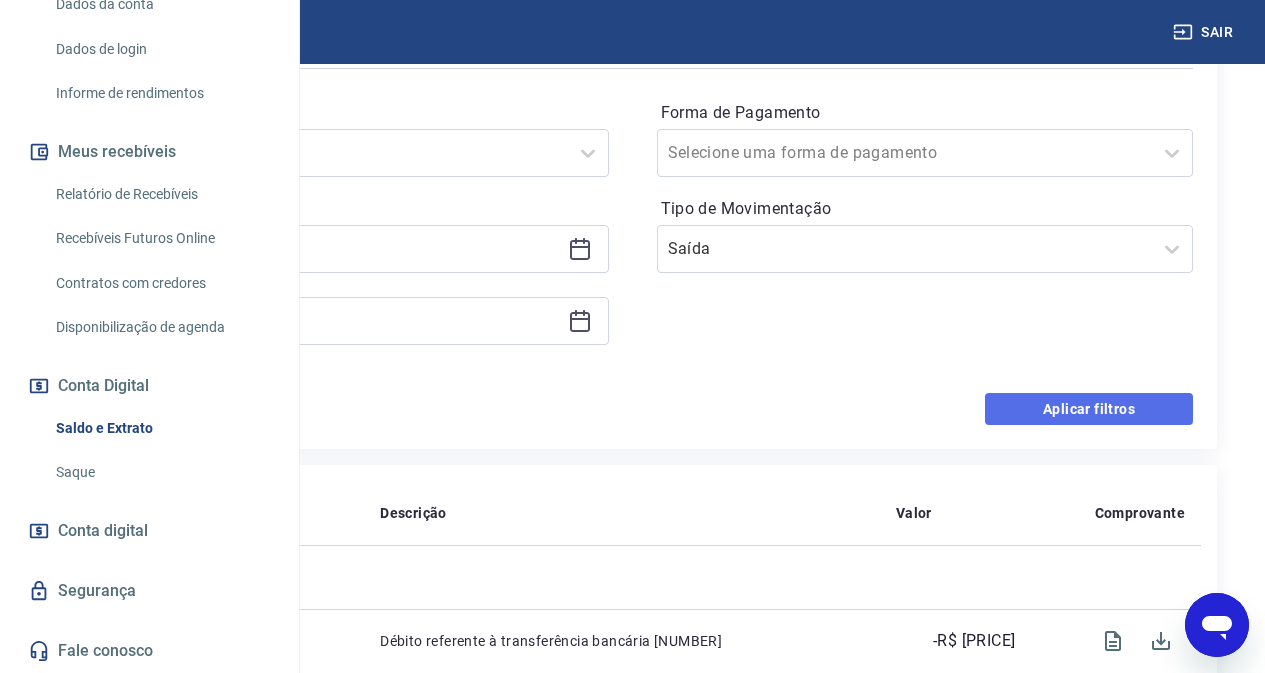 click on "Aplicar filtros" at bounding box center [1089, 409] 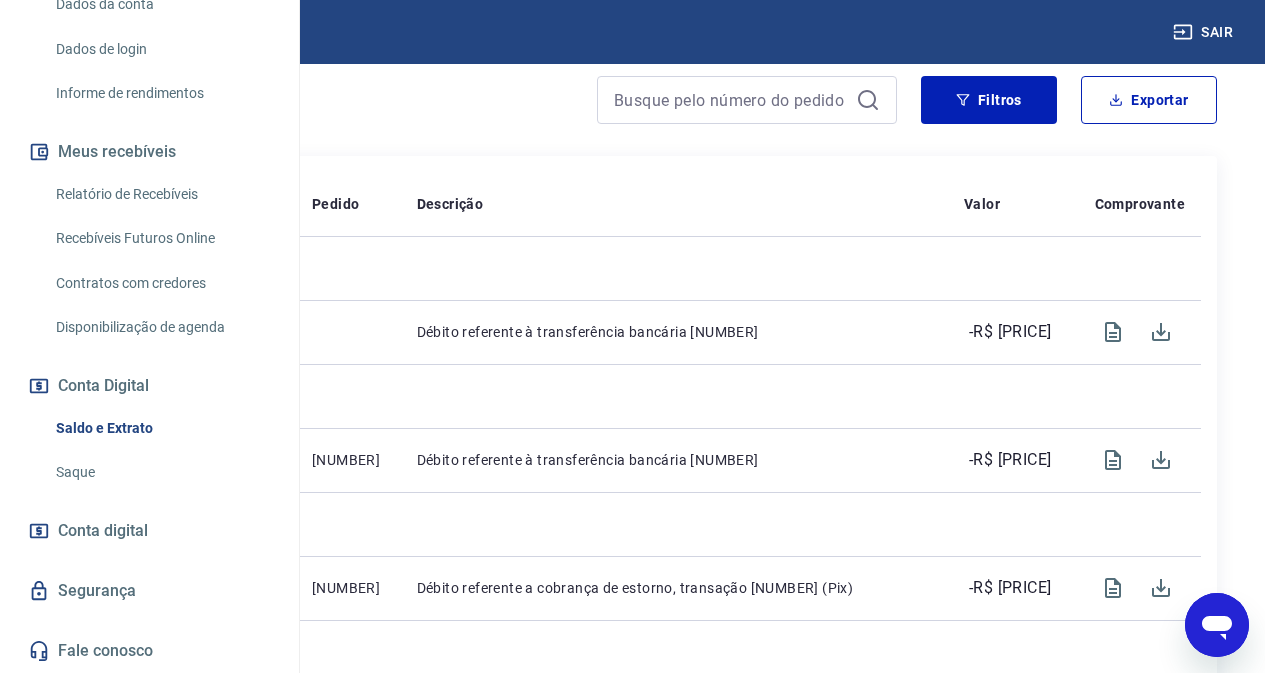 scroll, scrollTop: 322, scrollLeft: 0, axis: vertical 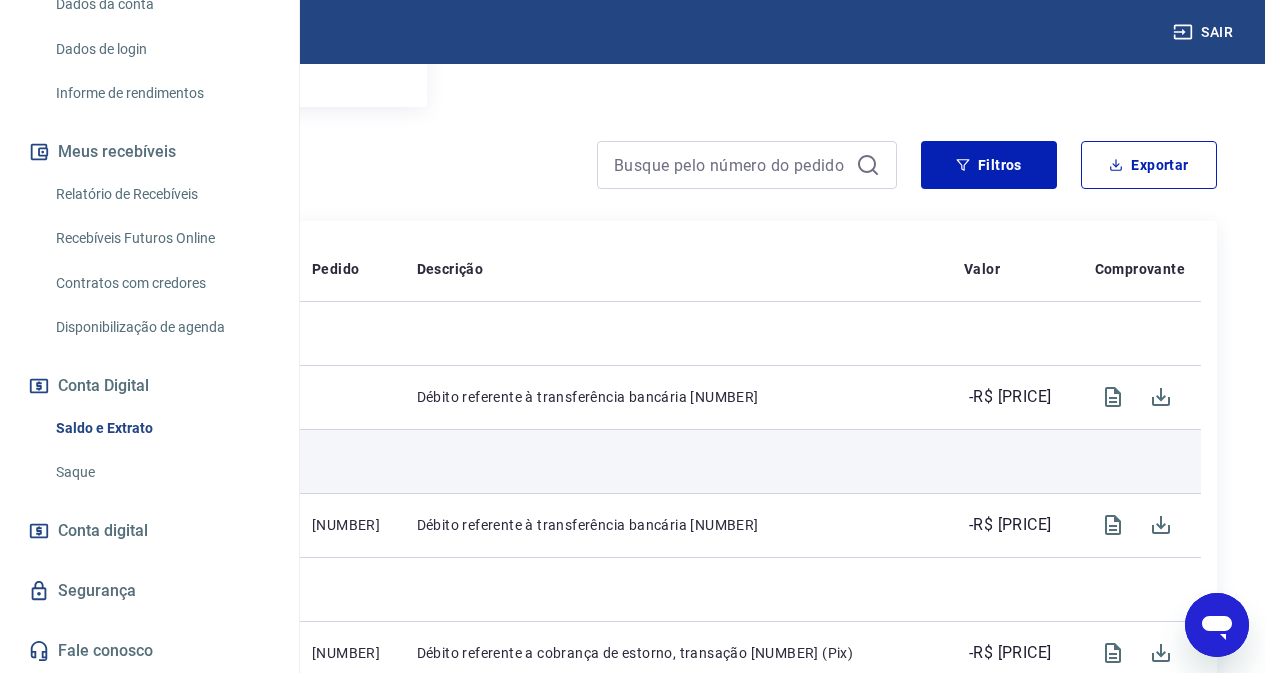 click on "Ter, 15 jul" at bounding box center (118, 461) 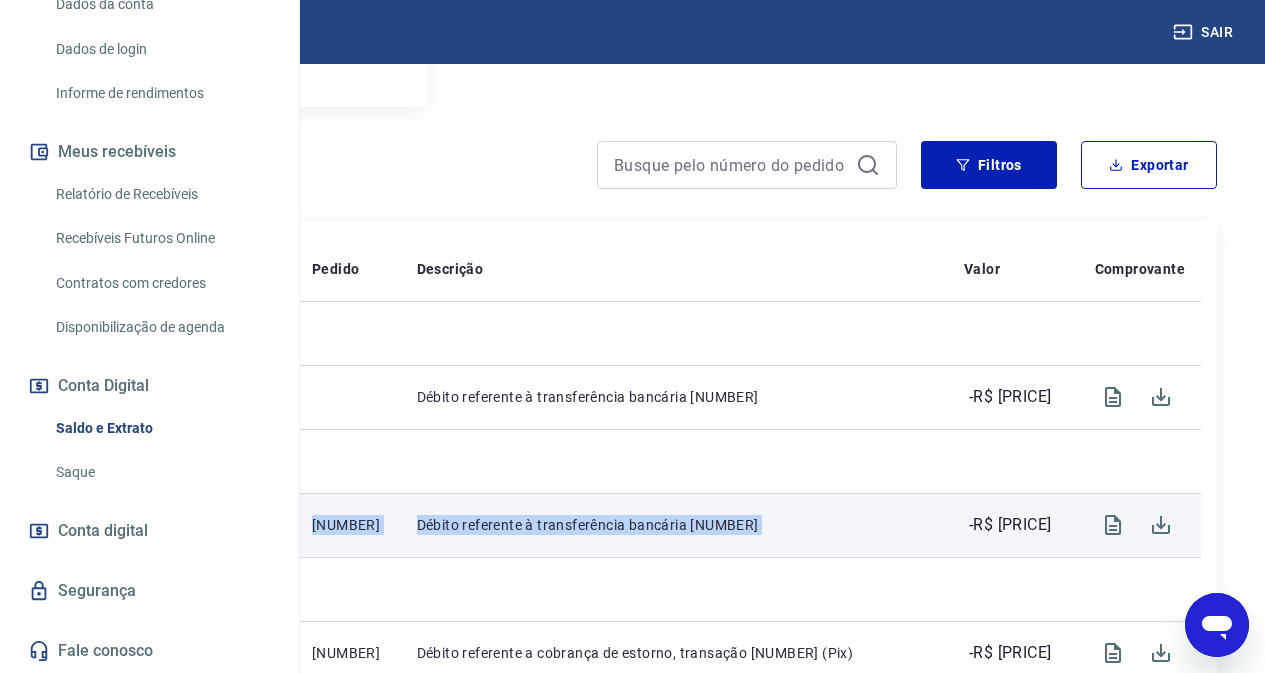 drag, startPoint x: 404, startPoint y: 460, endPoint x: 741, endPoint y: 511, distance: 340.83722 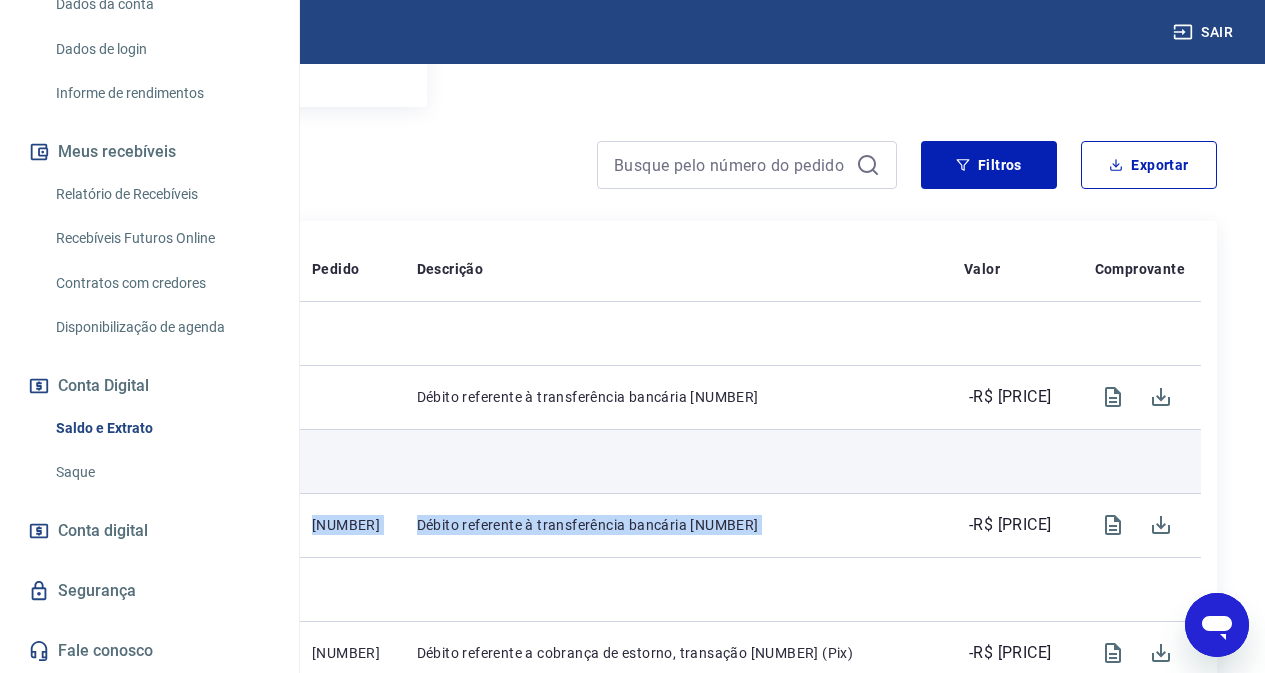 click on "Ter, 15 jul" at bounding box center [118, 461] 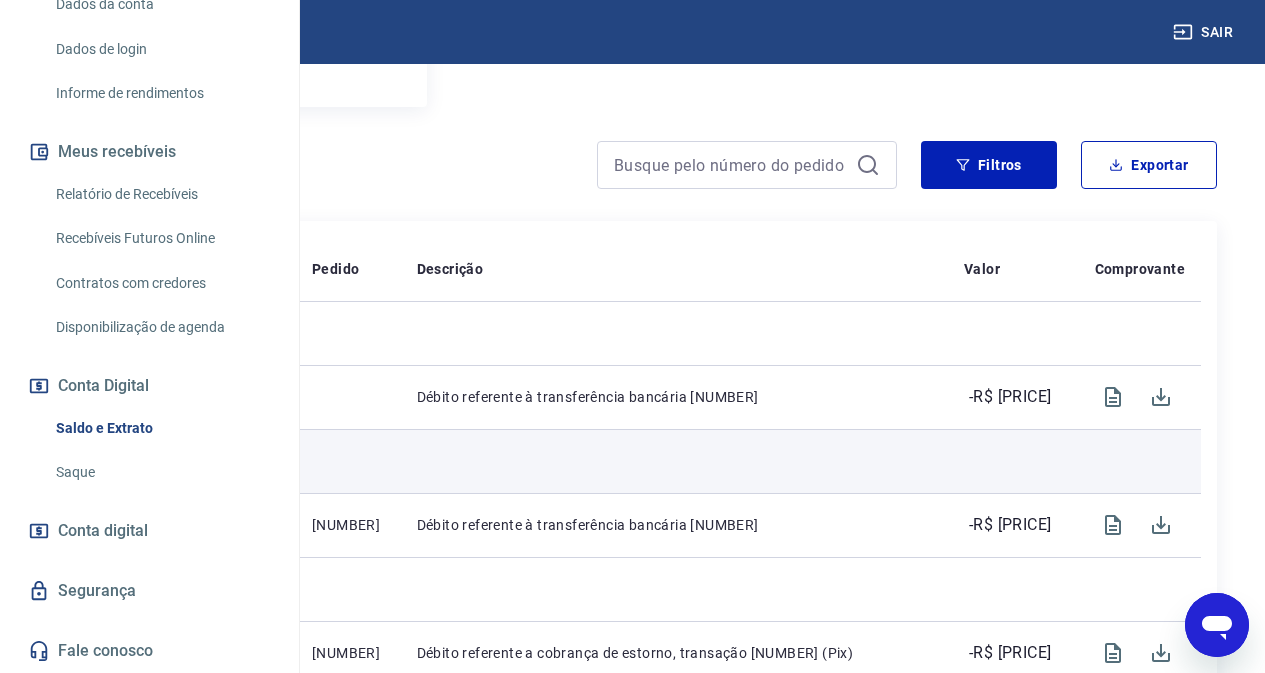 click on "Ter, 15 jul" at bounding box center [118, 461] 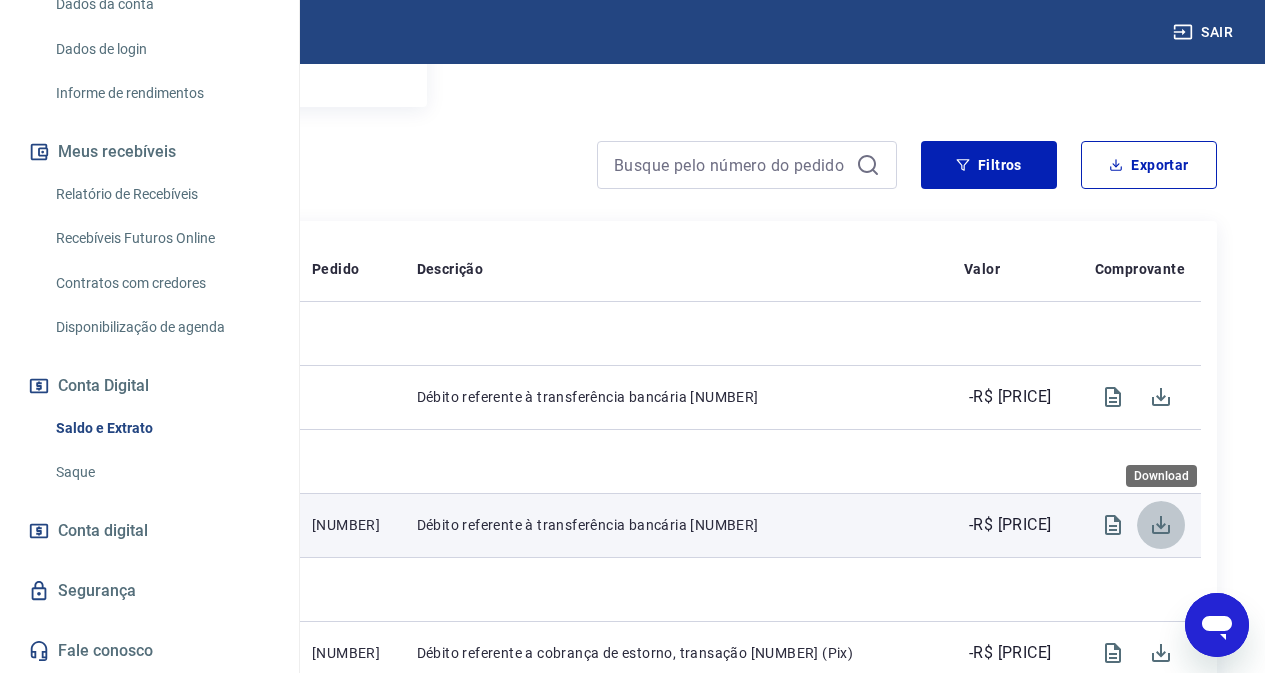 click 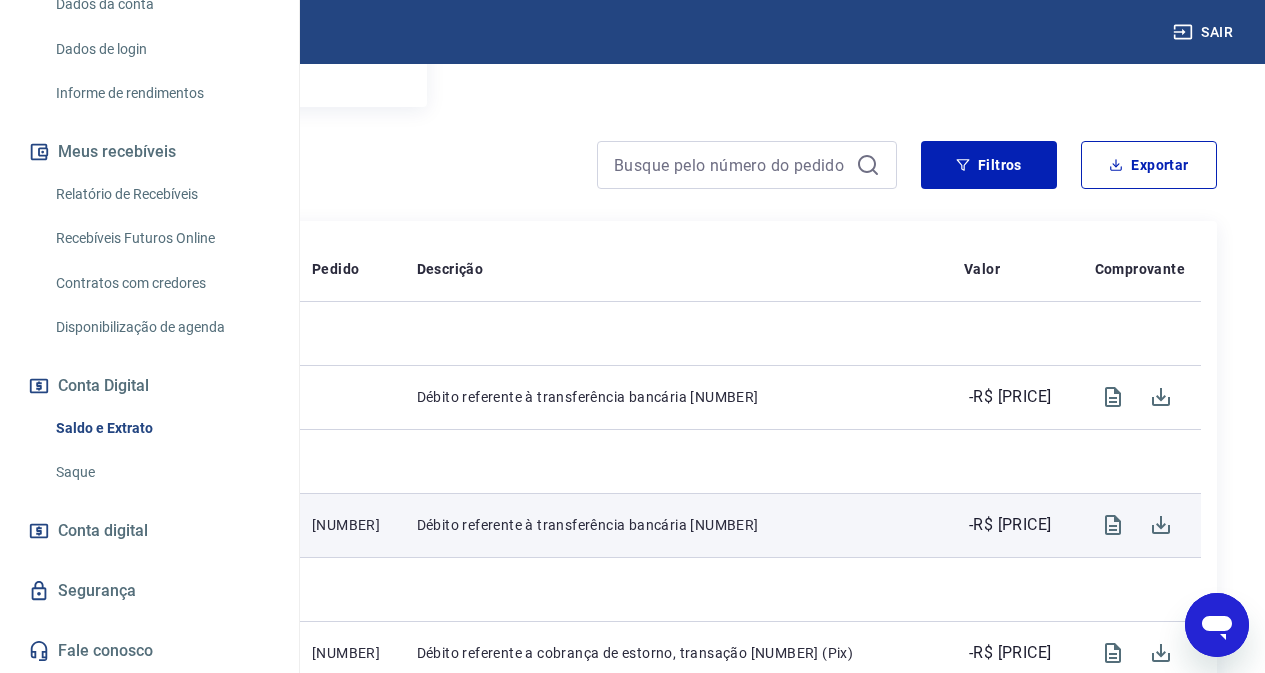 click on "[NUMBER]" at bounding box center [180, 525] 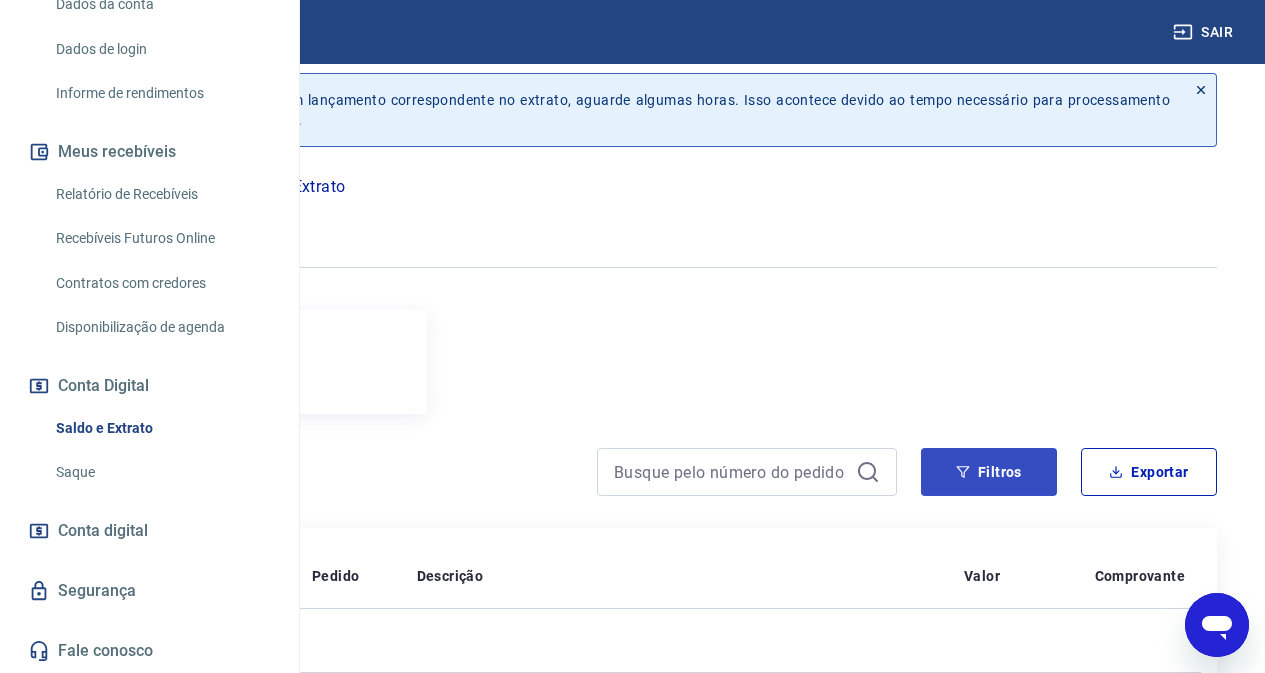 scroll, scrollTop: 0, scrollLeft: 0, axis: both 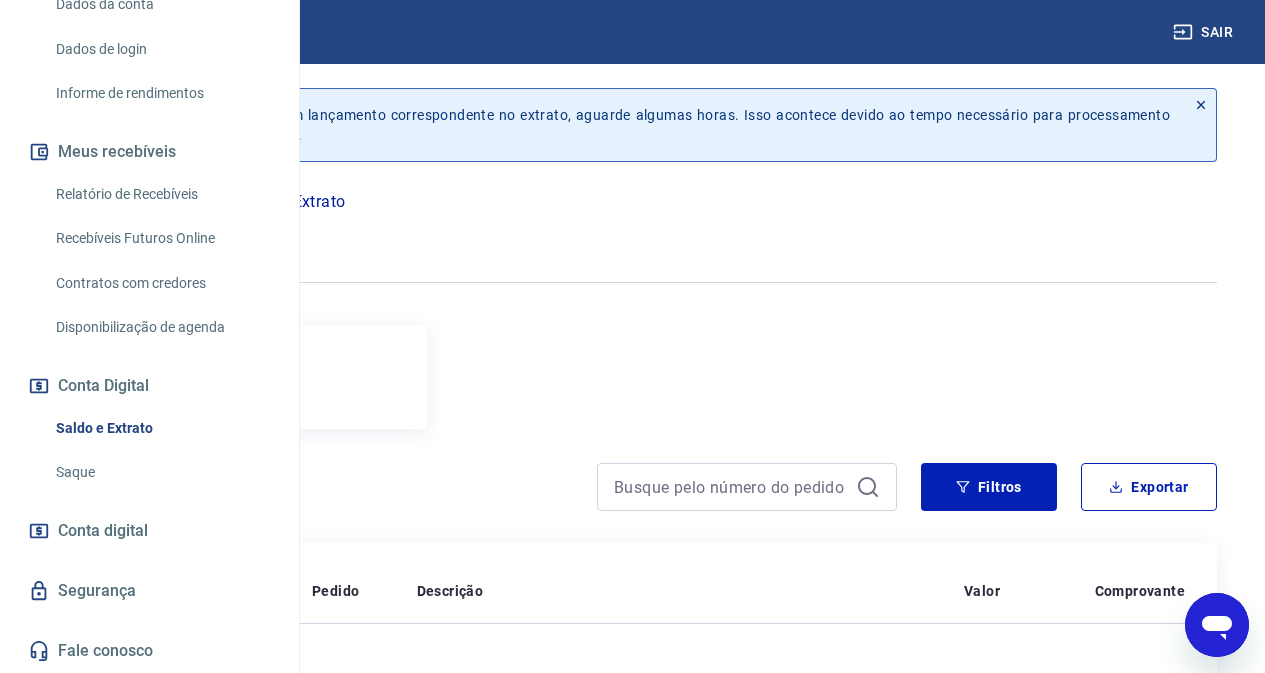 type on "x" 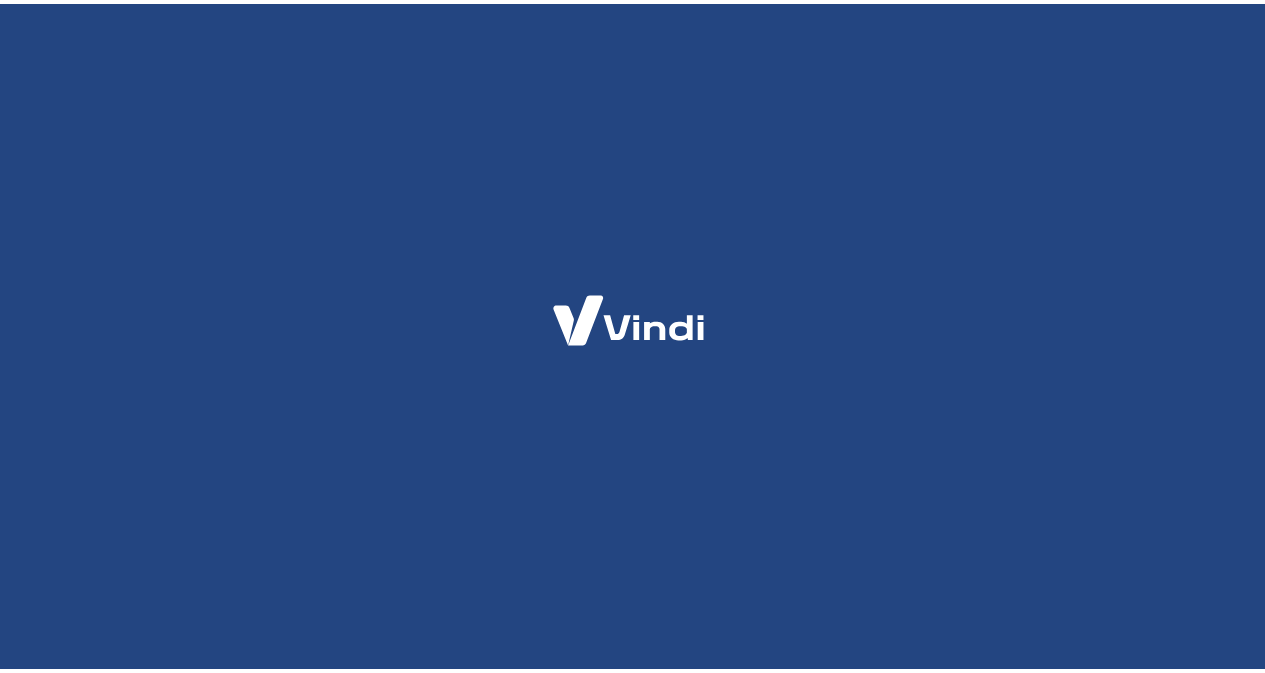 scroll, scrollTop: 0, scrollLeft: 0, axis: both 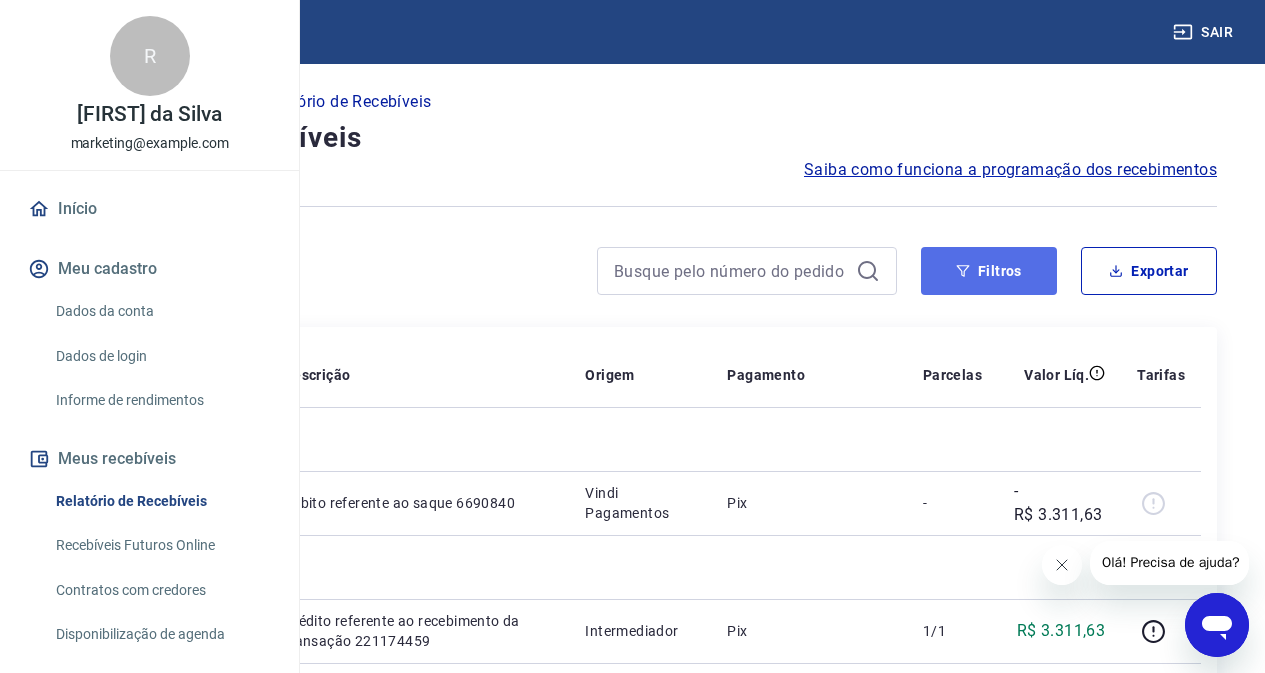 click on "Filtros" at bounding box center (989, 271) 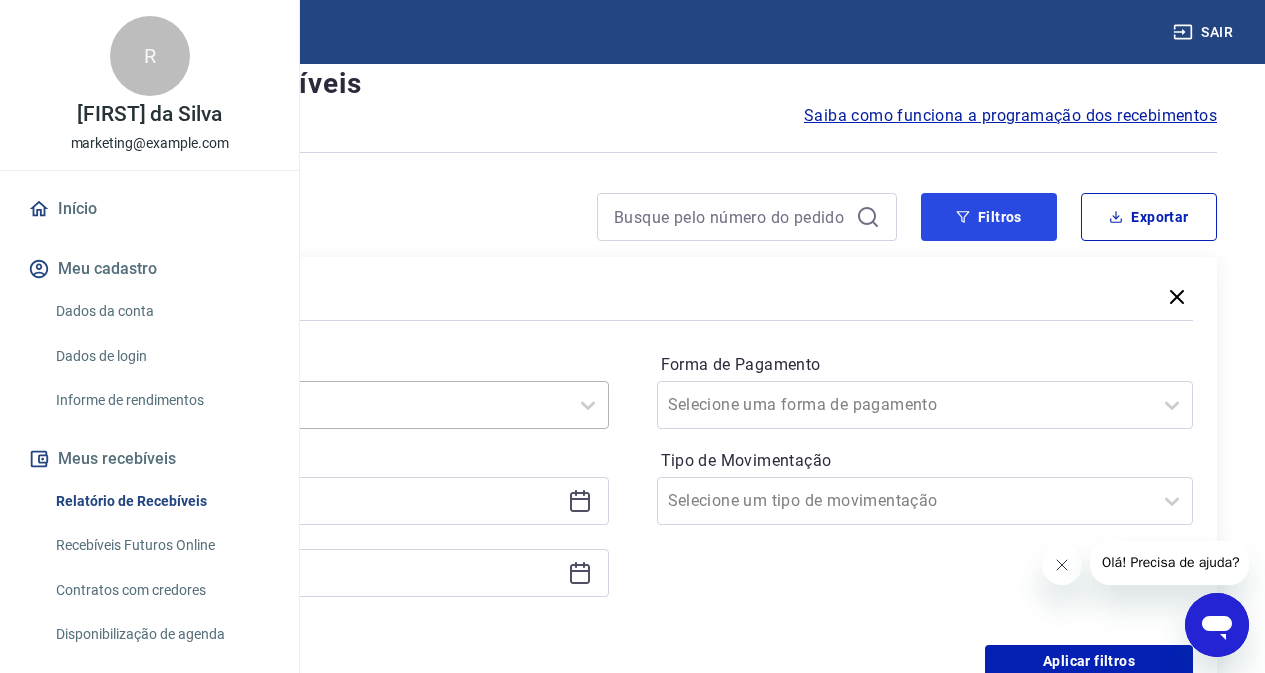 scroll, scrollTop: 200, scrollLeft: 0, axis: vertical 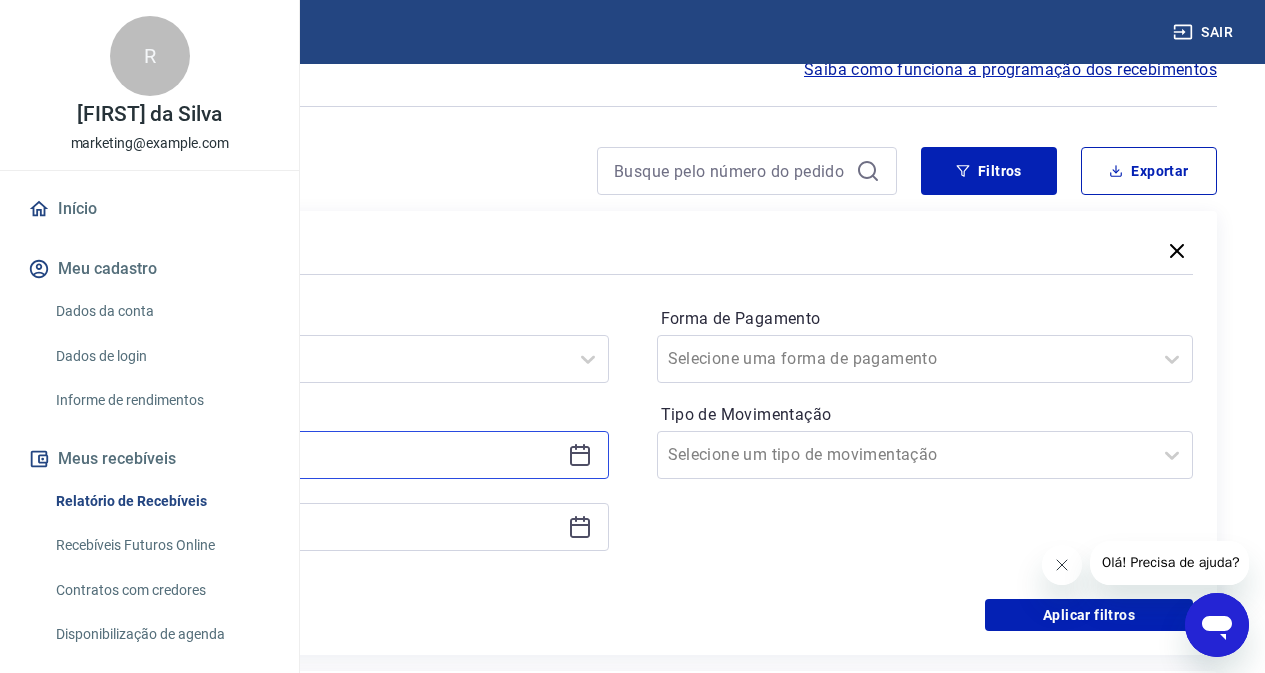 click at bounding box center [324, 455] 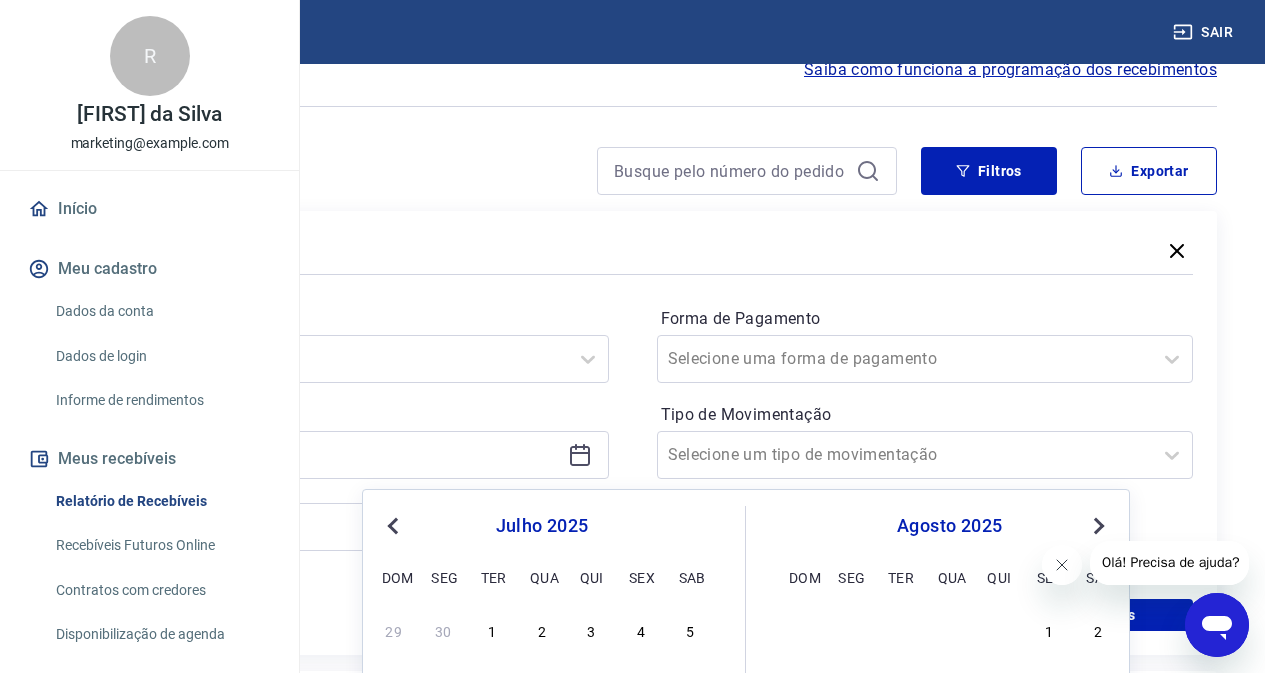 click on "15/07" at bounding box center (340, 455) 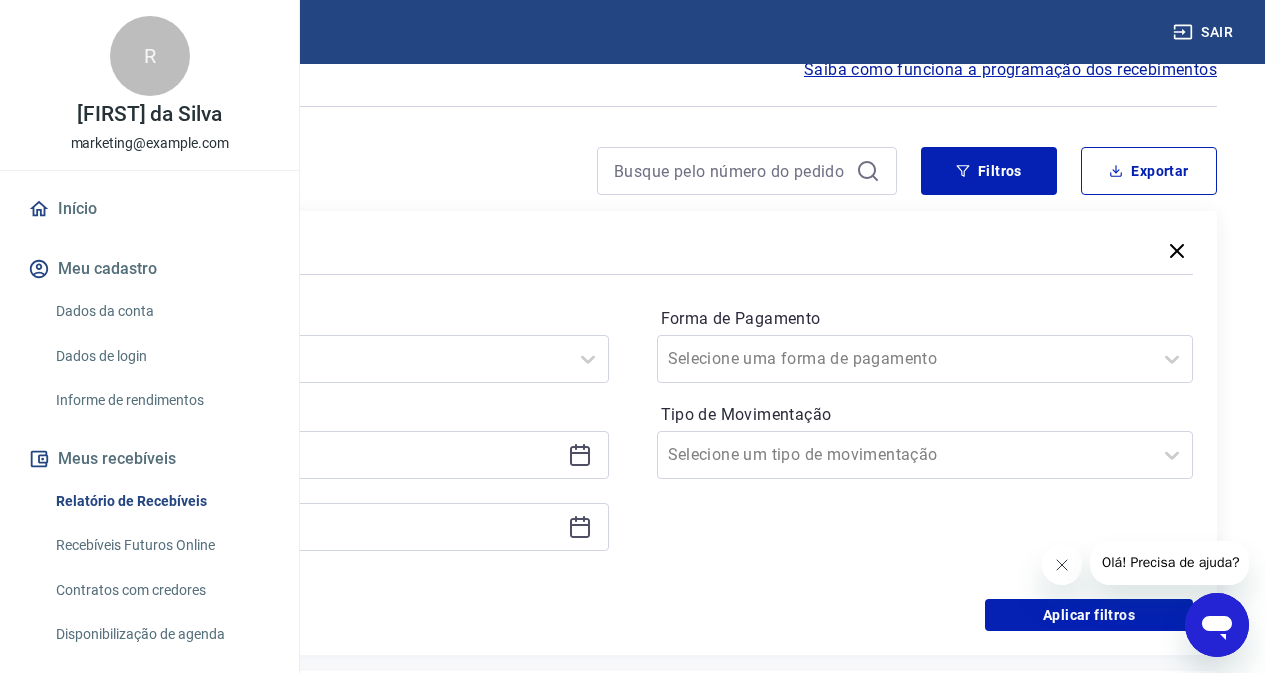 type on "15/07/2025" 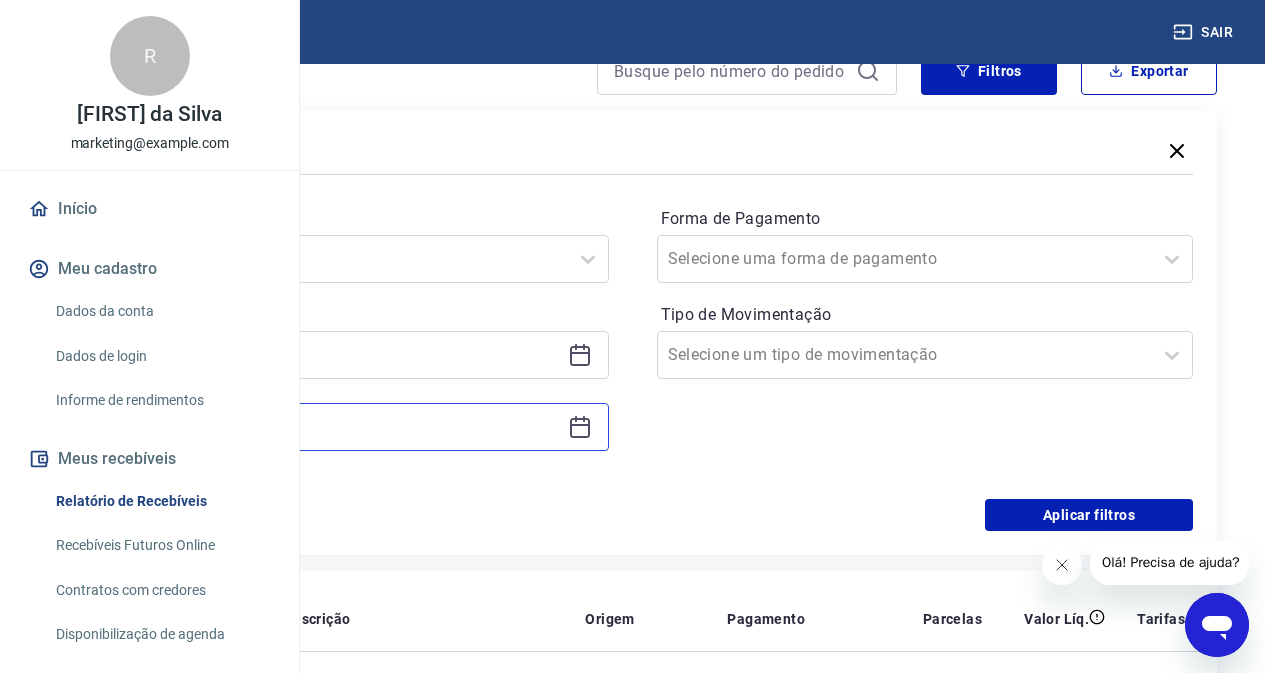 click at bounding box center (324, 427) 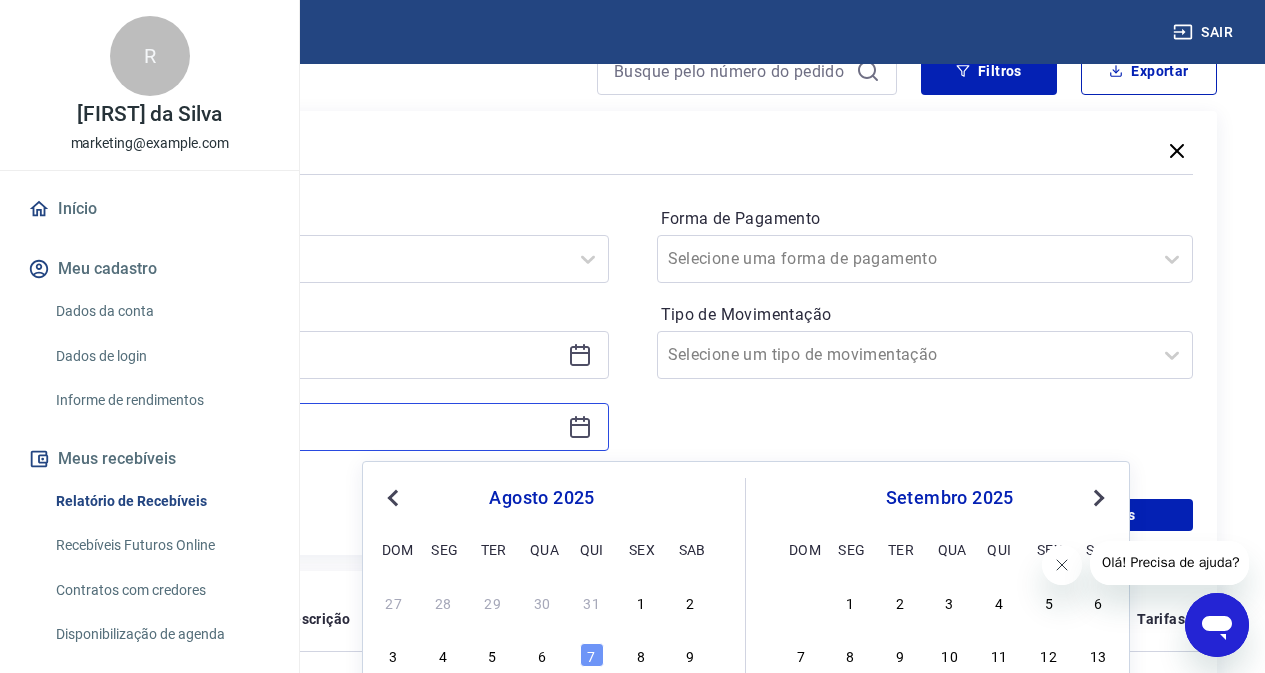 click at bounding box center (324, 427) 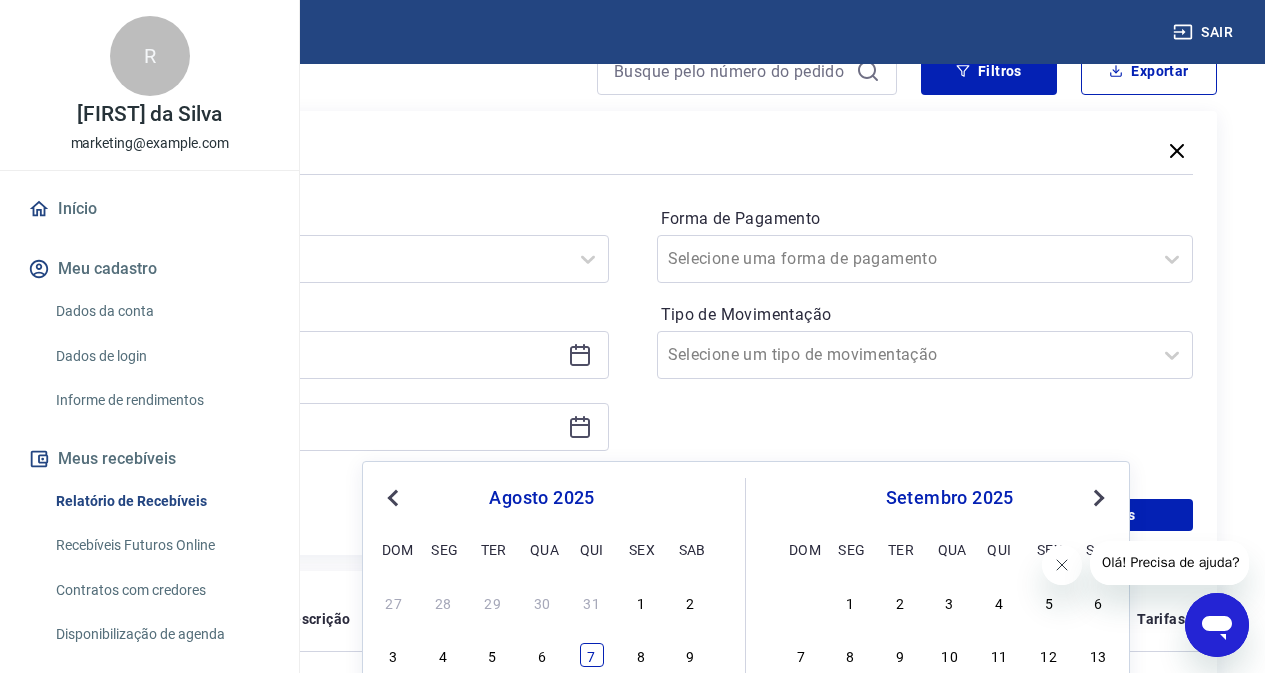 click on "7" at bounding box center (592, 655) 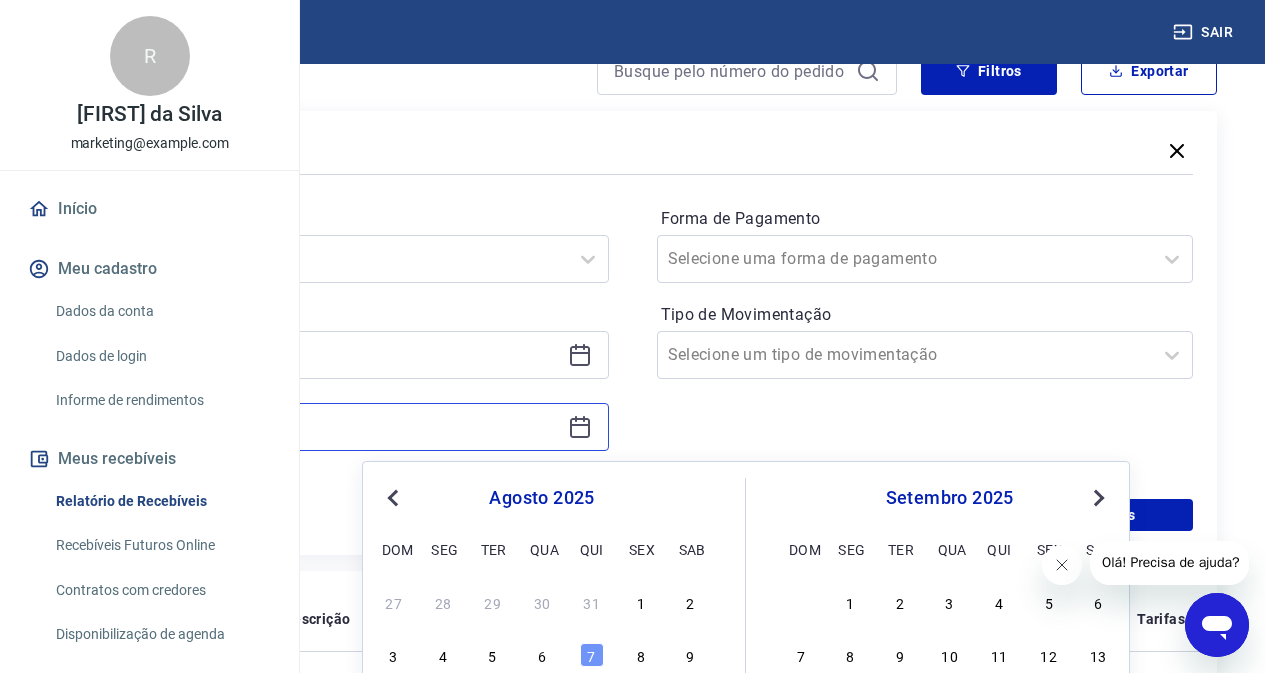click at bounding box center [324, 427] 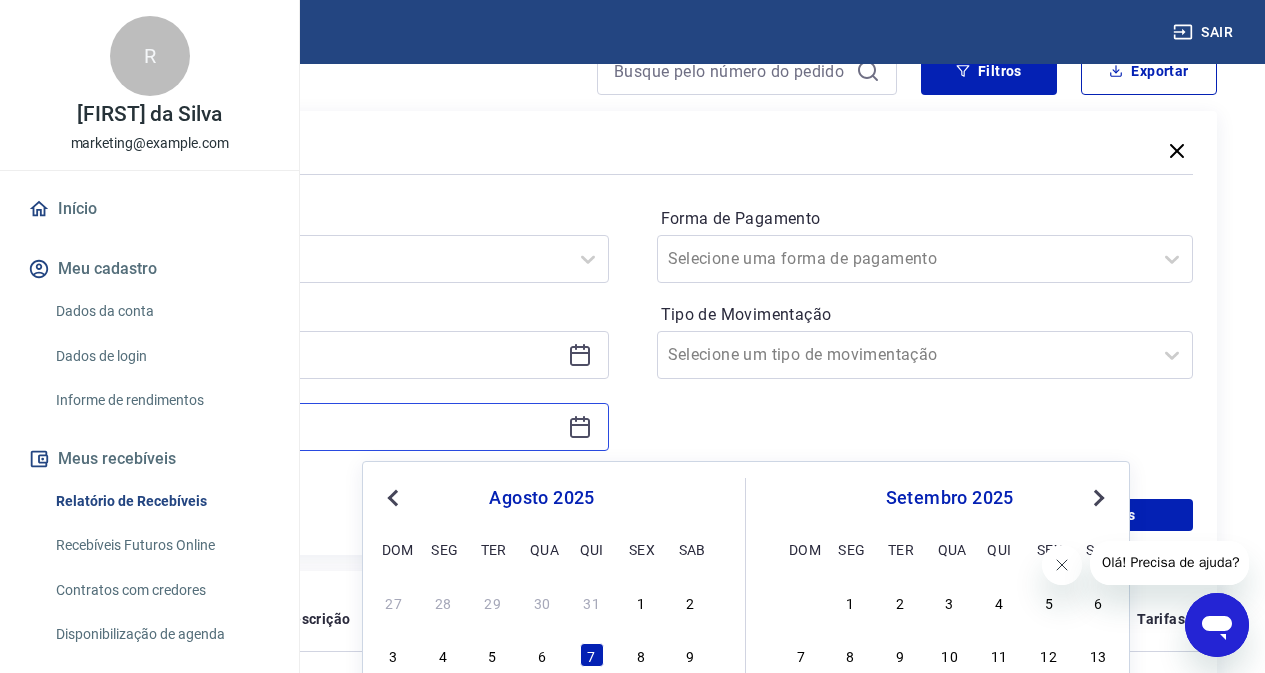 type on "07/08/2025" 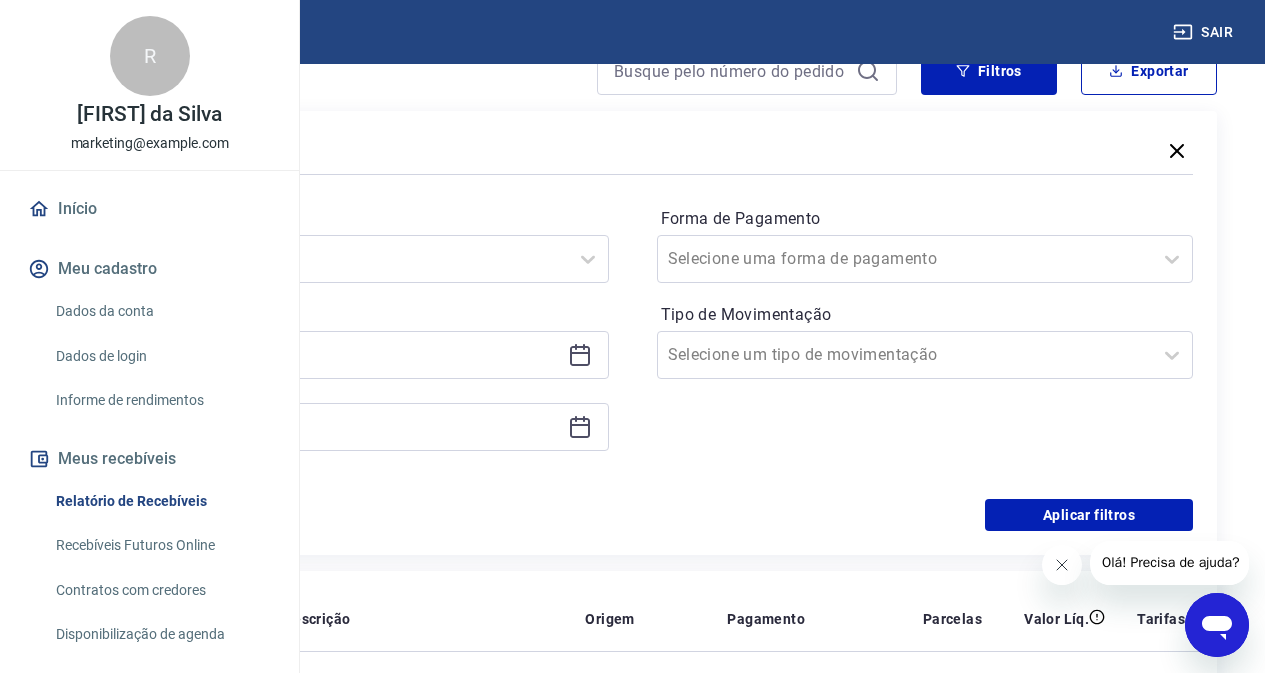 click 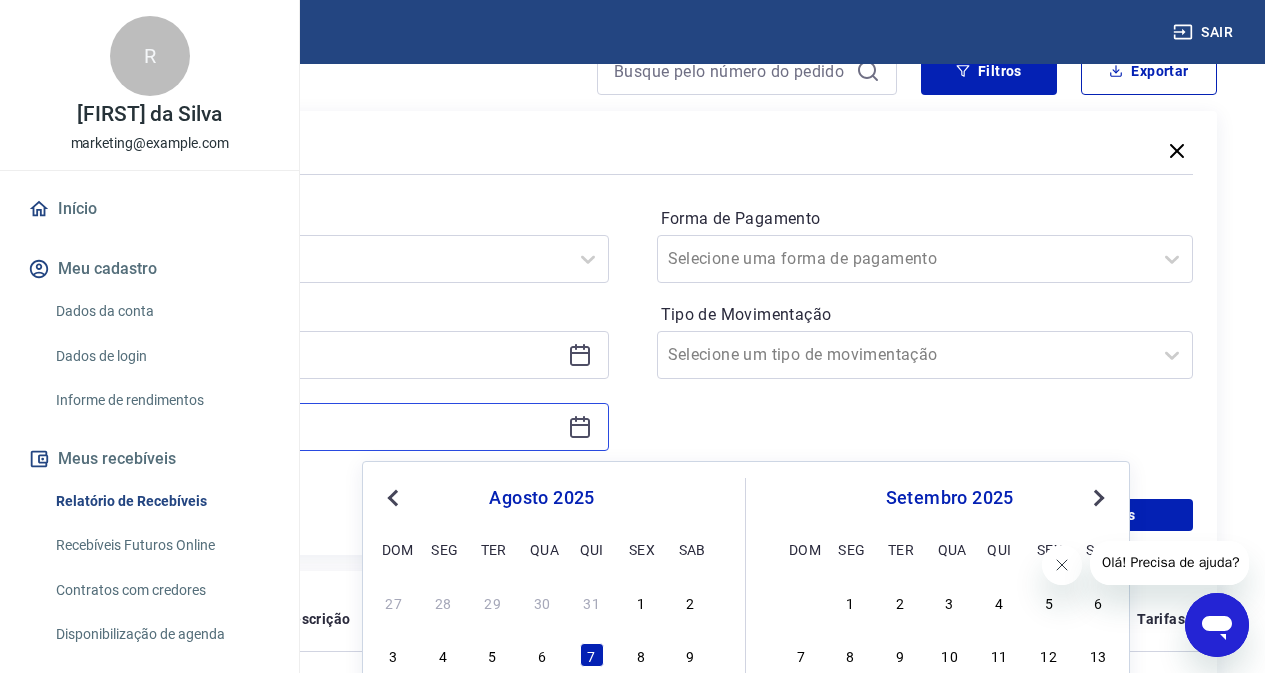 click on "07/08/2025" at bounding box center [324, 427] 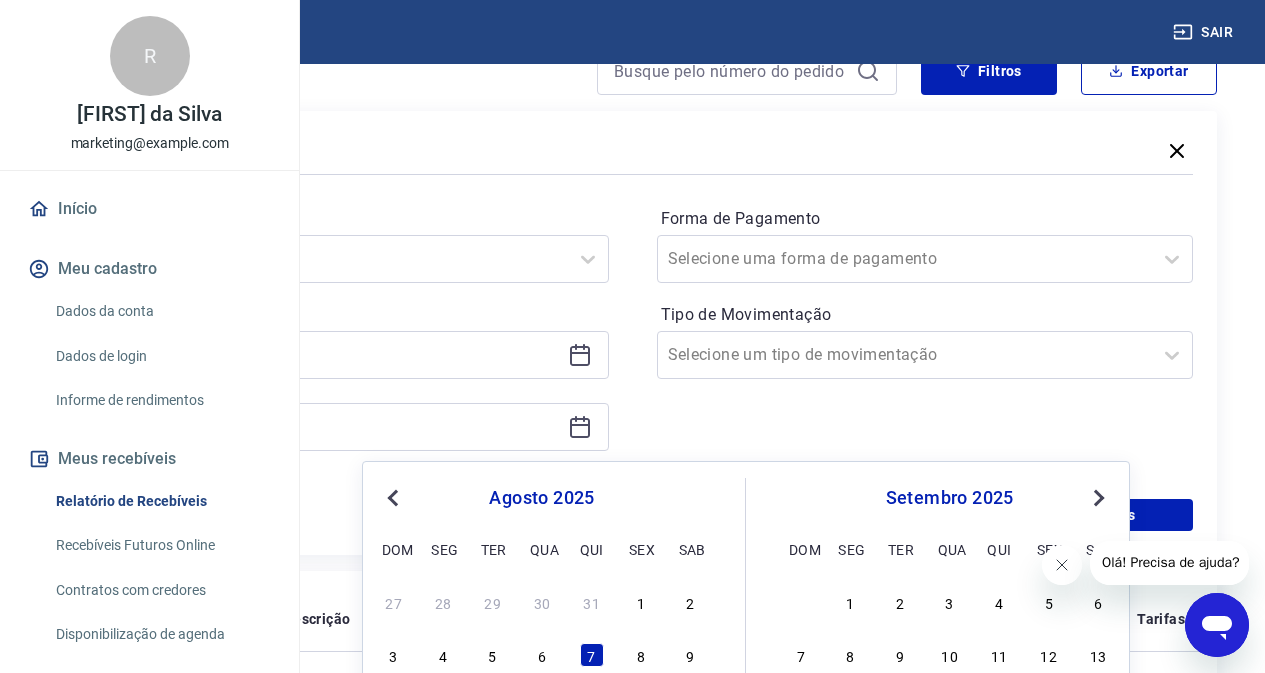 click on "Forma de Pagamento Selecione uma forma de pagamento Tipo de Movimentação Selecione um tipo de movimentação" at bounding box center (925, 339) 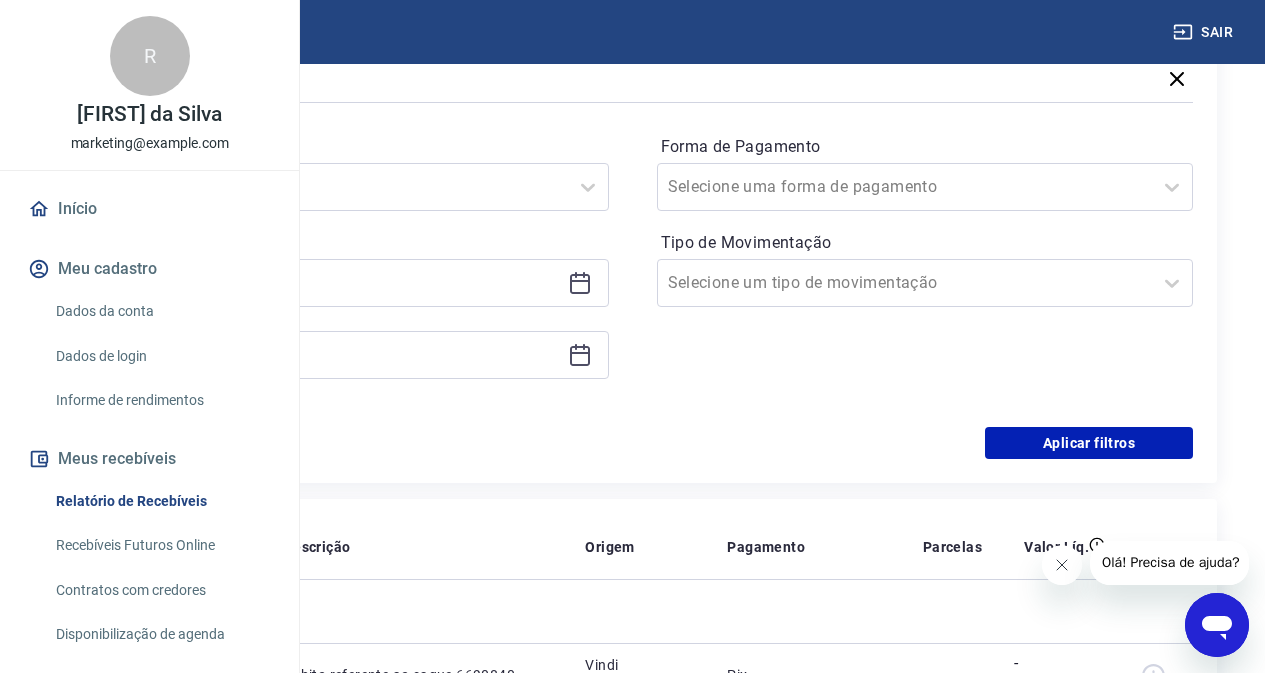 scroll, scrollTop: 600, scrollLeft: 0, axis: vertical 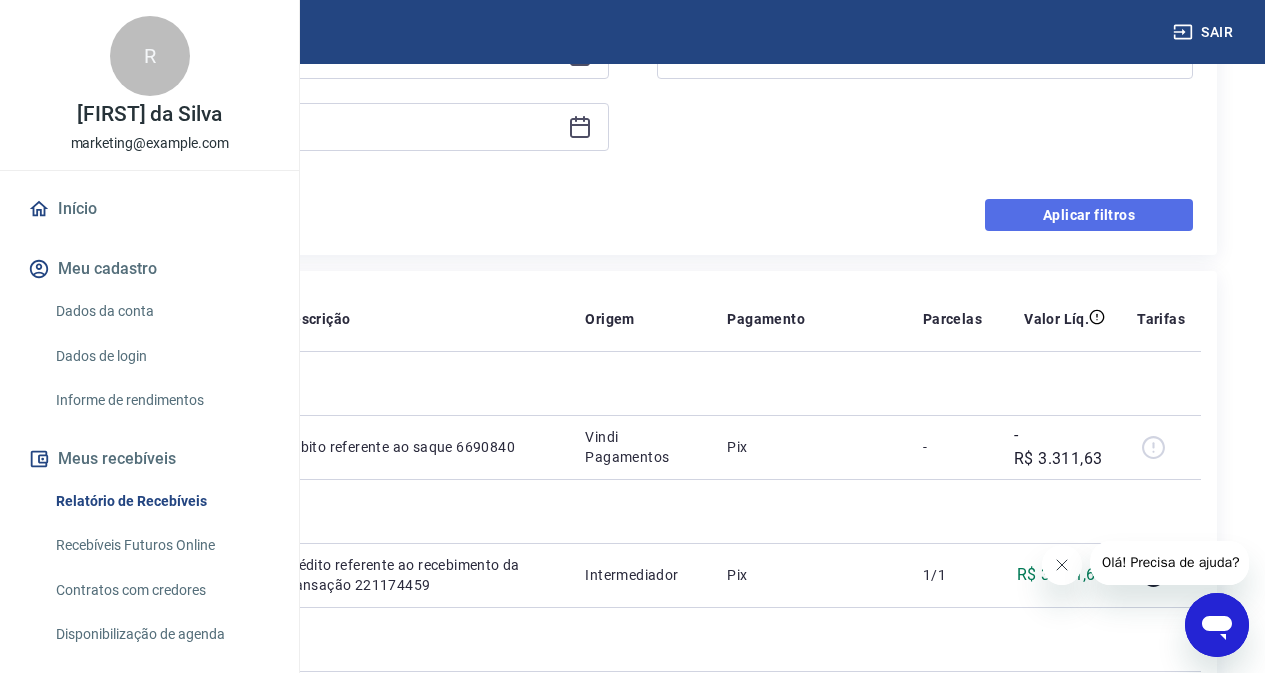click on "Aplicar filtros" at bounding box center (1089, 215) 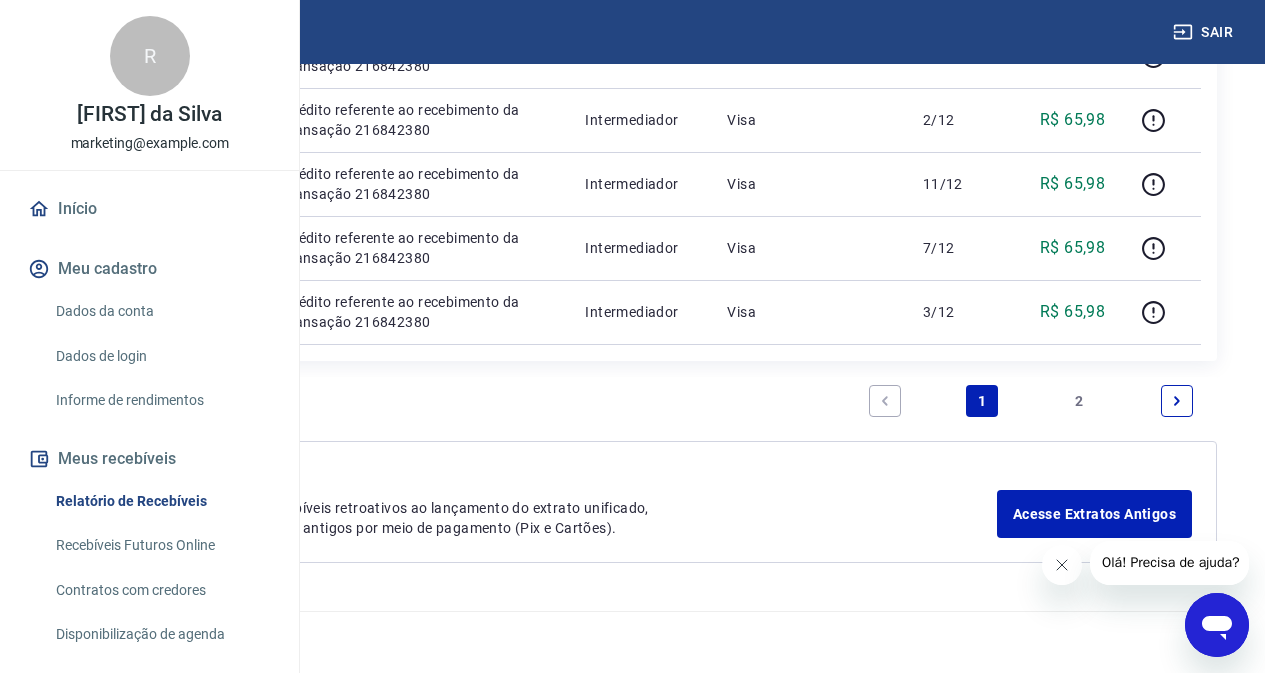 scroll, scrollTop: 2887, scrollLeft: 0, axis: vertical 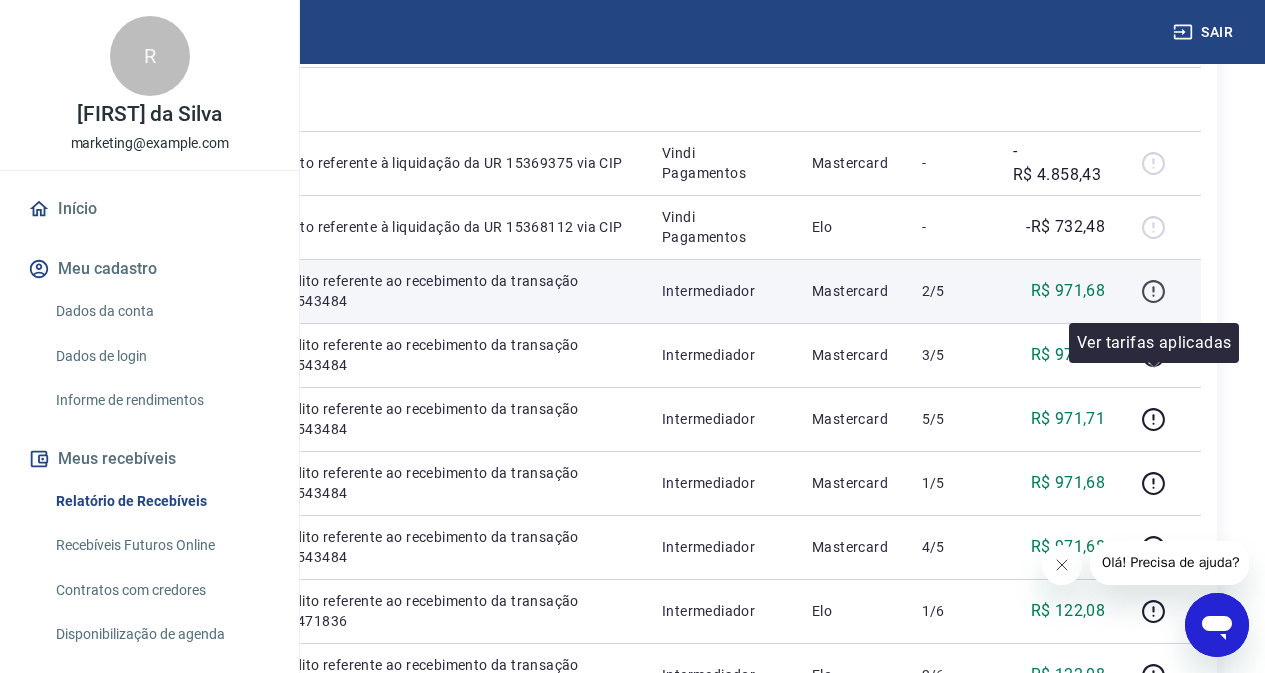click 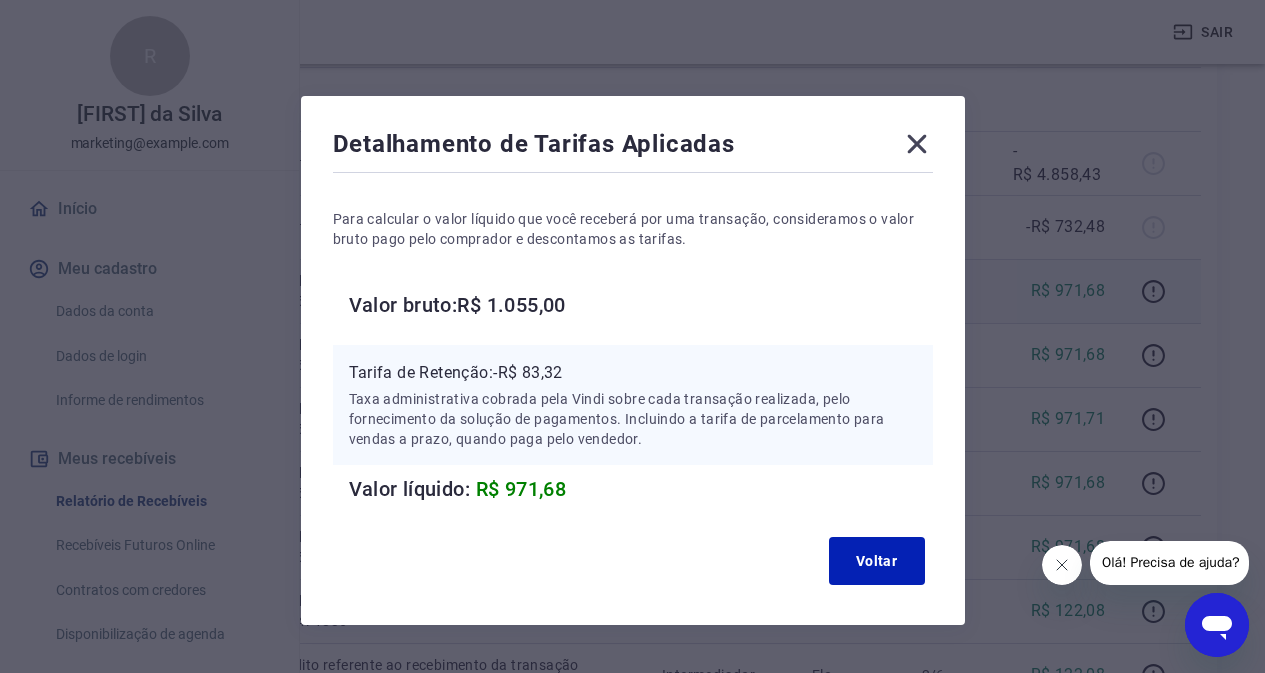 click 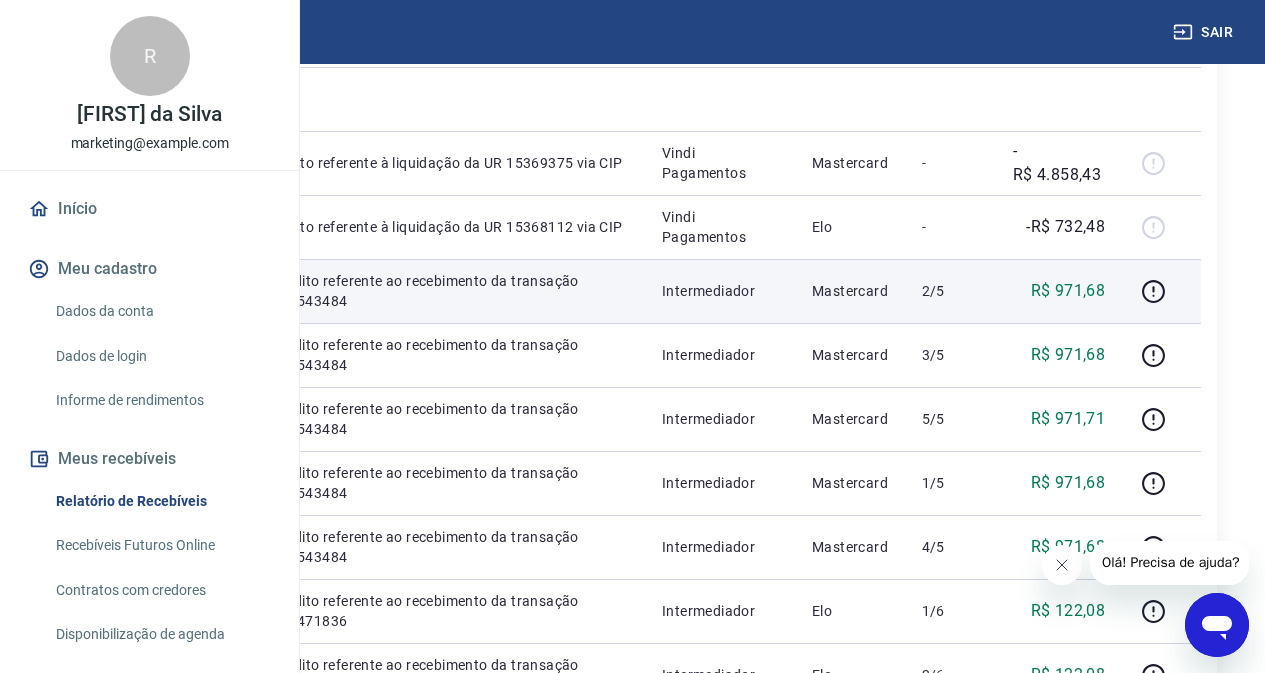 click on "Crédito referente ao recebimento da transação 216543484" at bounding box center (451, 291) 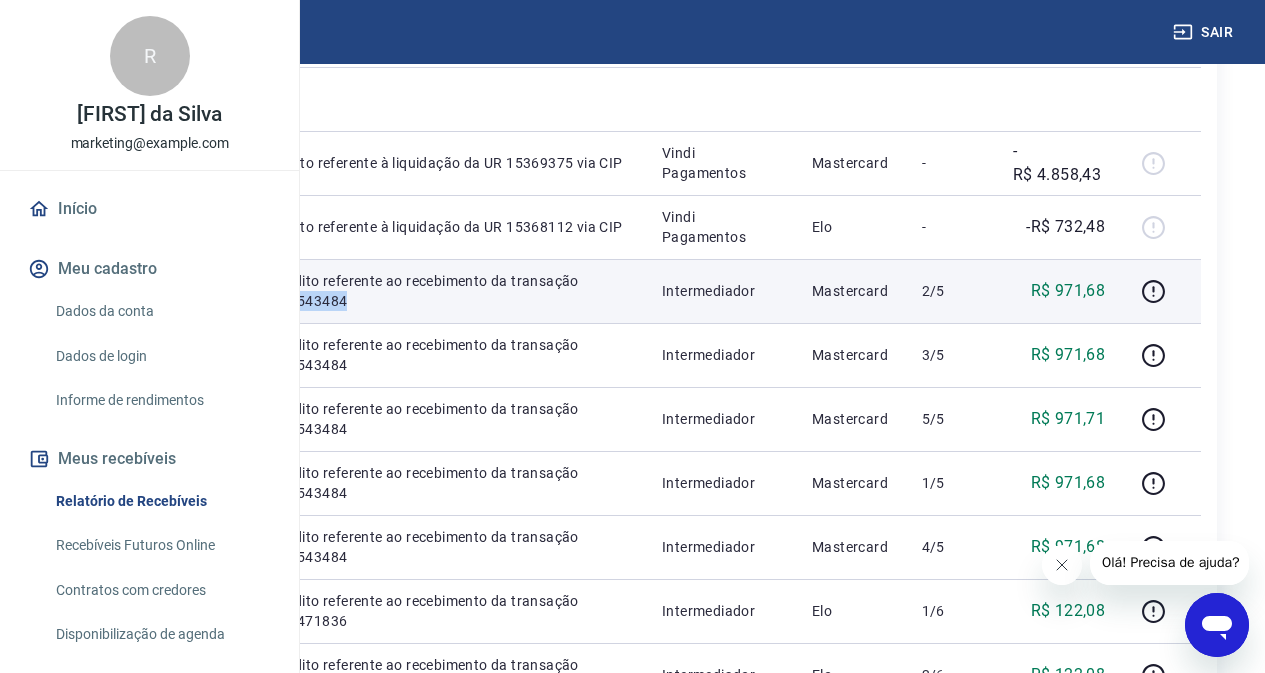 click on "Crédito referente ao recebimento da transação 216543484" at bounding box center [451, 291] 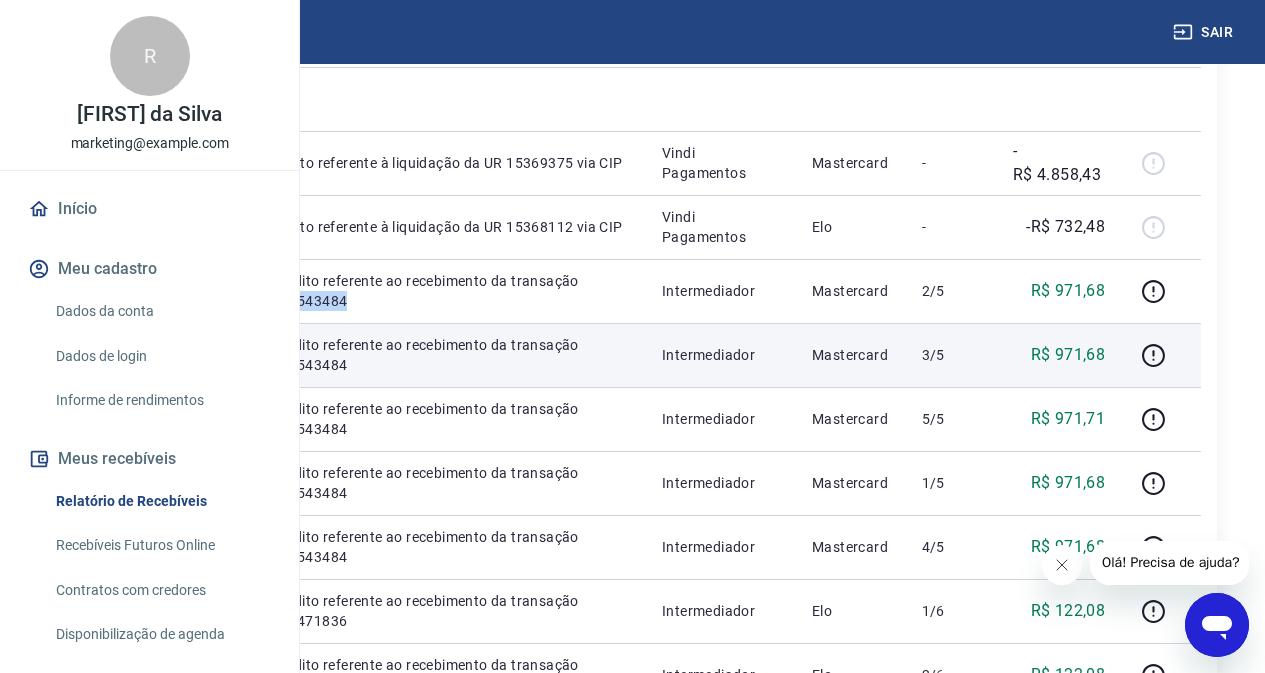 copy on "216543484" 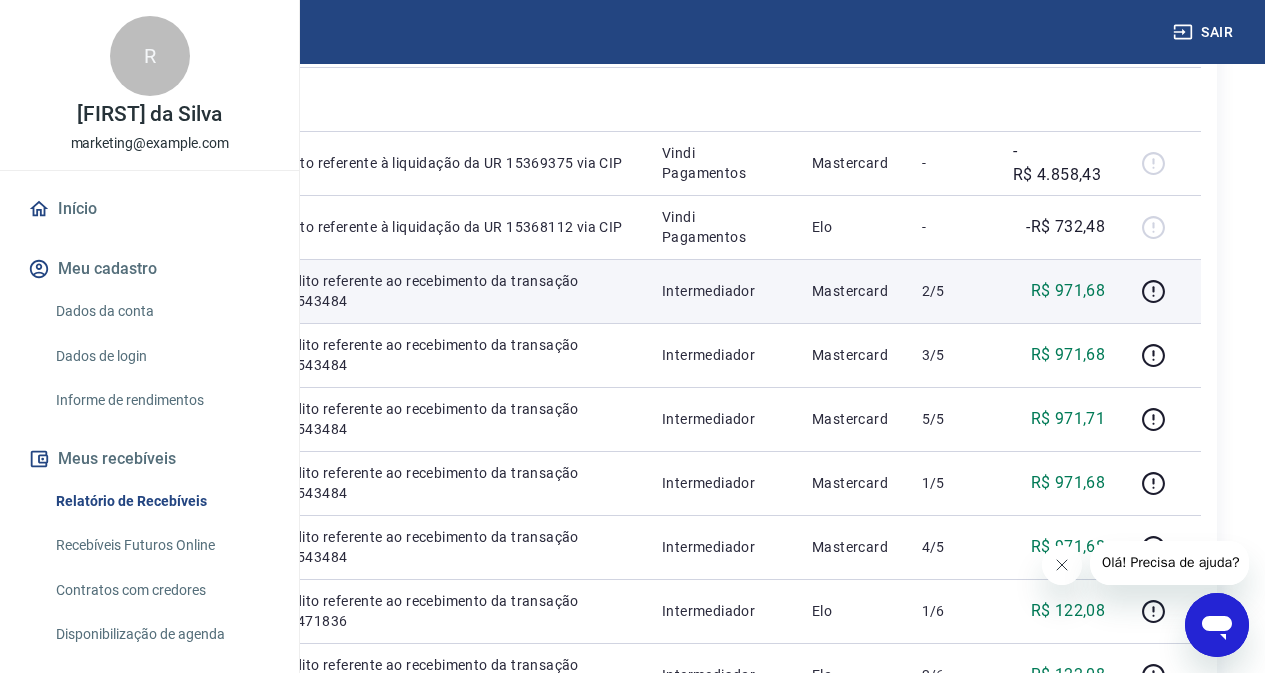 click on "6650" at bounding box center [215, 291] 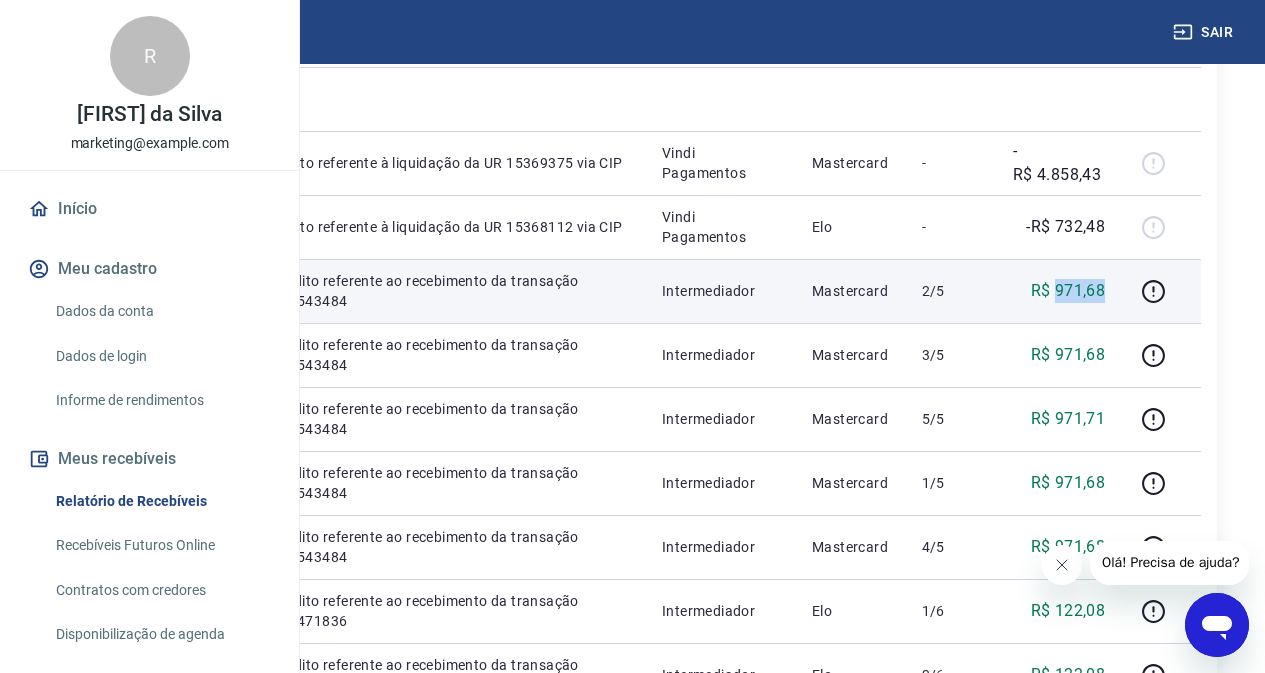 click on "R$ 971,68" at bounding box center [1068, 291] 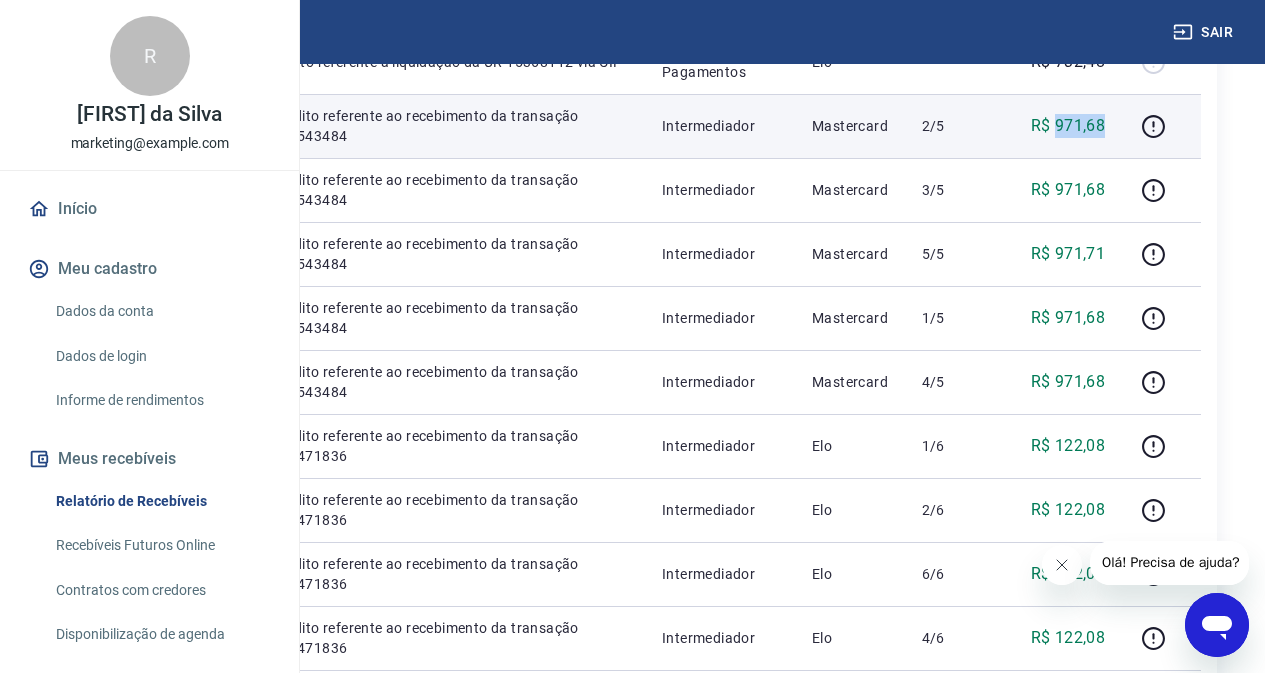 scroll, scrollTop: 640, scrollLeft: 0, axis: vertical 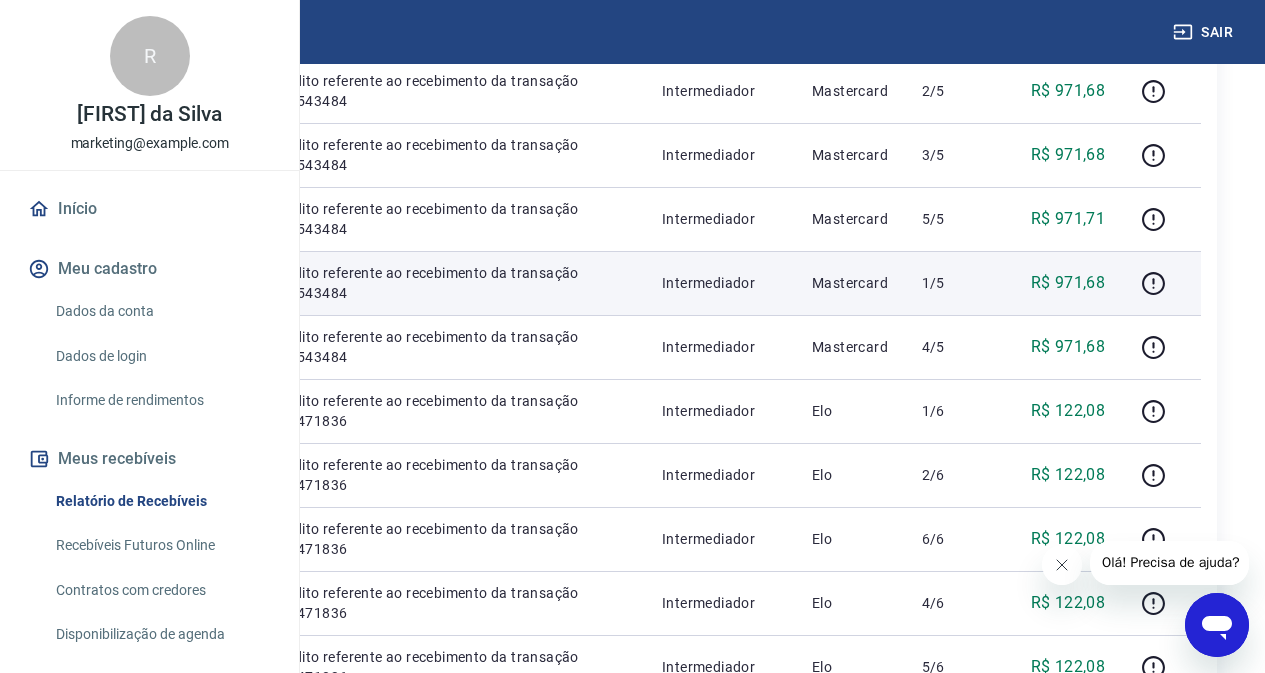 click on "R$ 971,68" at bounding box center (1068, 283) 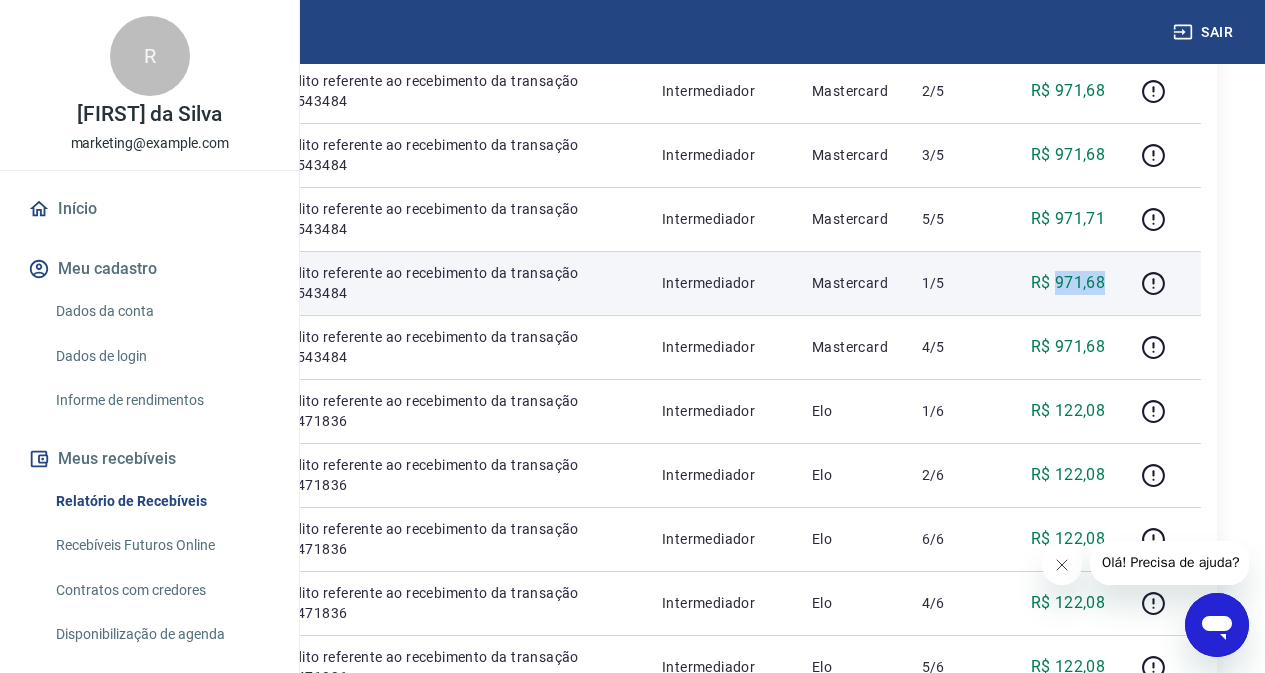 click on "R$ 971,68" at bounding box center [1068, 283] 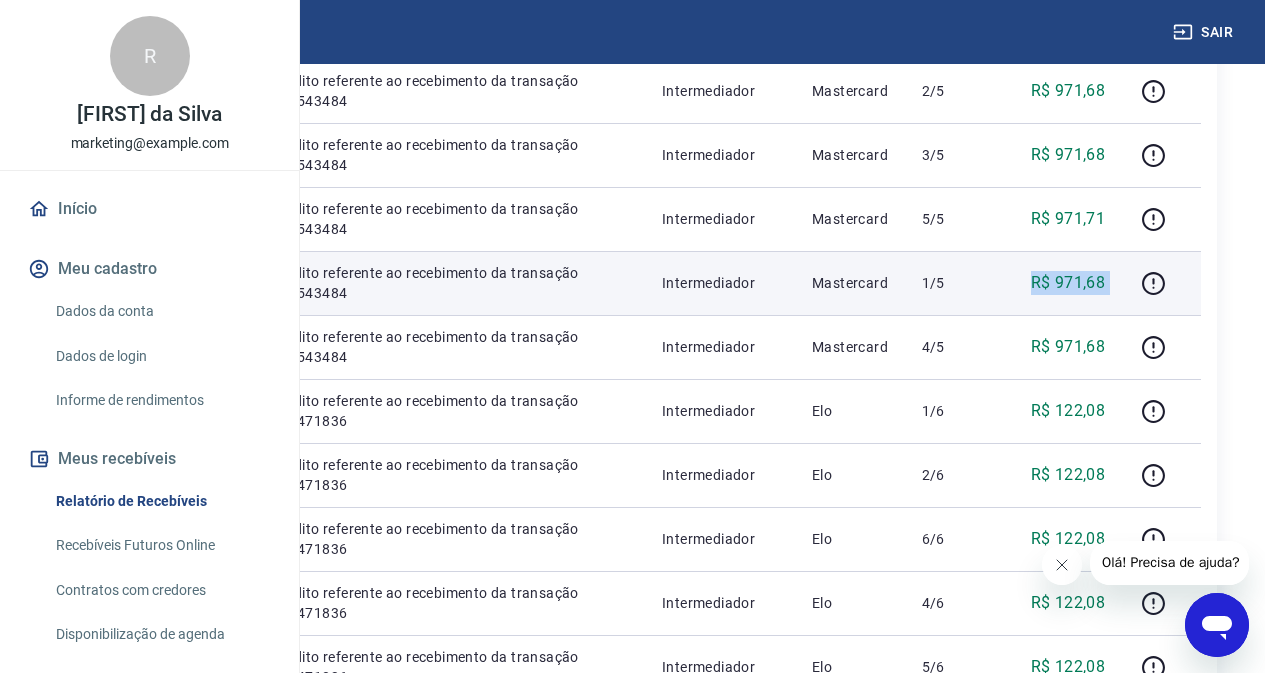click on "R$ 971,68" at bounding box center (1068, 283) 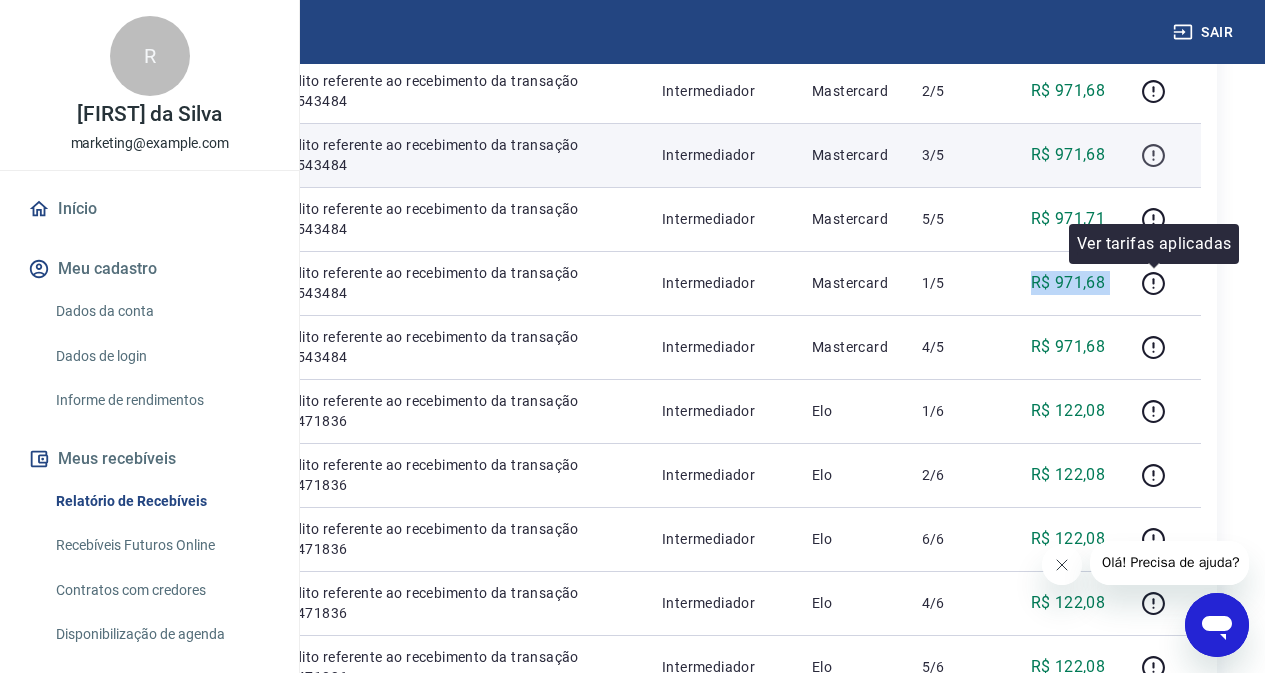 click 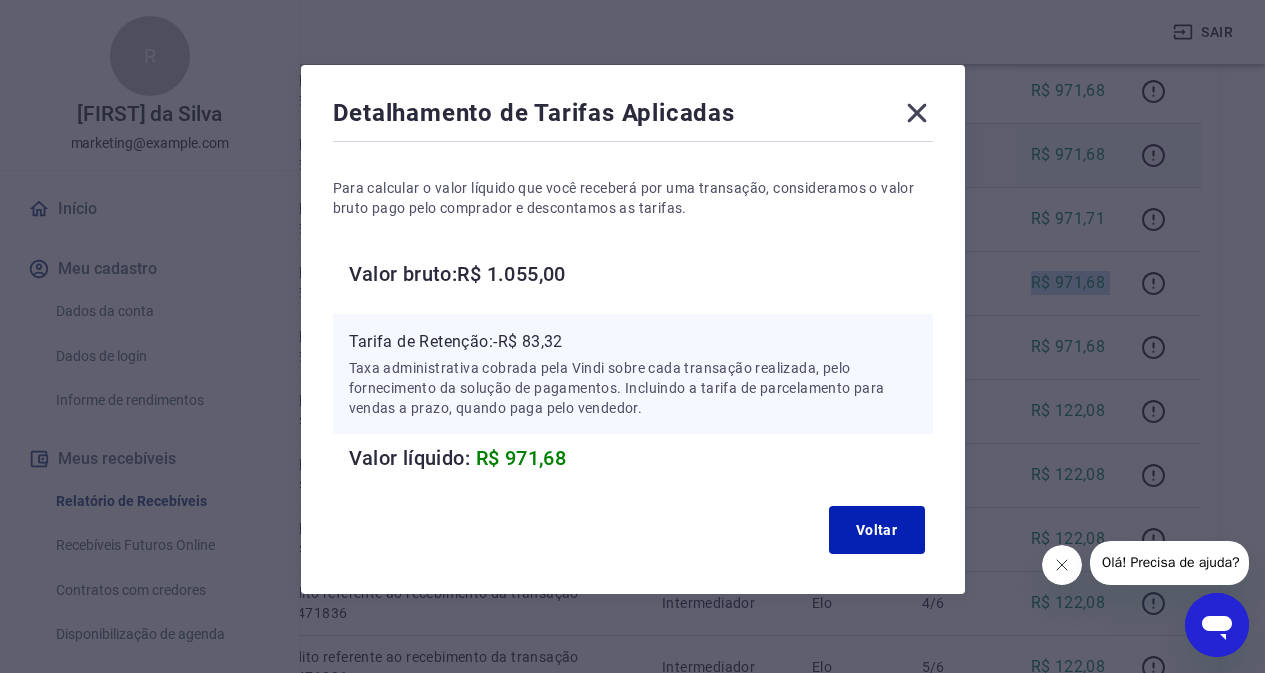 scroll, scrollTop: 48, scrollLeft: 0, axis: vertical 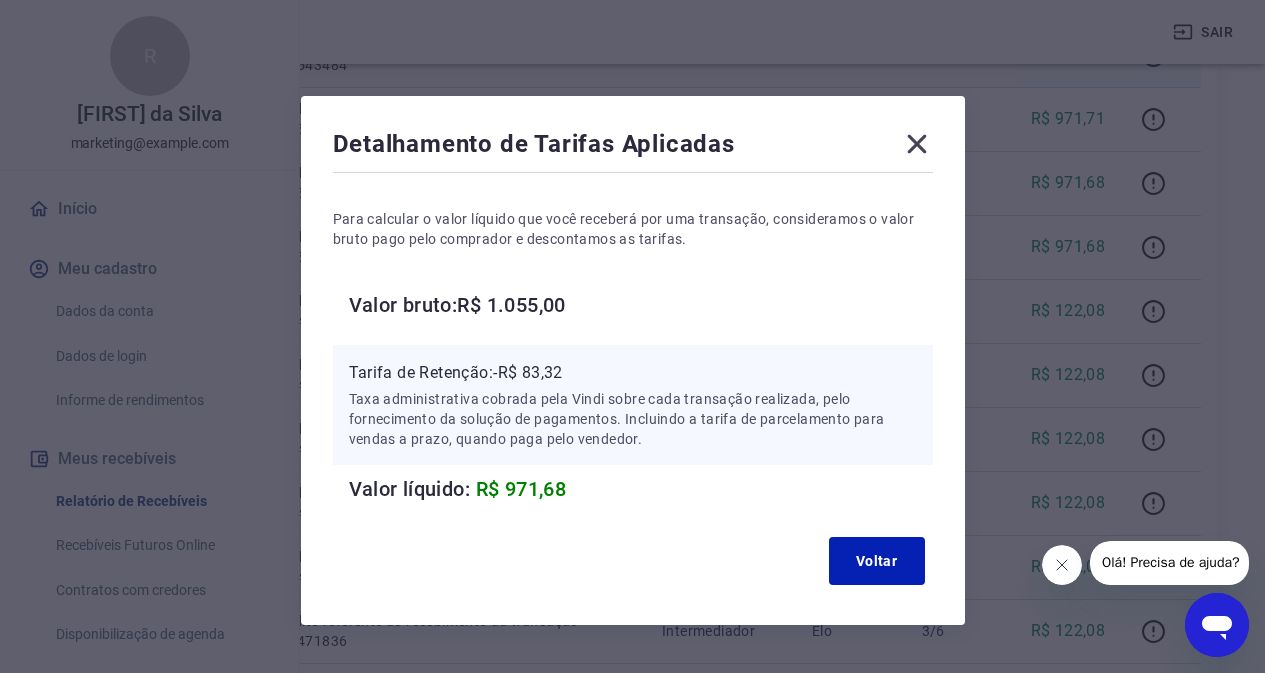 click 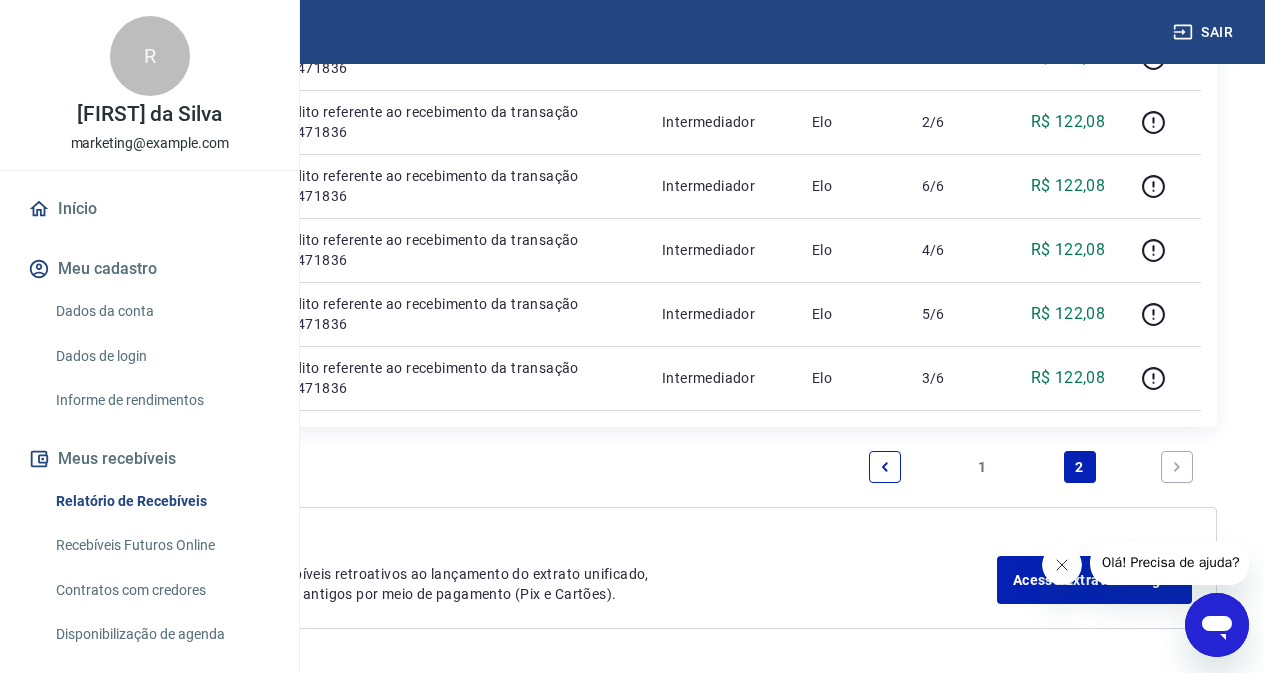 scroll, scrollTop: 940, scrollLeft: 0, axis: vertical 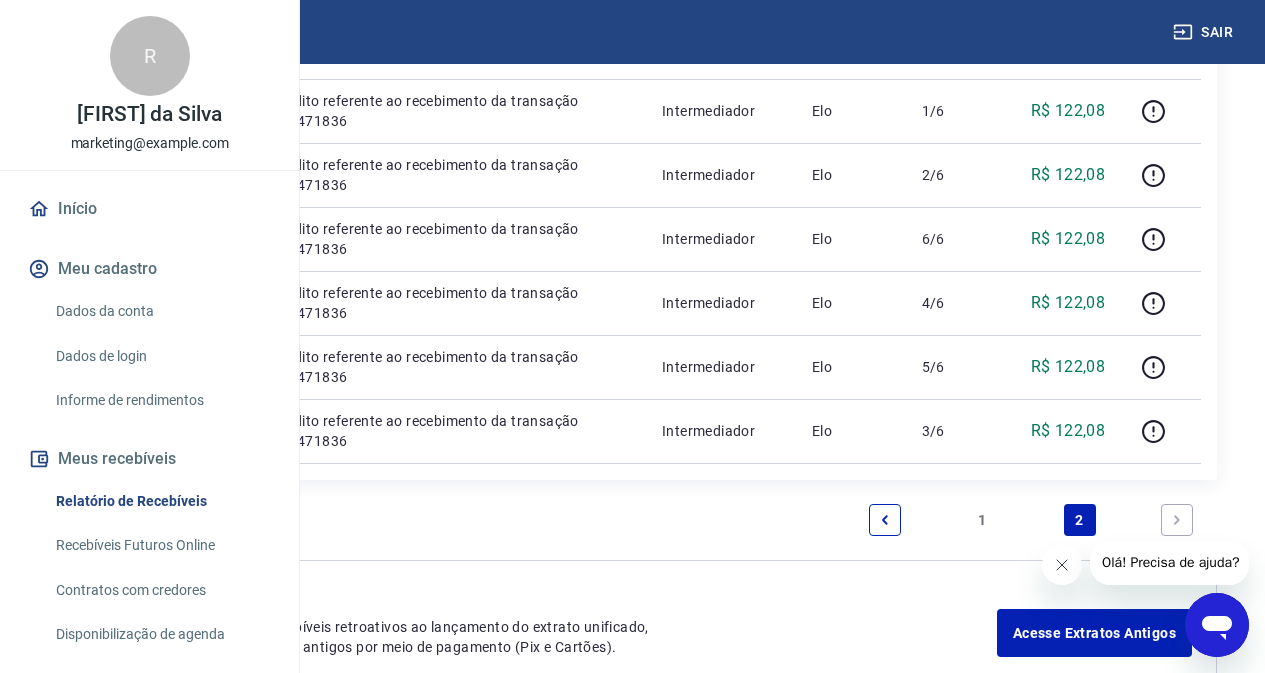 click on "Sair" at bounding box center (1205, 32) 